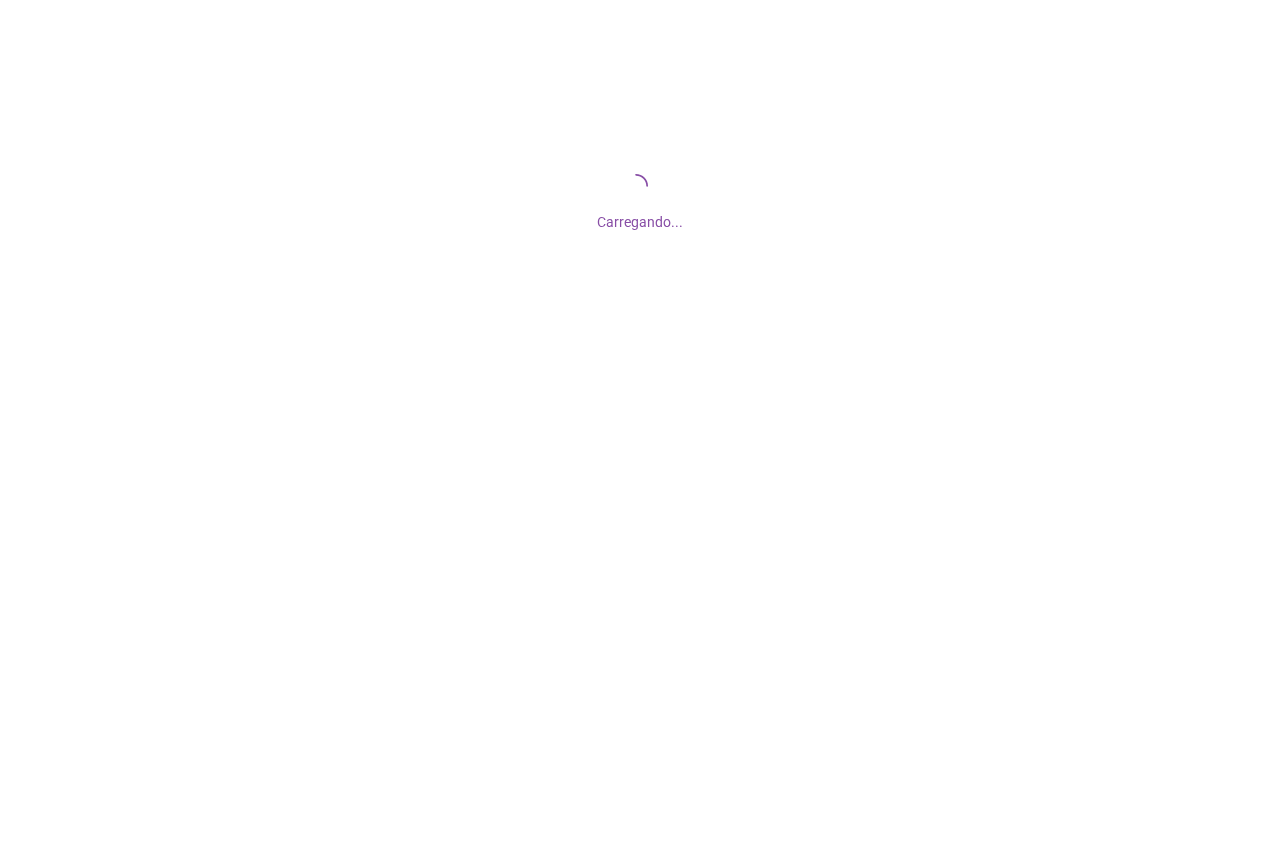 scroll, scrollTop: 0, scrollLeft: 0, axis: both 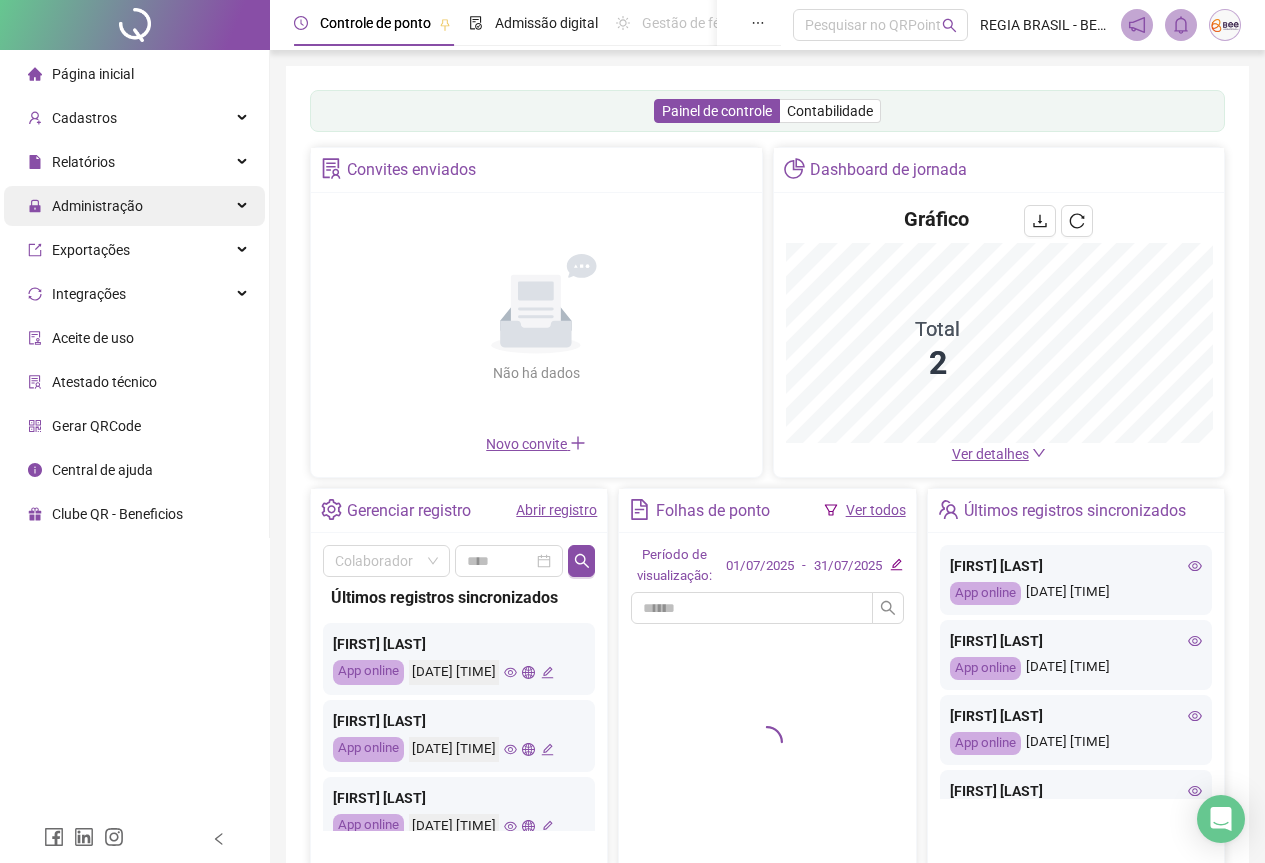 click on "Administração" at bounding box center [97, 206] 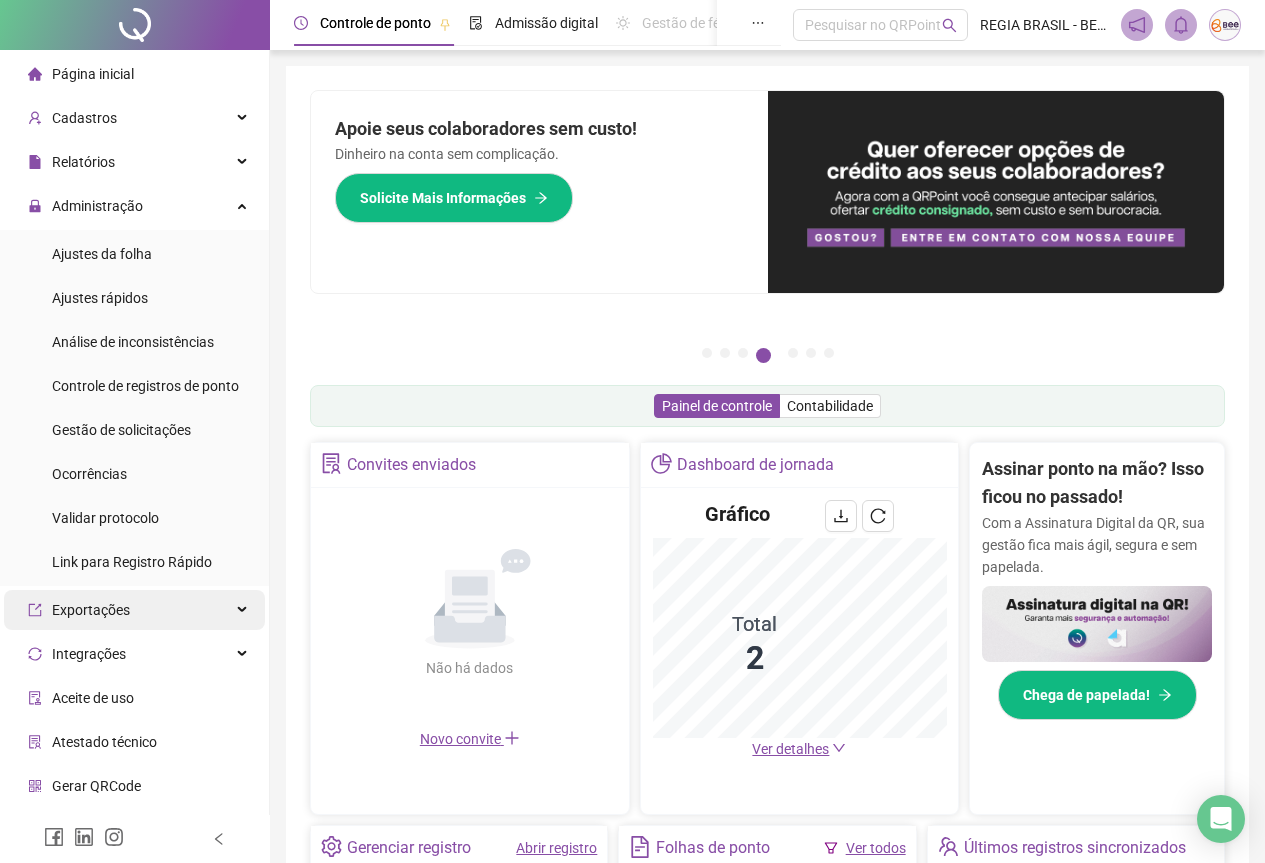 click on "Exportações" at bounding box center [91, 610] 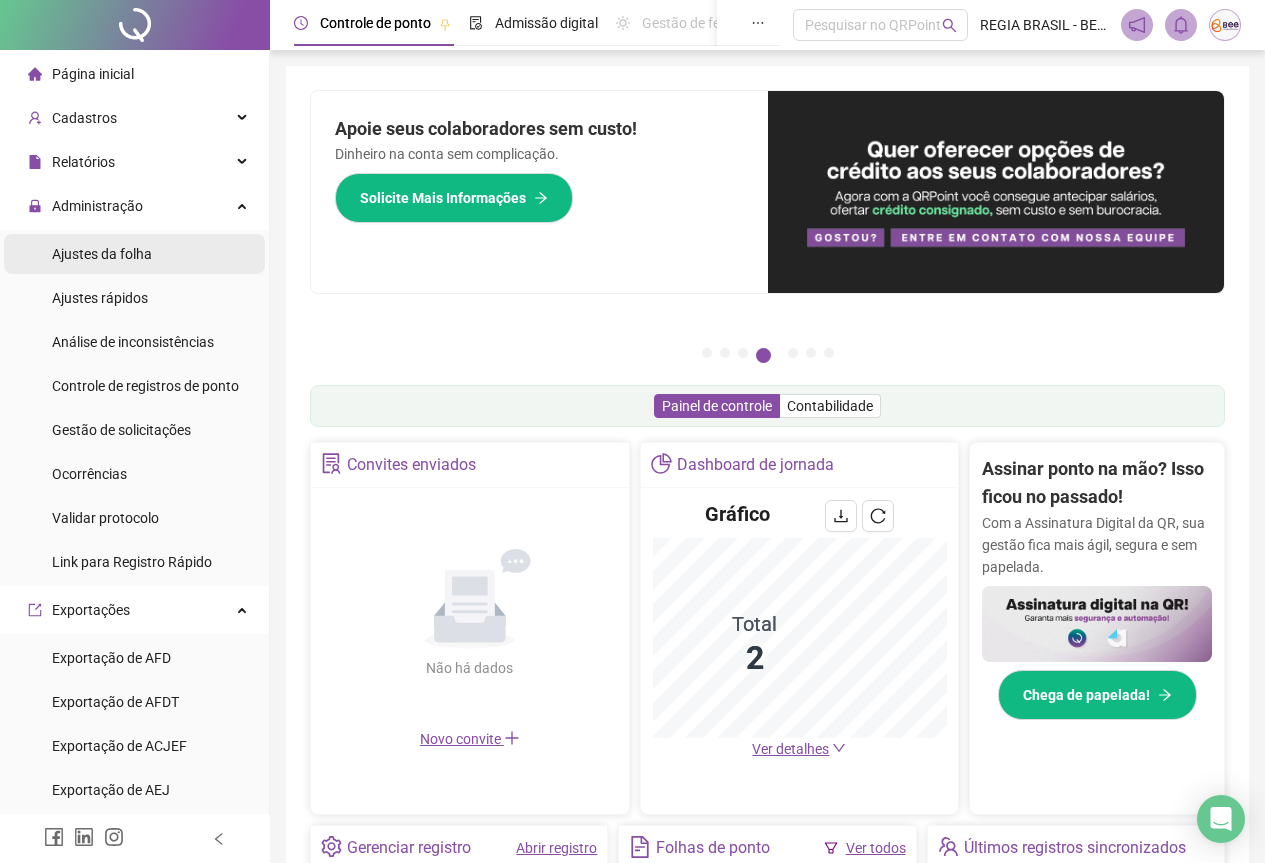 click on "Ajustes da folha" at bounding box center [102, 254] 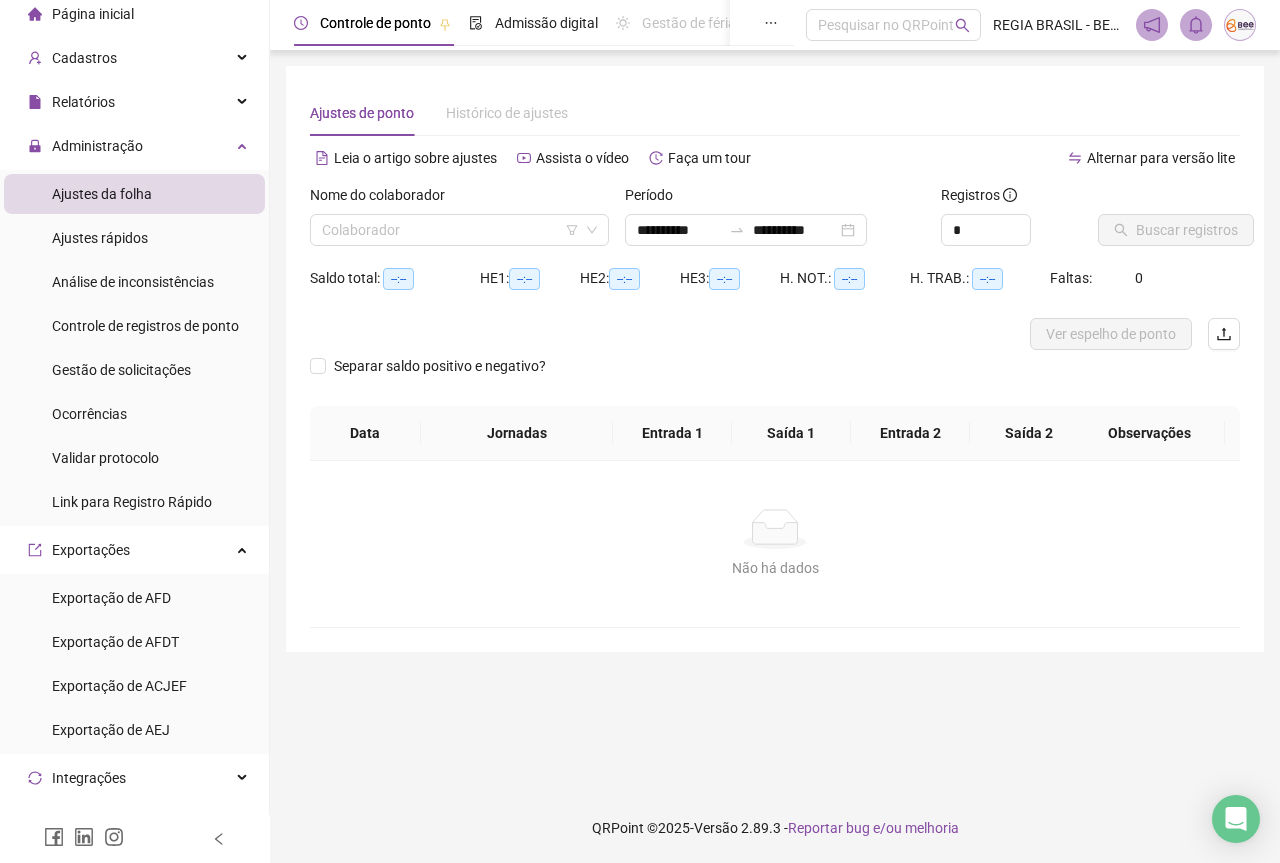 scroll, scrollTop: 0, scrollLeft: 0, axis: both 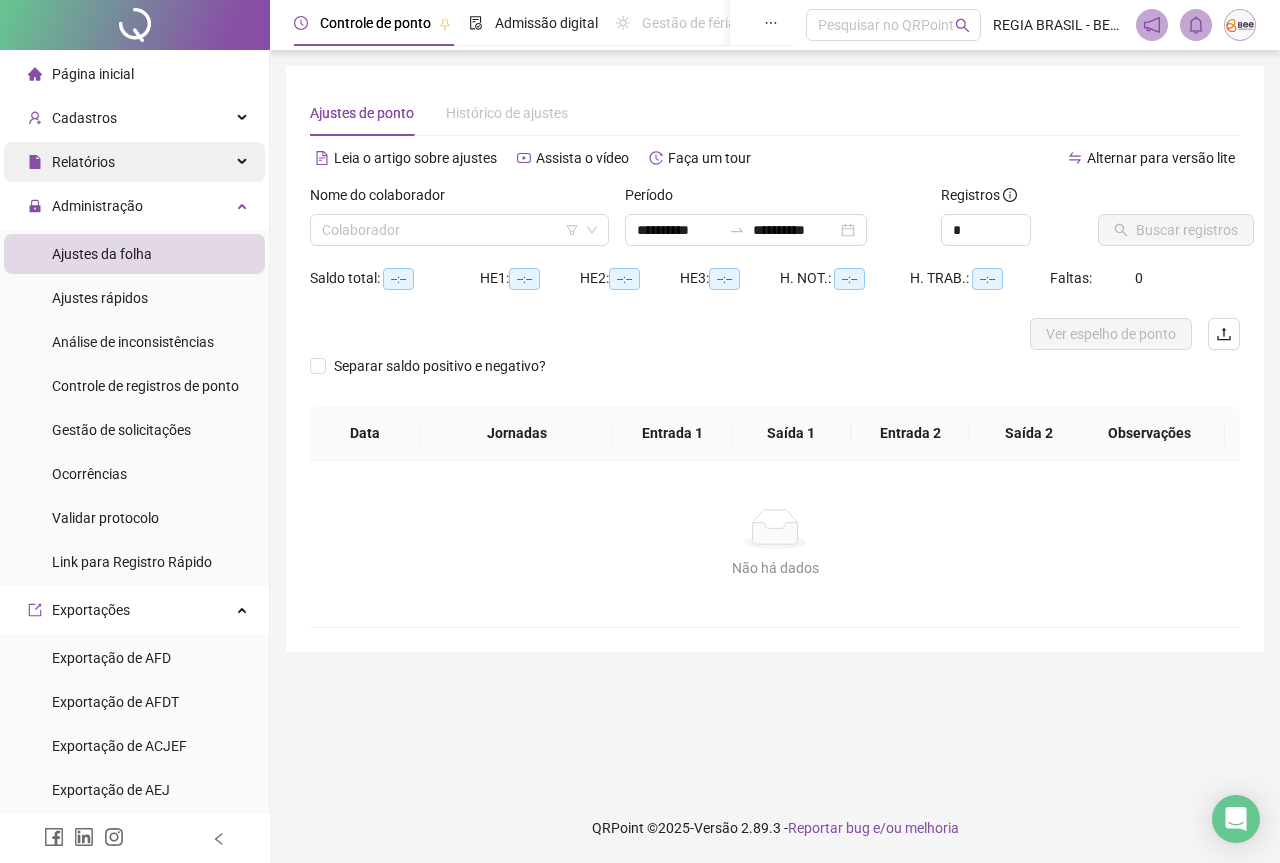 drag, startPoint x: 222, startPoint y: 202, endPoint x: 221, endPoint y: 181, distance: 21.023796 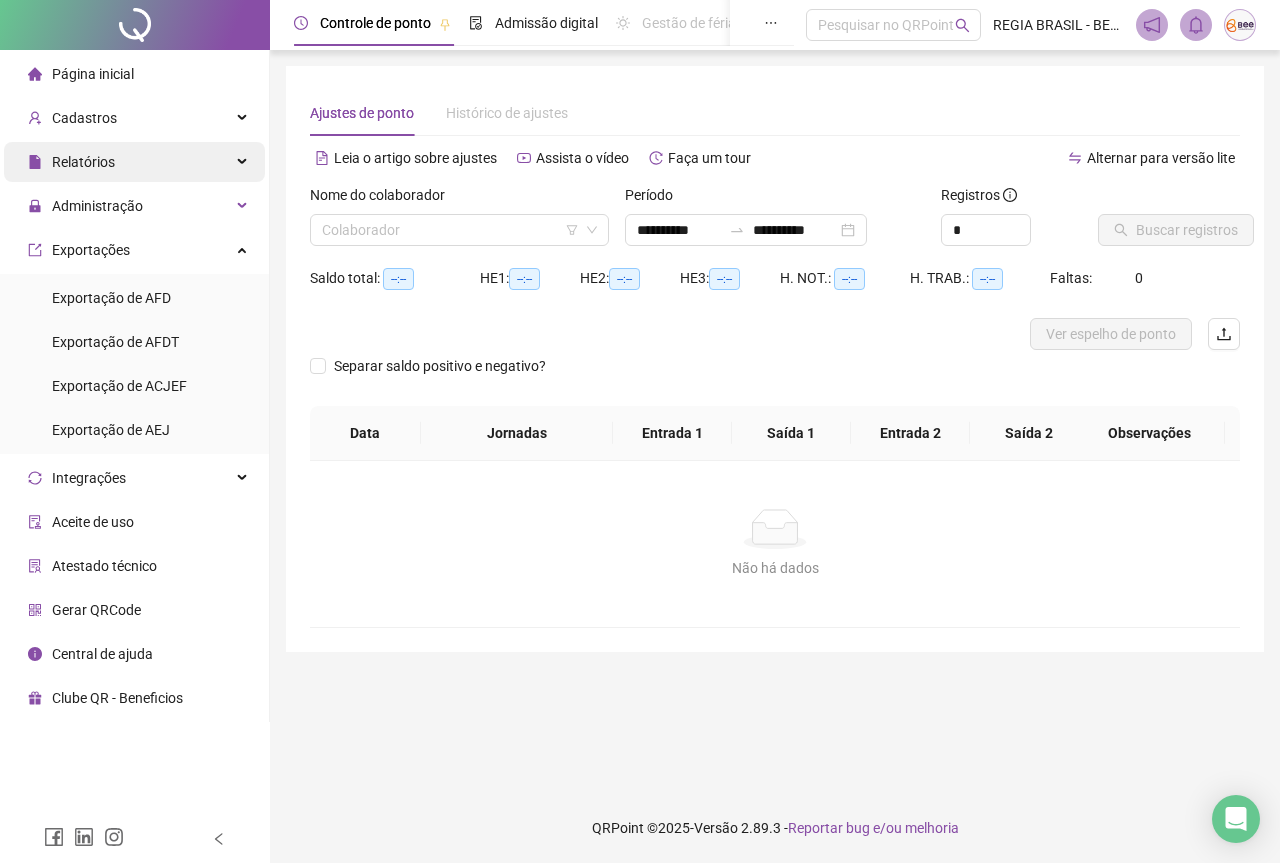 click on "Relatórios" at bounding box center (134, 162) 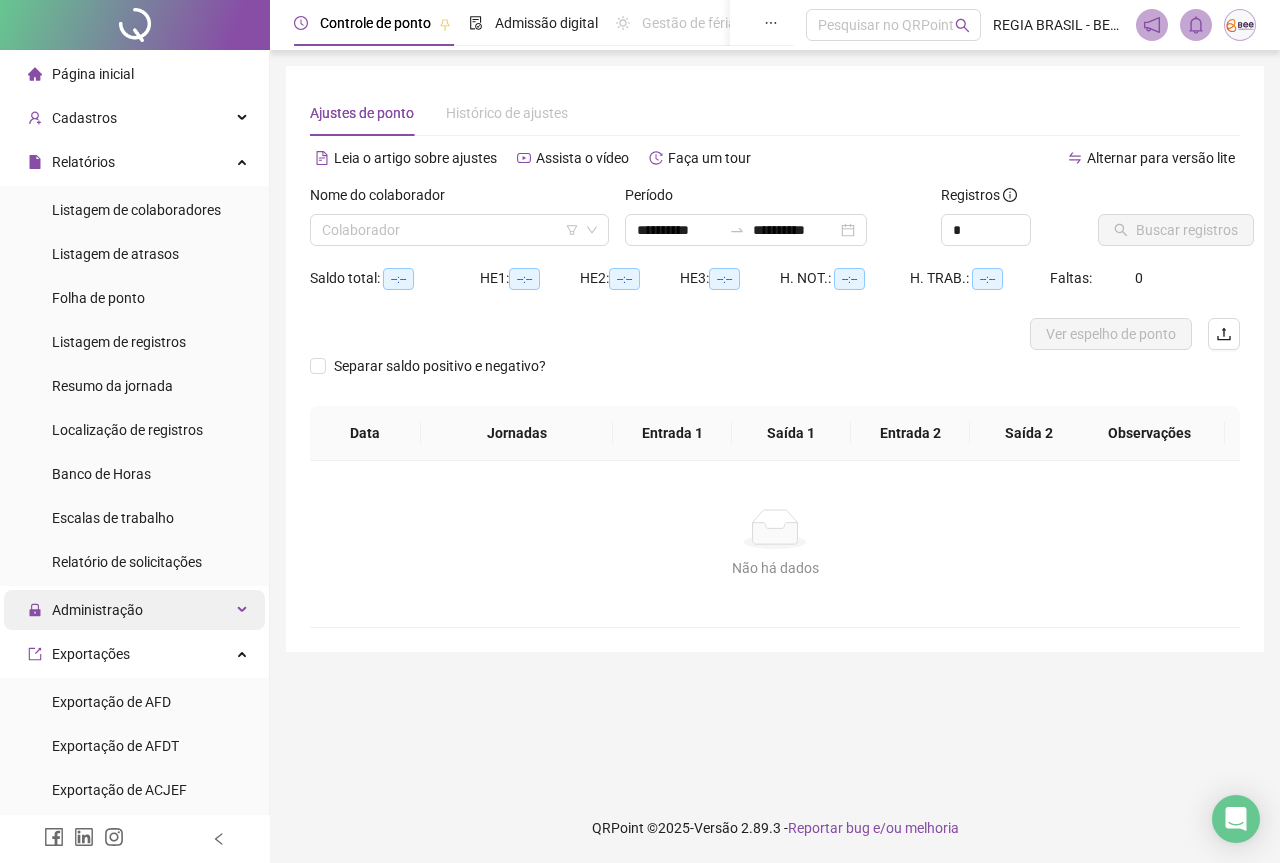click on "Administração" at bounding box center (134, 610) 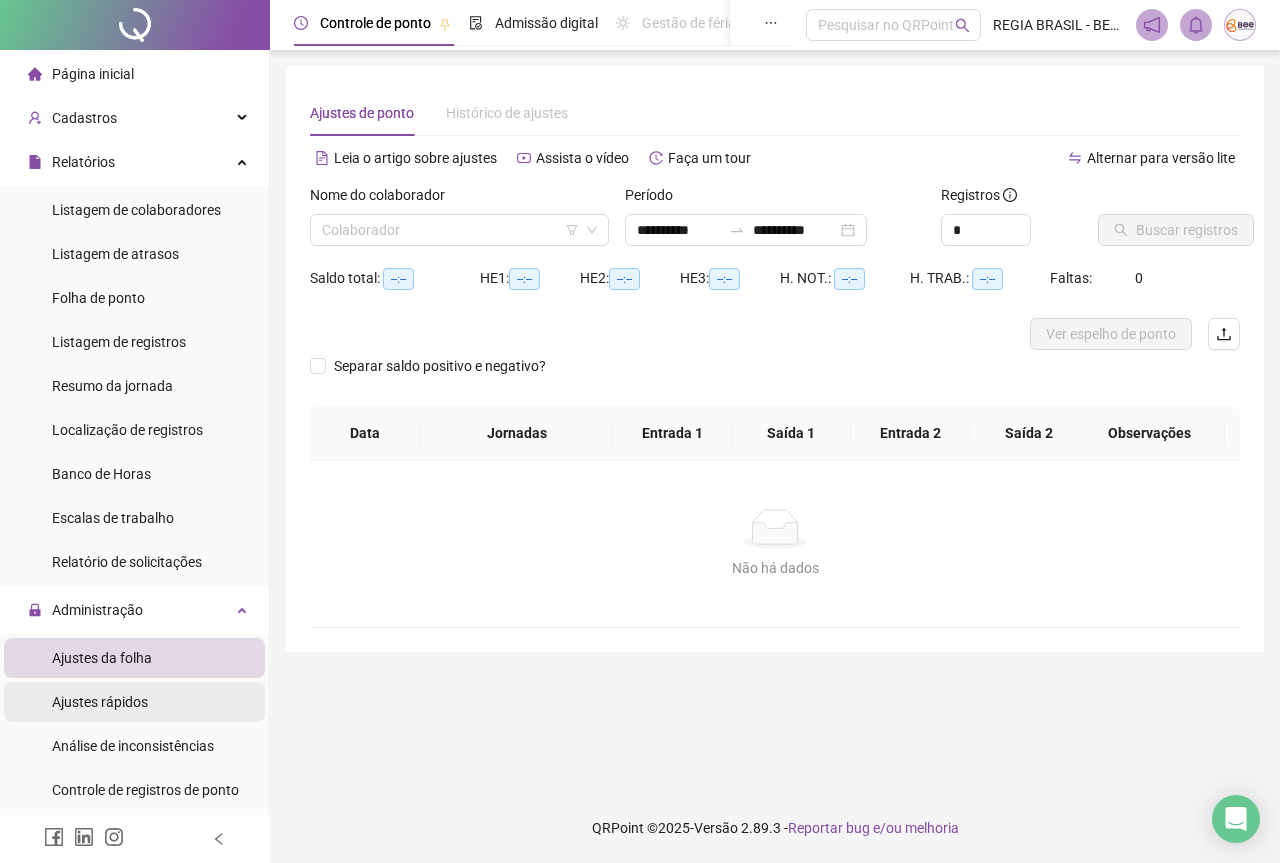 click on "Ajustes rápidos" at bounding box center (100, 702) 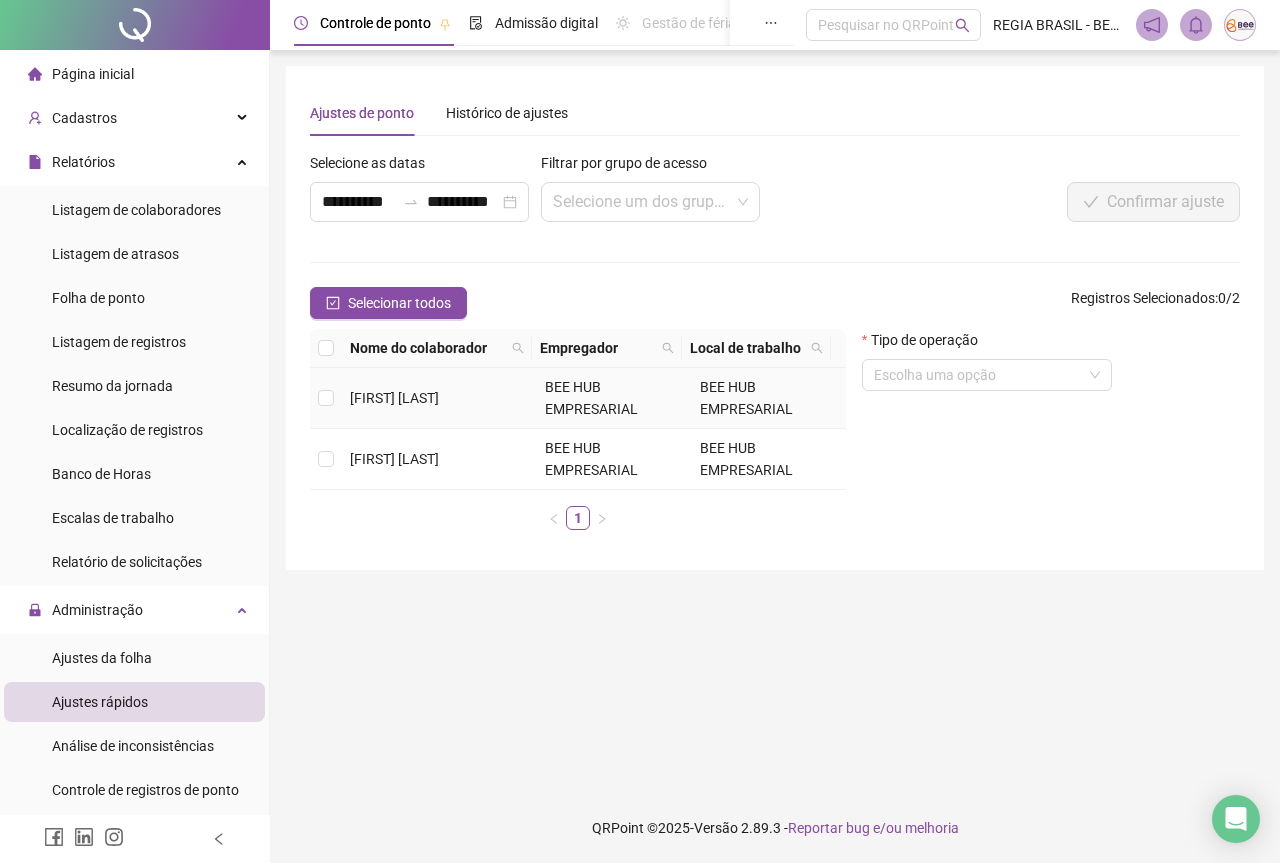 click at bounding box center (326, 398) 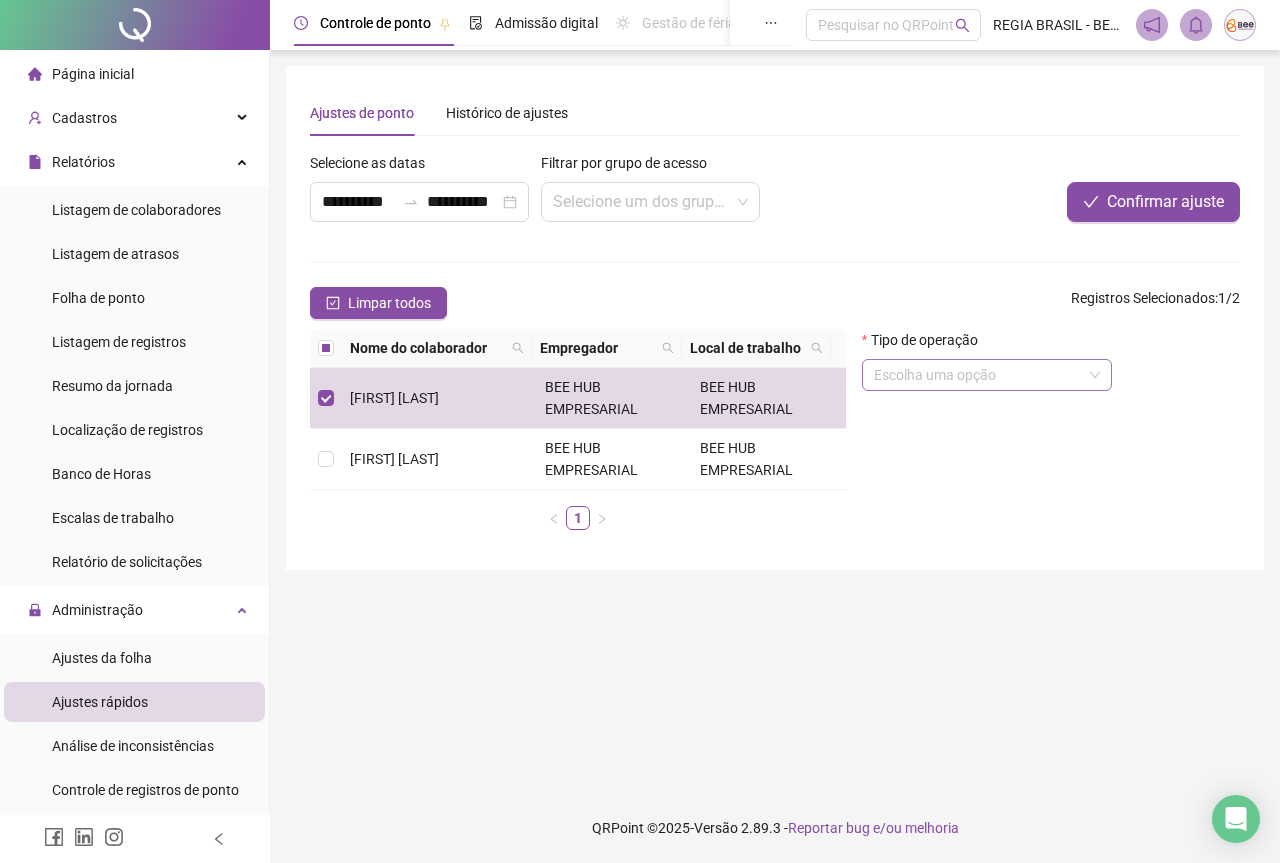 click at bounding box center [978, 375] 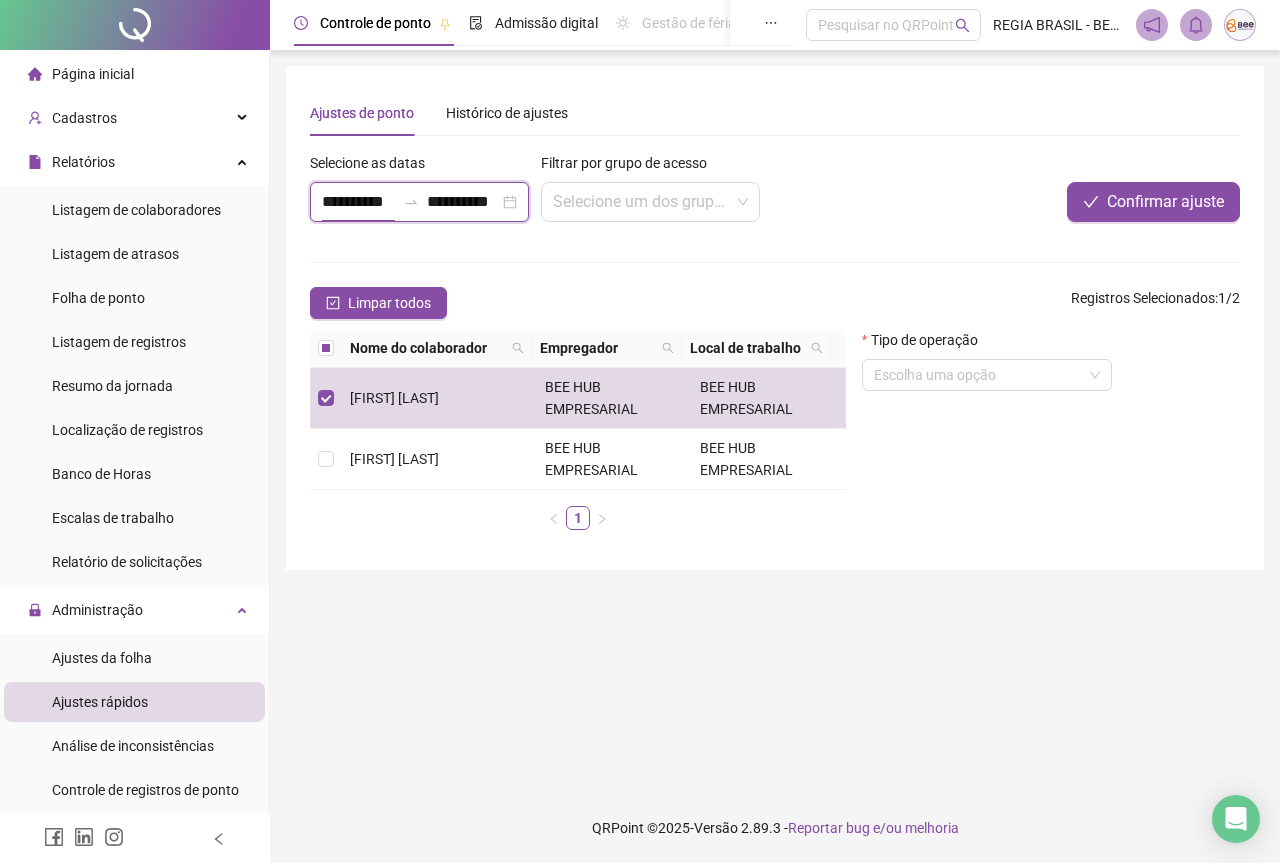 click on "**********" at bounding box center [358, 202] 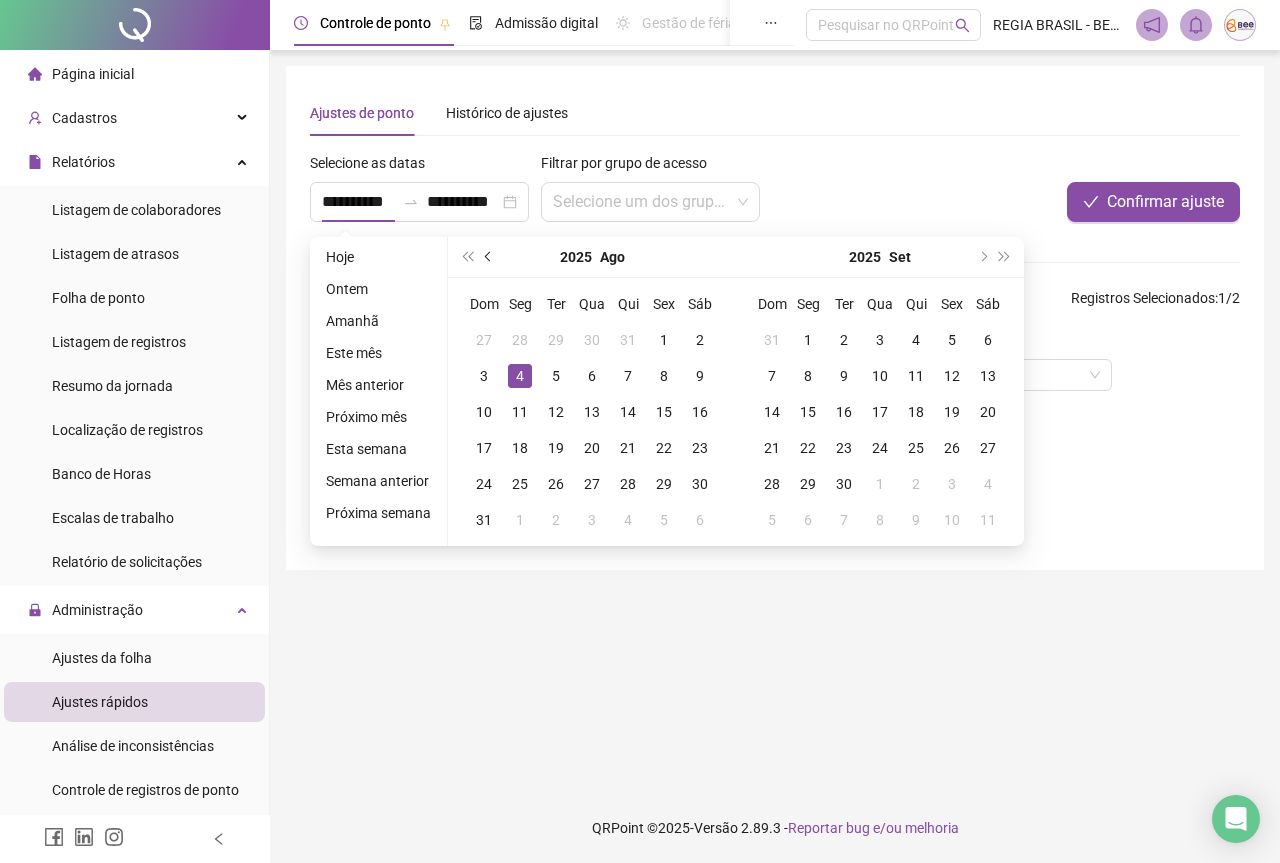 click at bounding box center (489, 257) 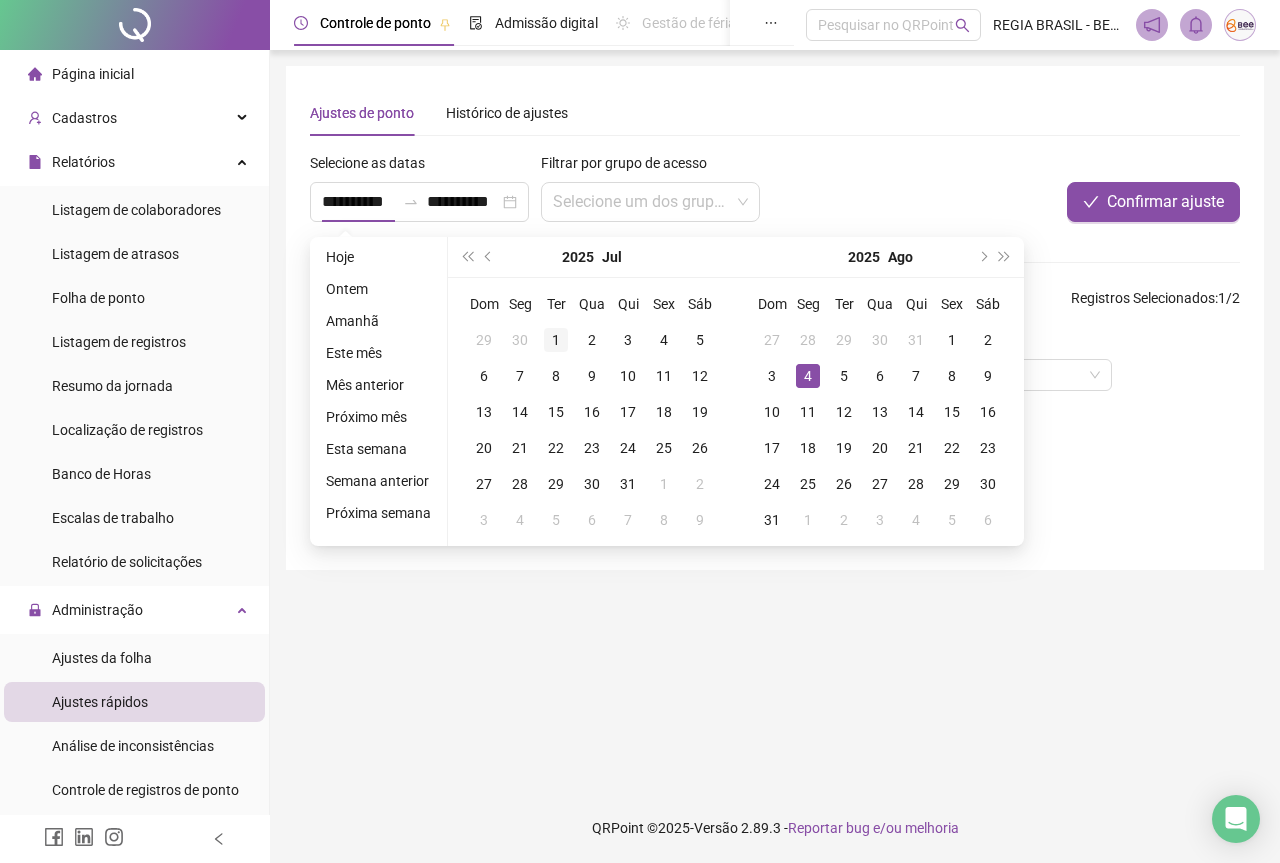 type on "**********" 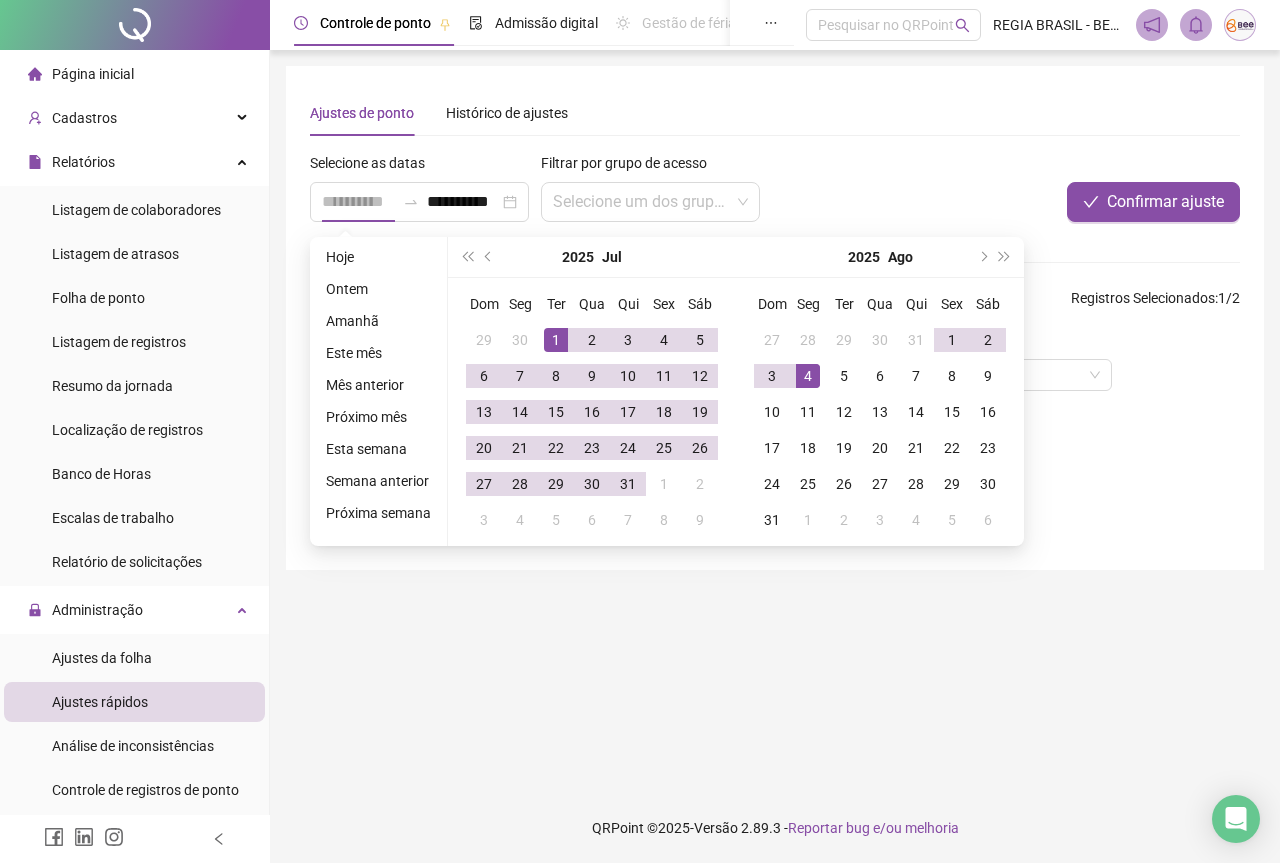 click on "1" at bounding box center [556, 340] 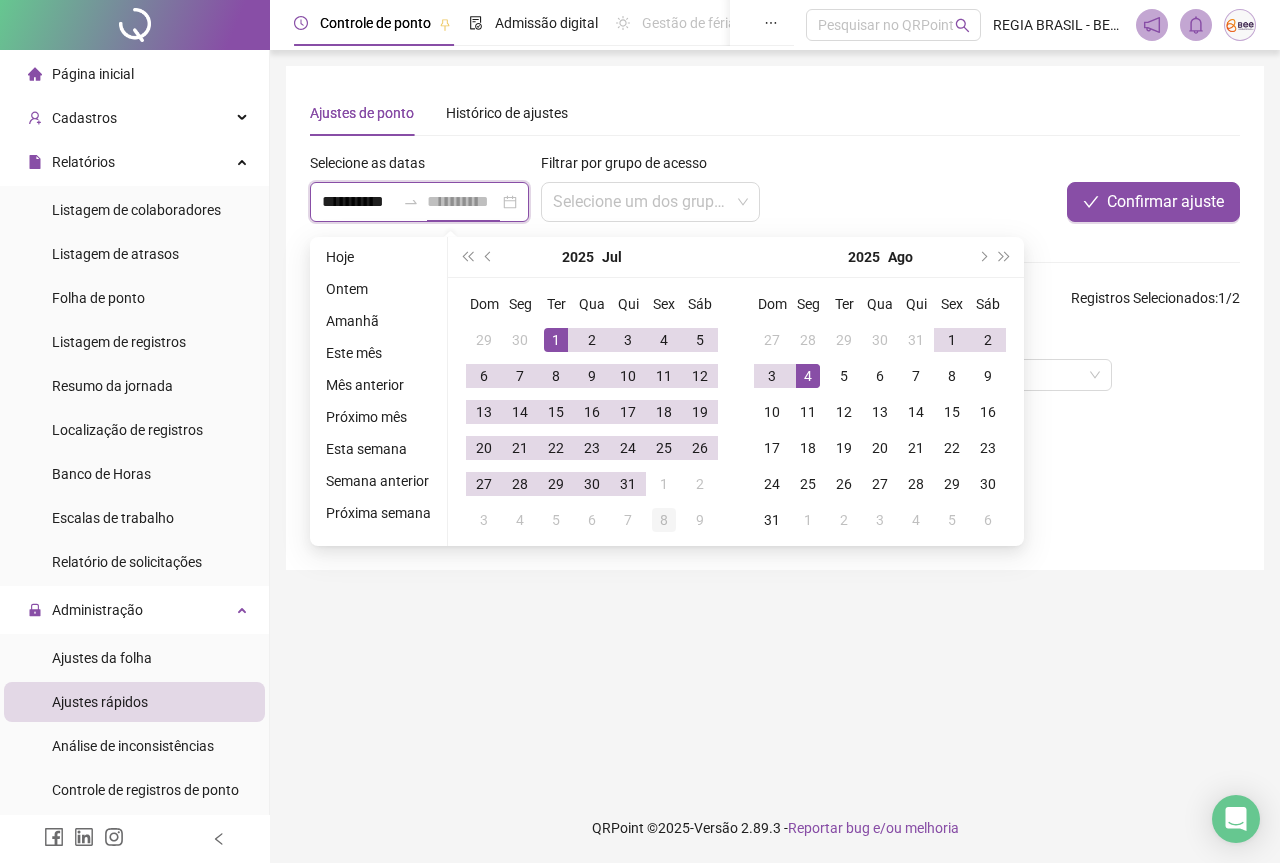 scroll, scrollTop: 0, scrollLeft: 8, axis: horizontal 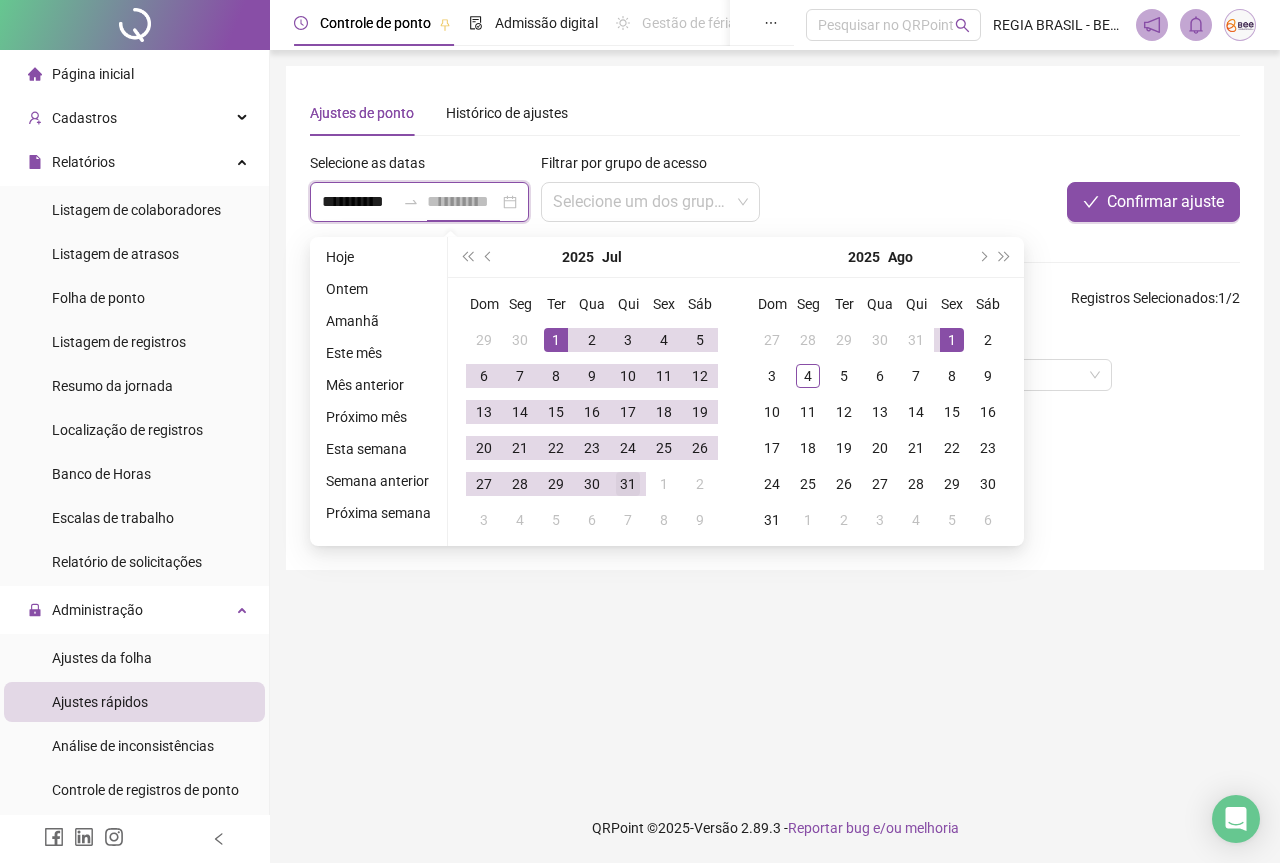 type on "**********" 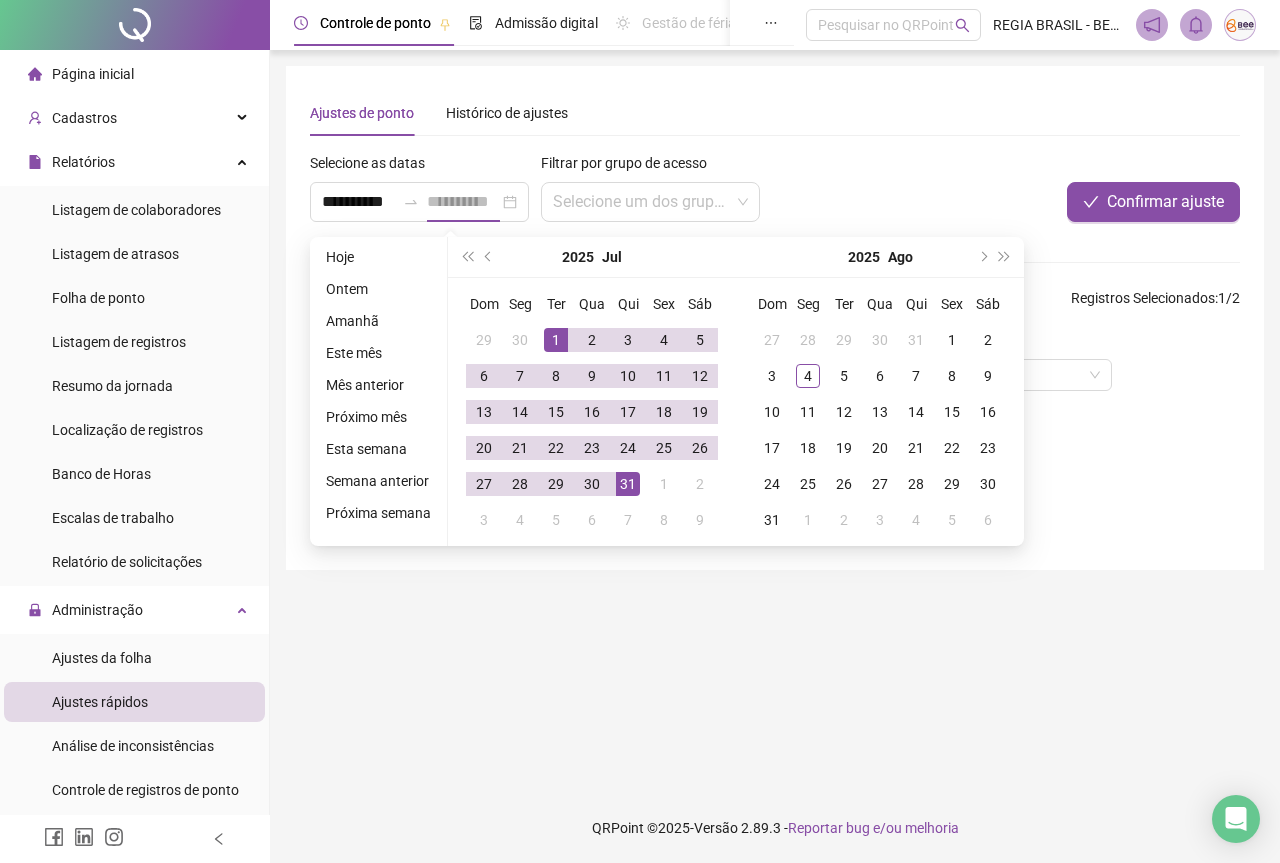 click on "31" at bounding box center (628, 484) 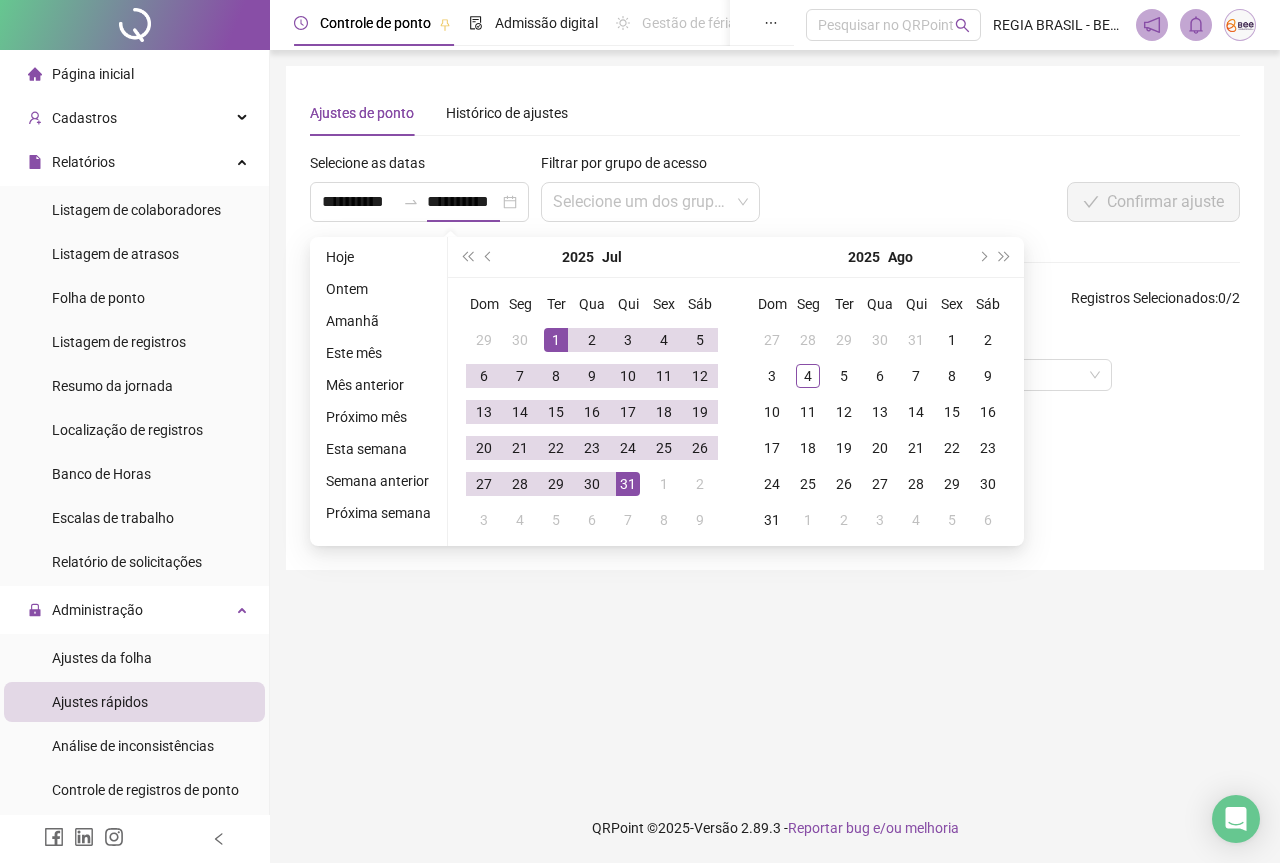 scroll, scrollTop: 0, scrollLeft: 0, axis: both 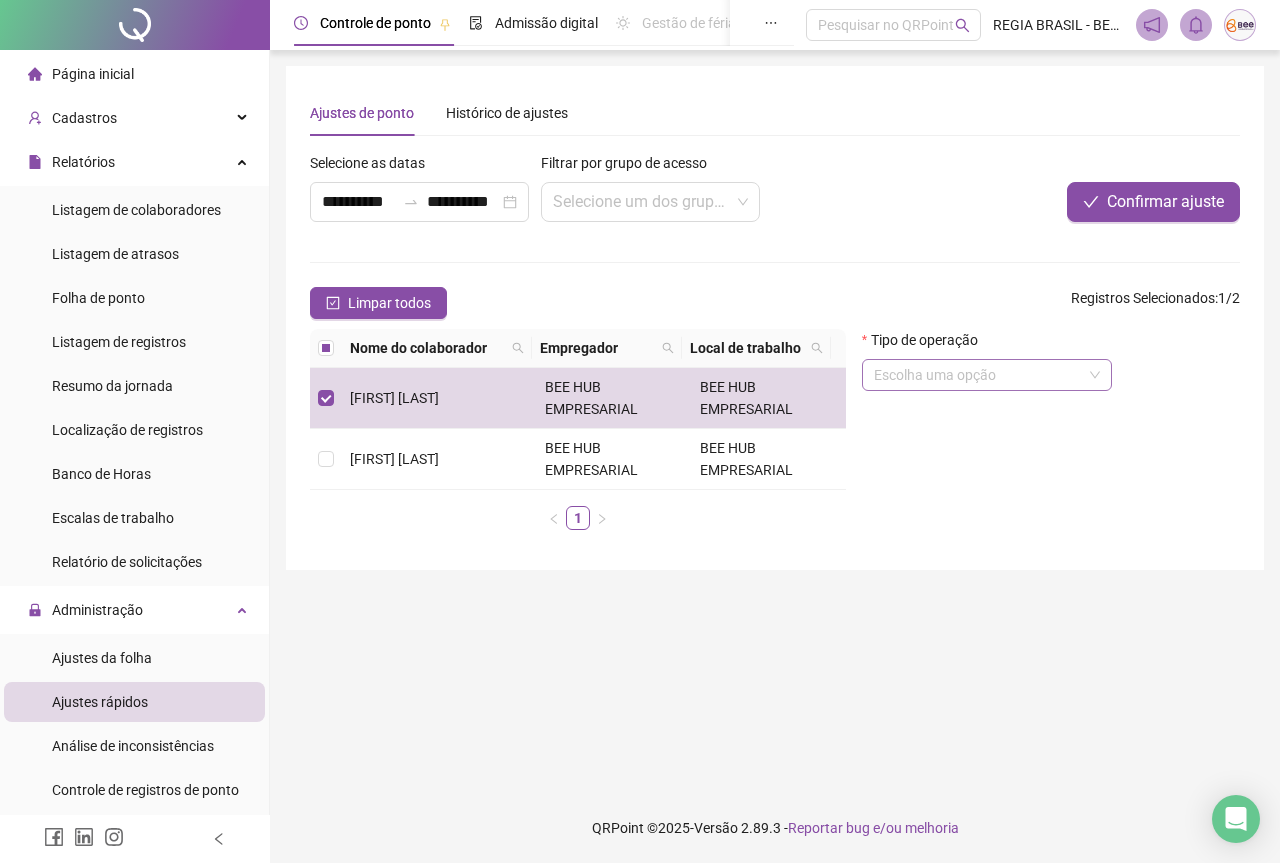 click at bounding box center [978, 375] 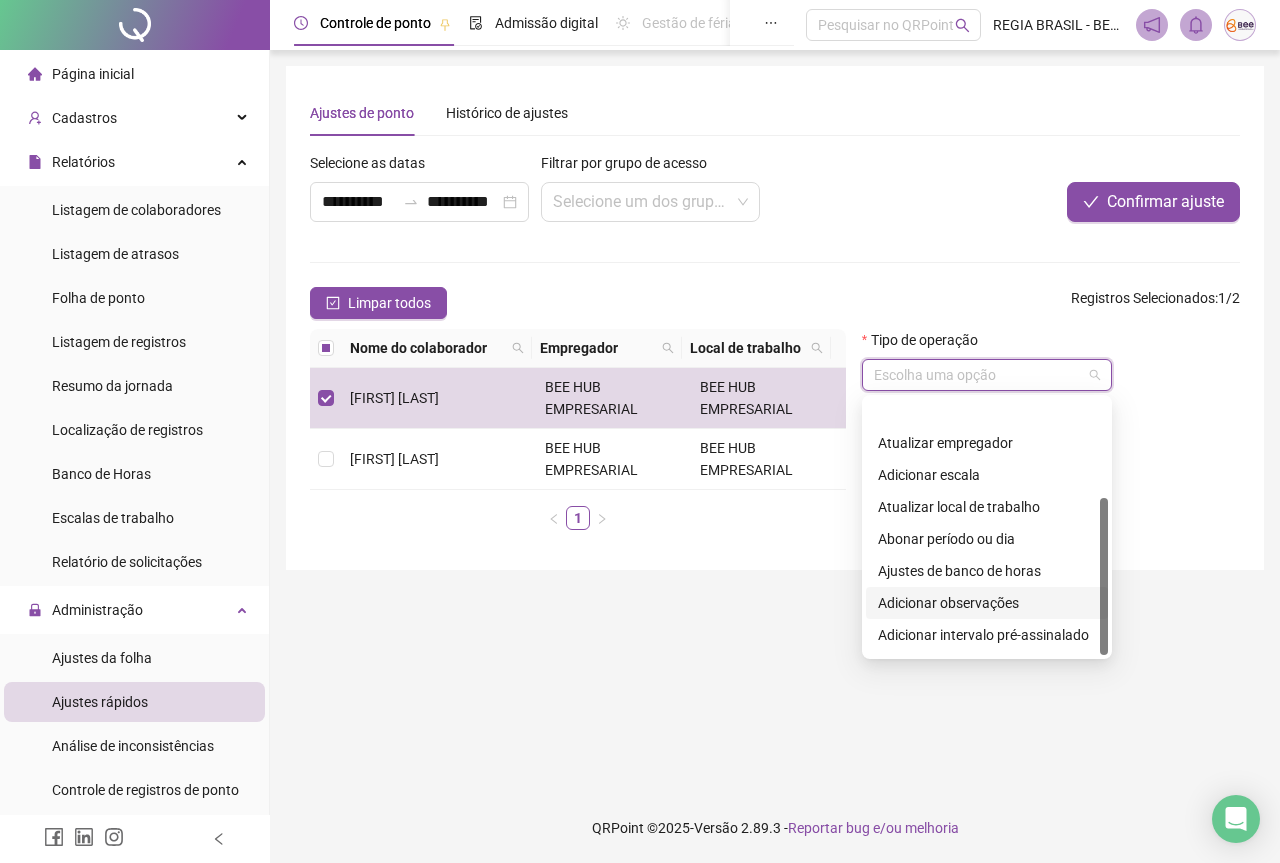 scroll, scrollTop: 160, scrollLeft: 0, axis: vertical 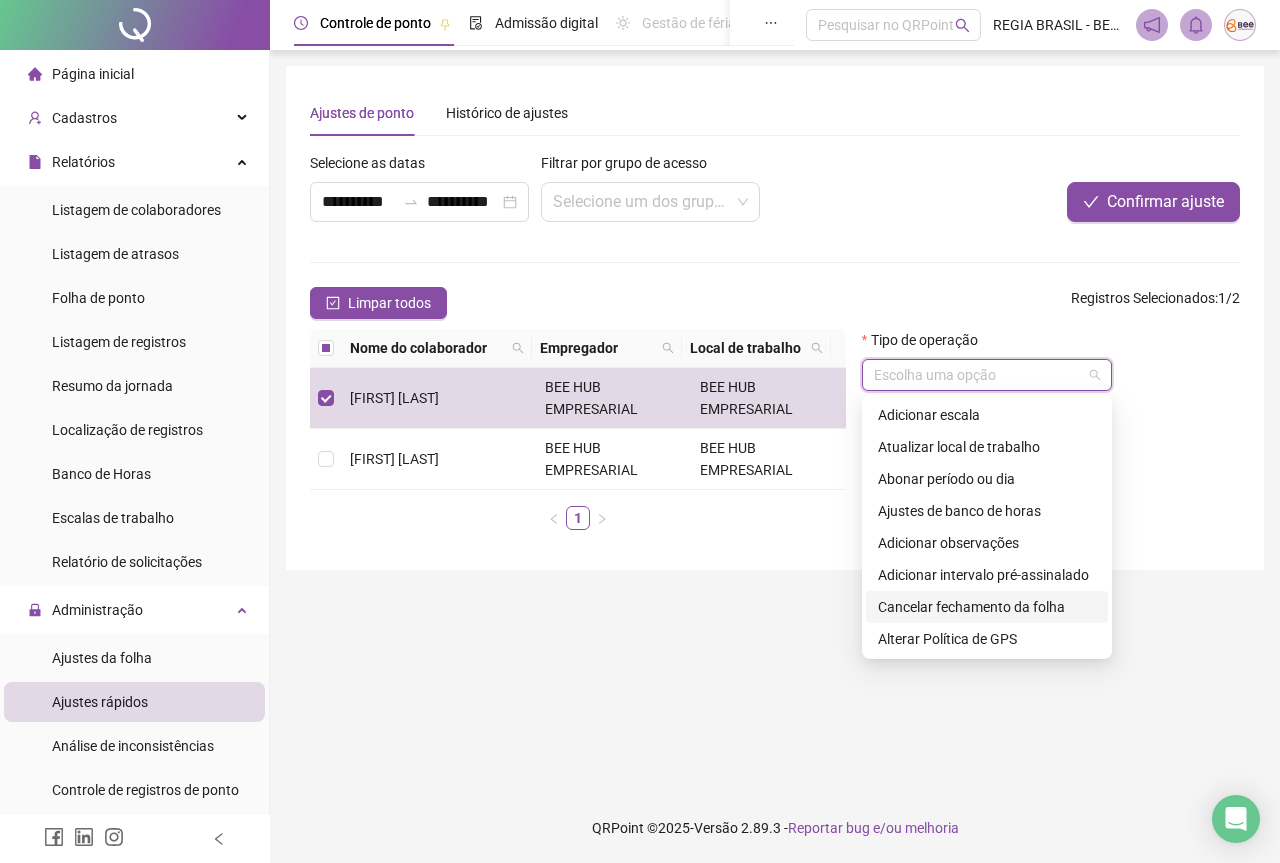 click on "Cancelar fechamento da folha" at bounding box center (987, 607) 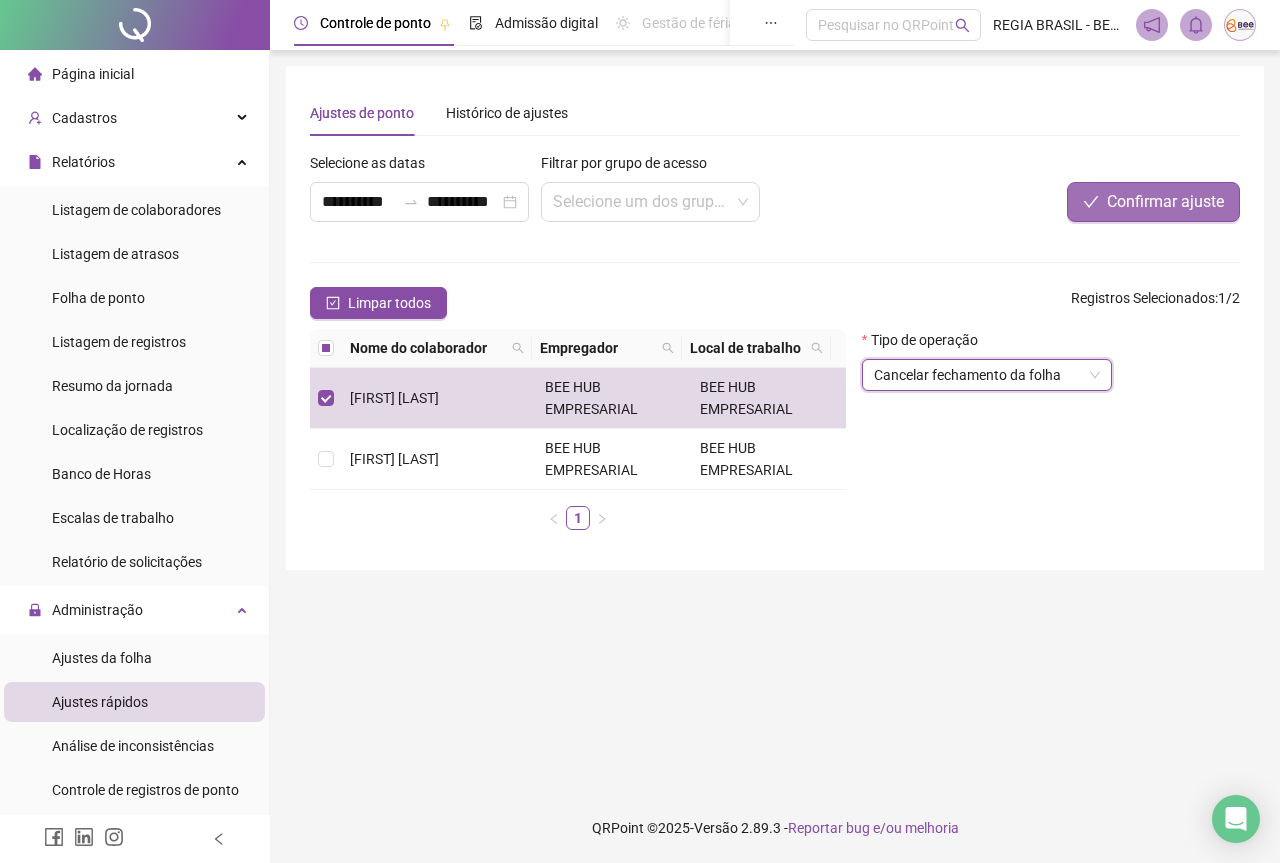 click on "Confirmar ajuste" at bounding box center [1165, 202] 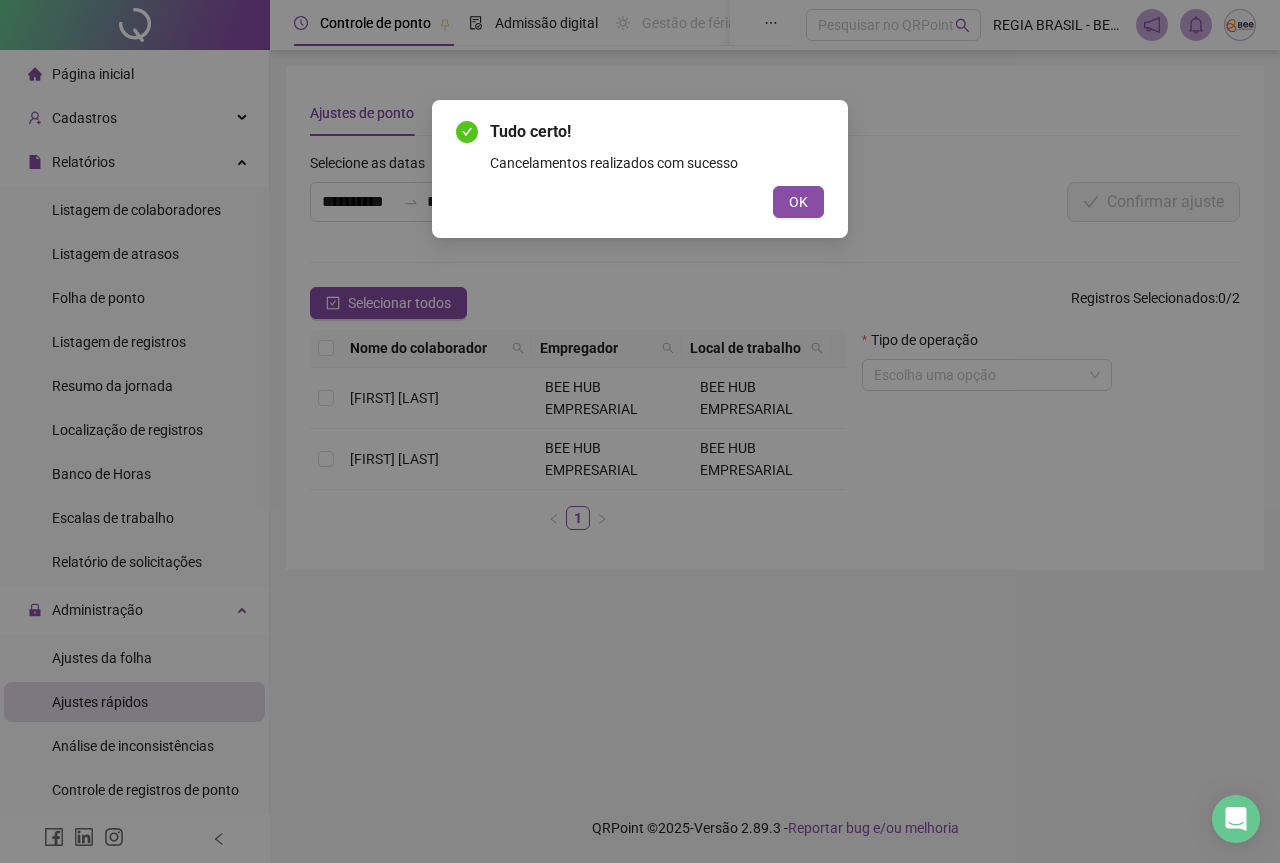 click on "OK" at bounding box center [798, 202] 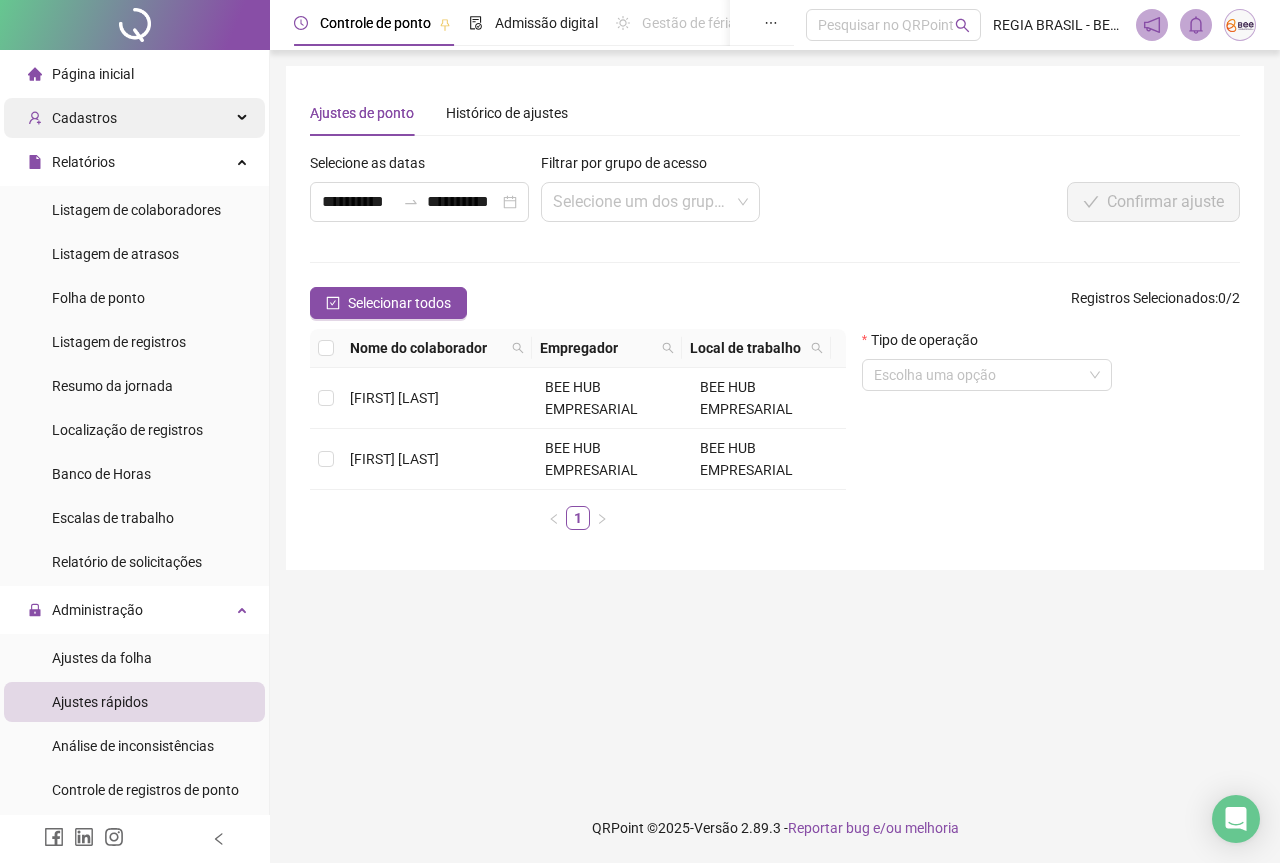 click on "Cadastros" at bounding box center [134, 118] 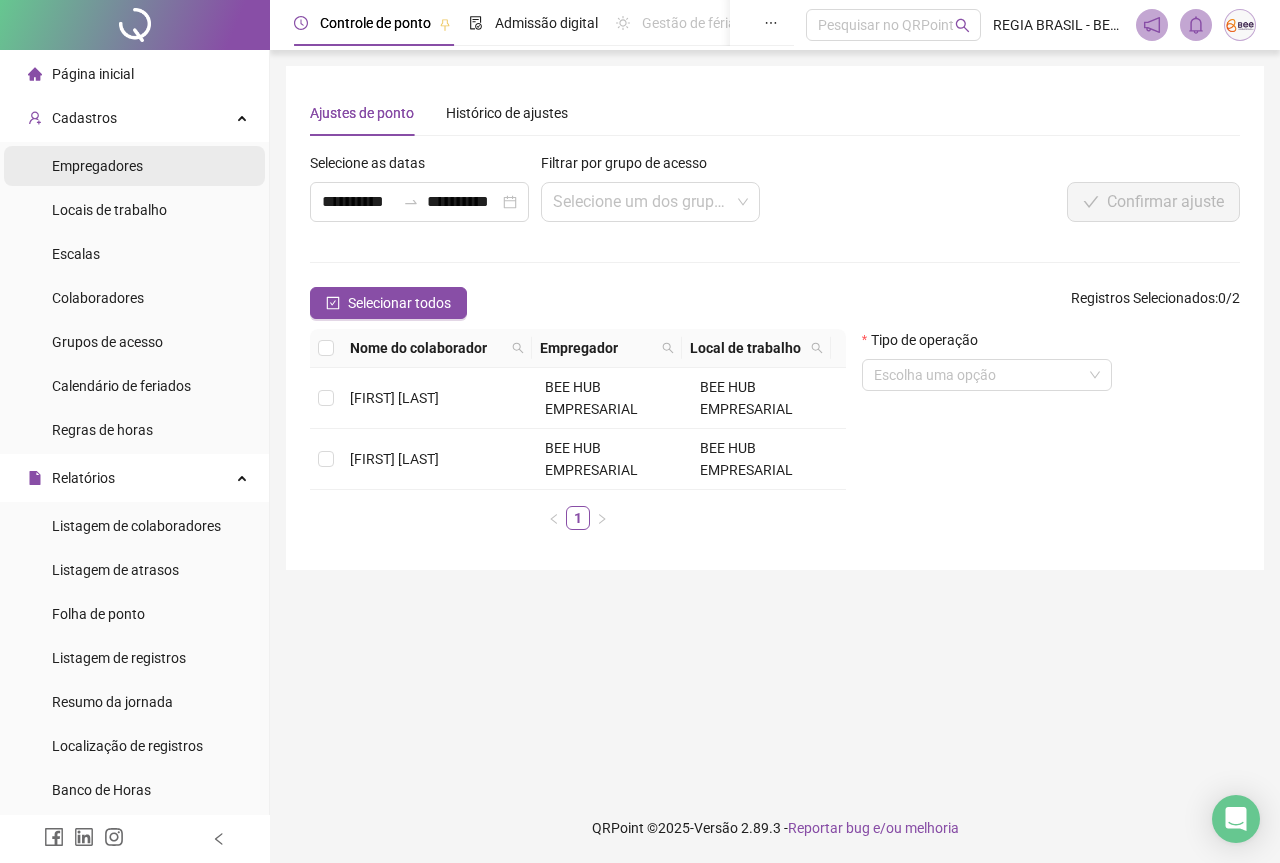 click on "Empregadores" at bounding box center [97, 166] 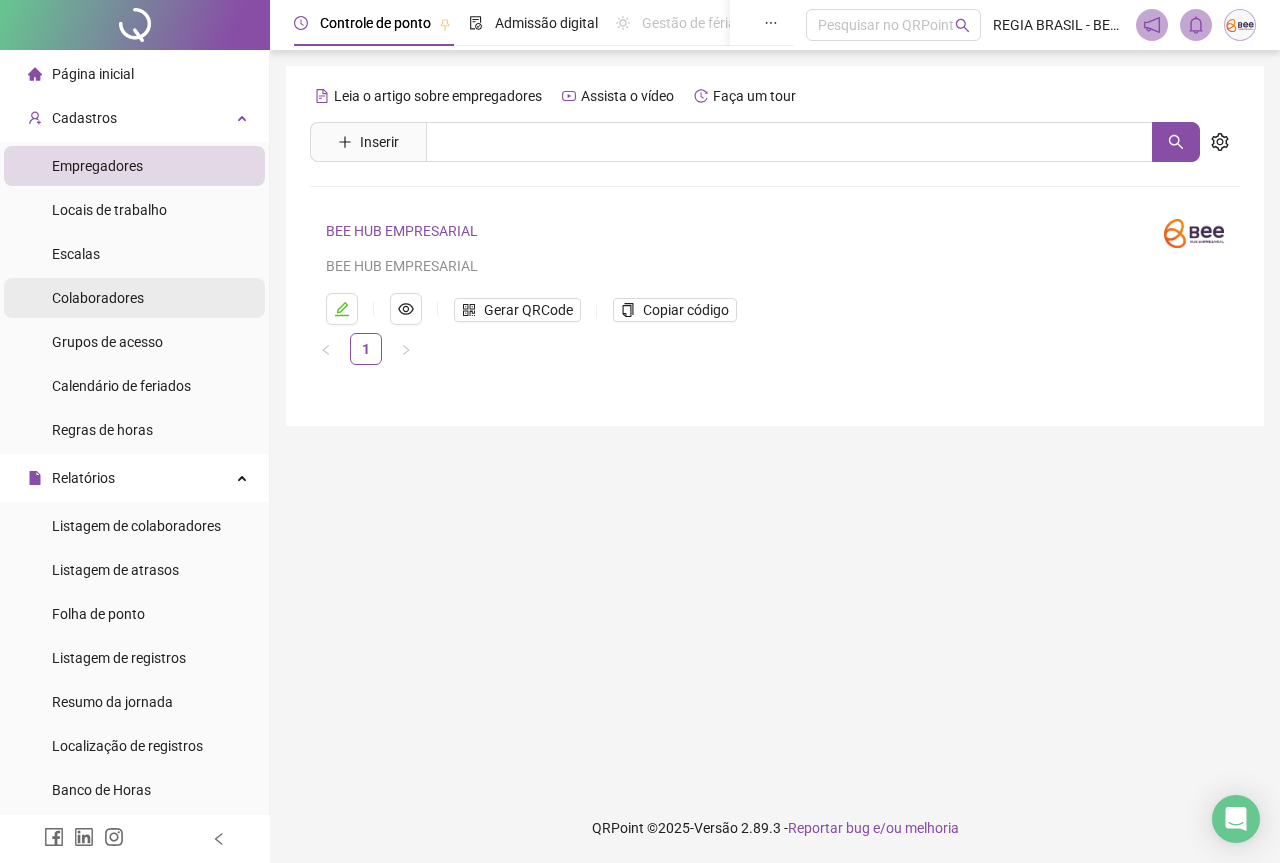 click on "Colaboradores" at bounding box center [98, 298] 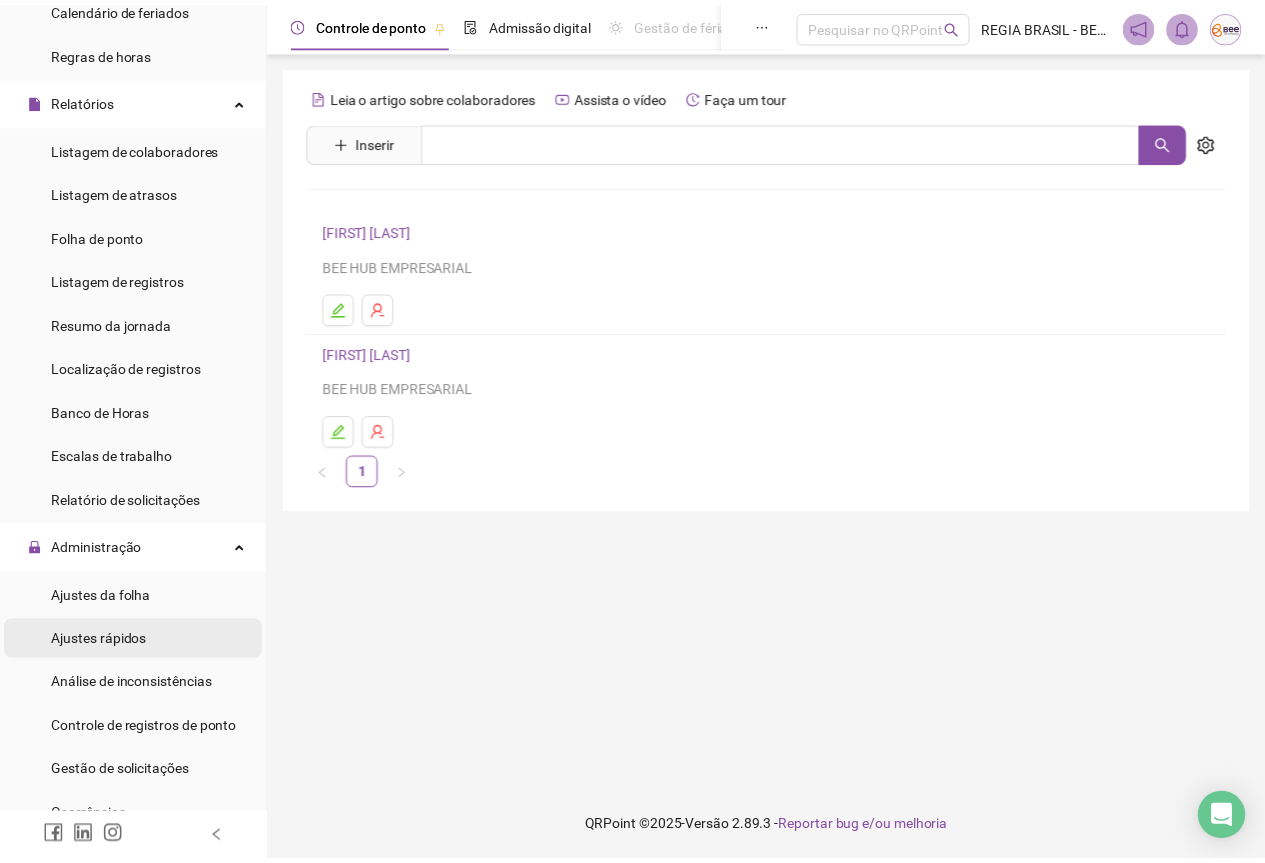 scroll, scrollTop: 400, scrollLeft: 0, axis: vertical 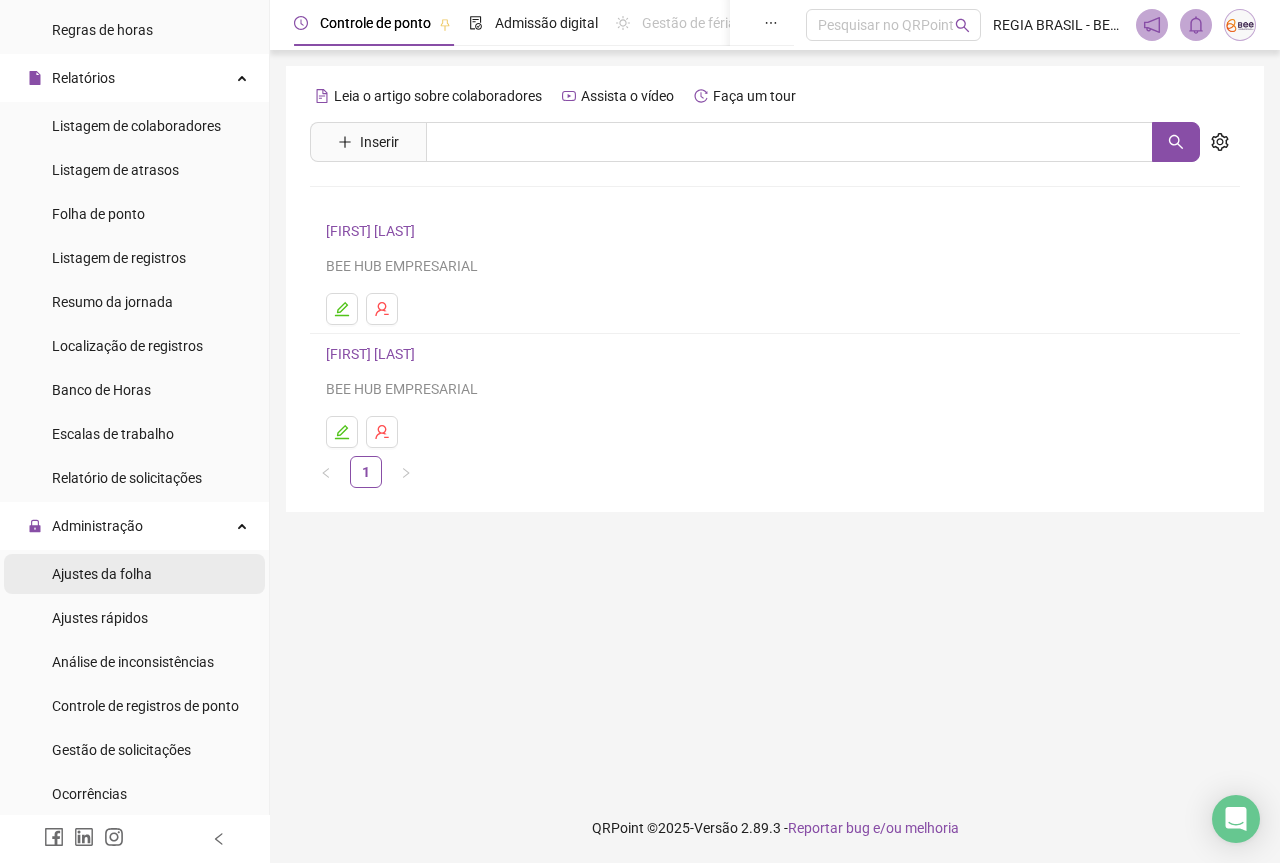 click on "Ajustes da folha" at bounding box center (102, 574) 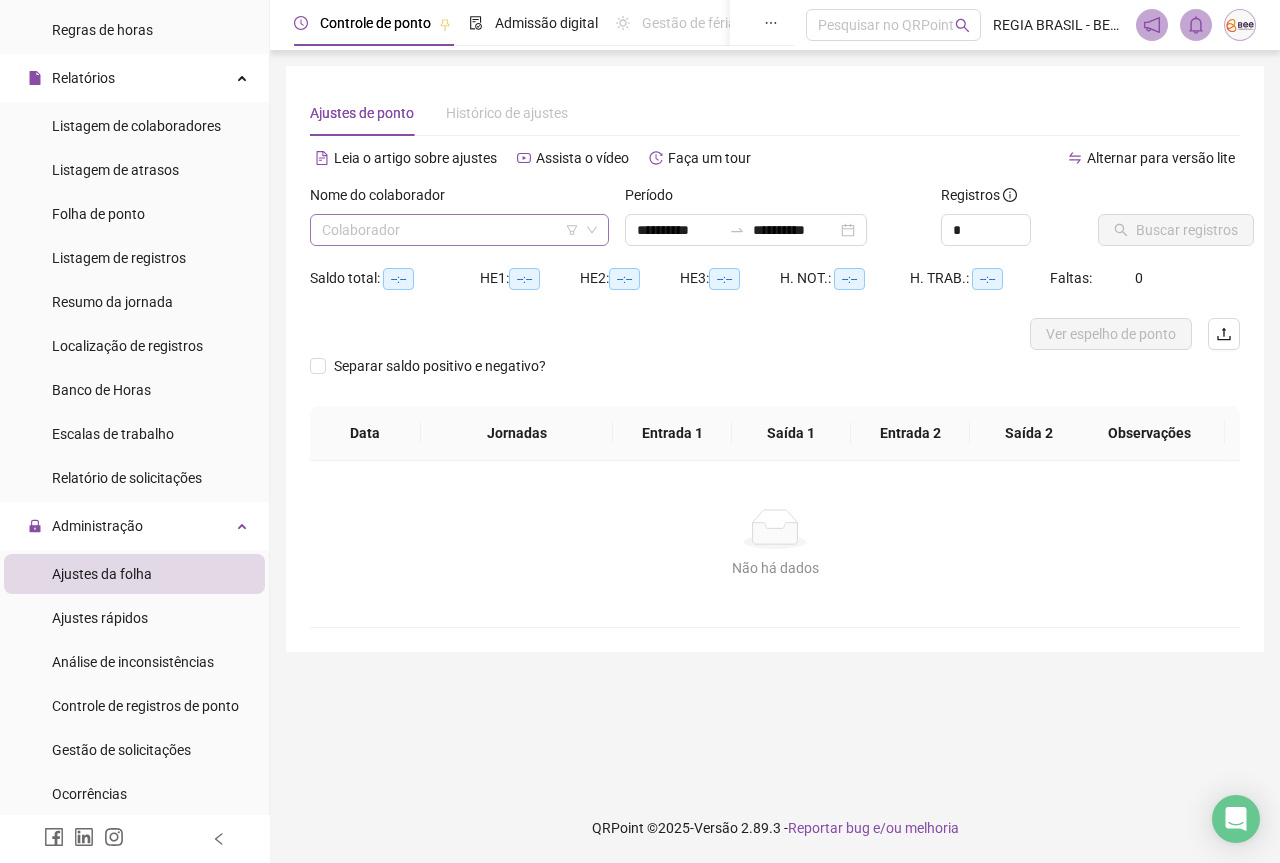 click at bounding box center [450, 230] 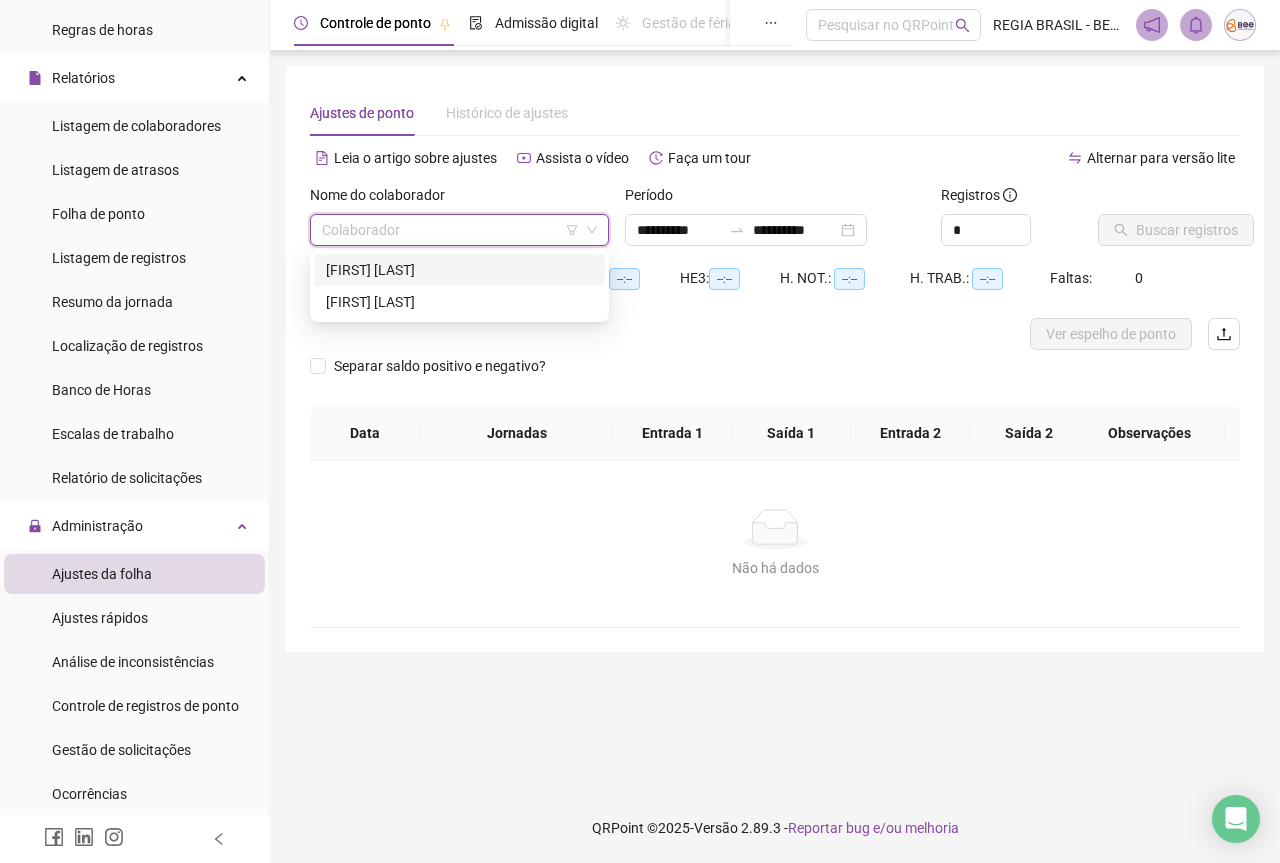 click on "[FIRST] [LAST]" at bounding box center [459, 270] 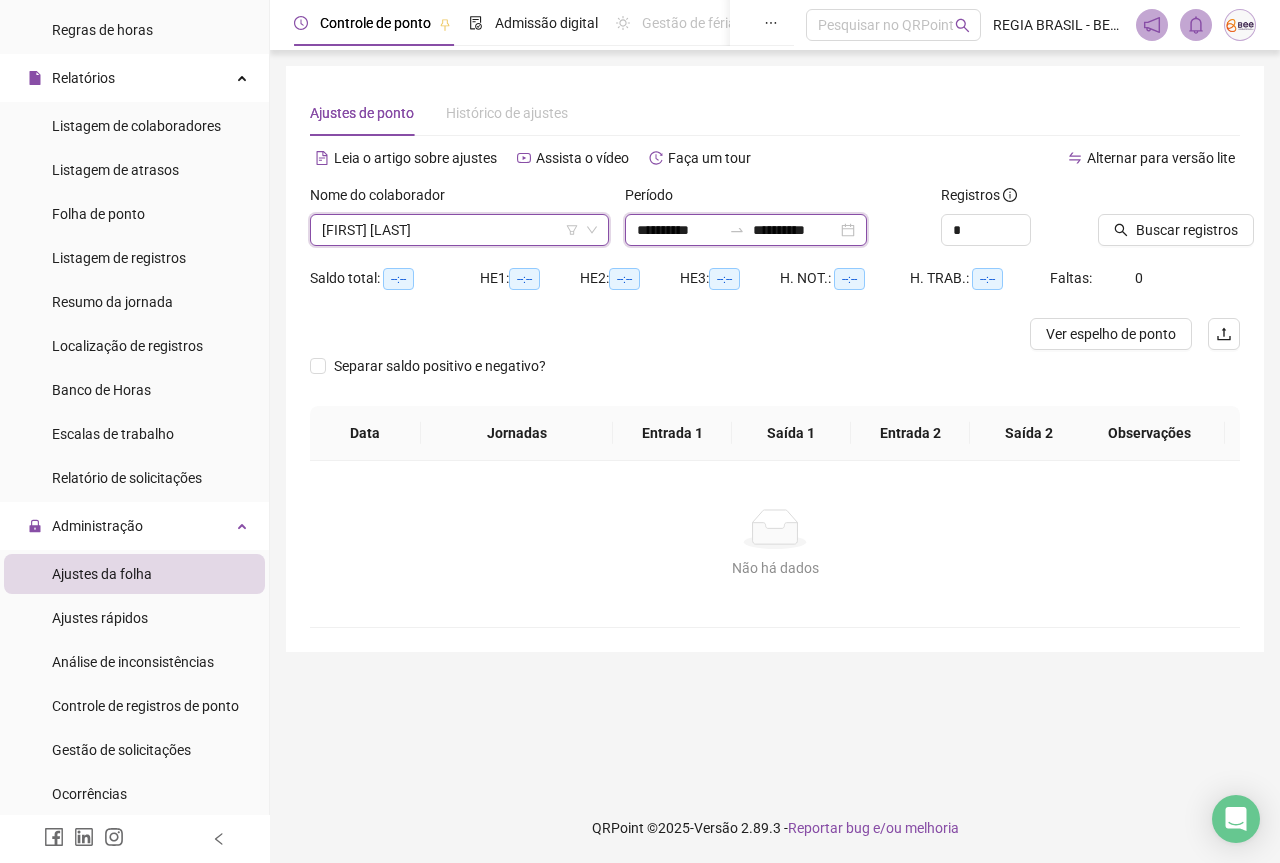 click on "**********" at bounding box center (679, 230) 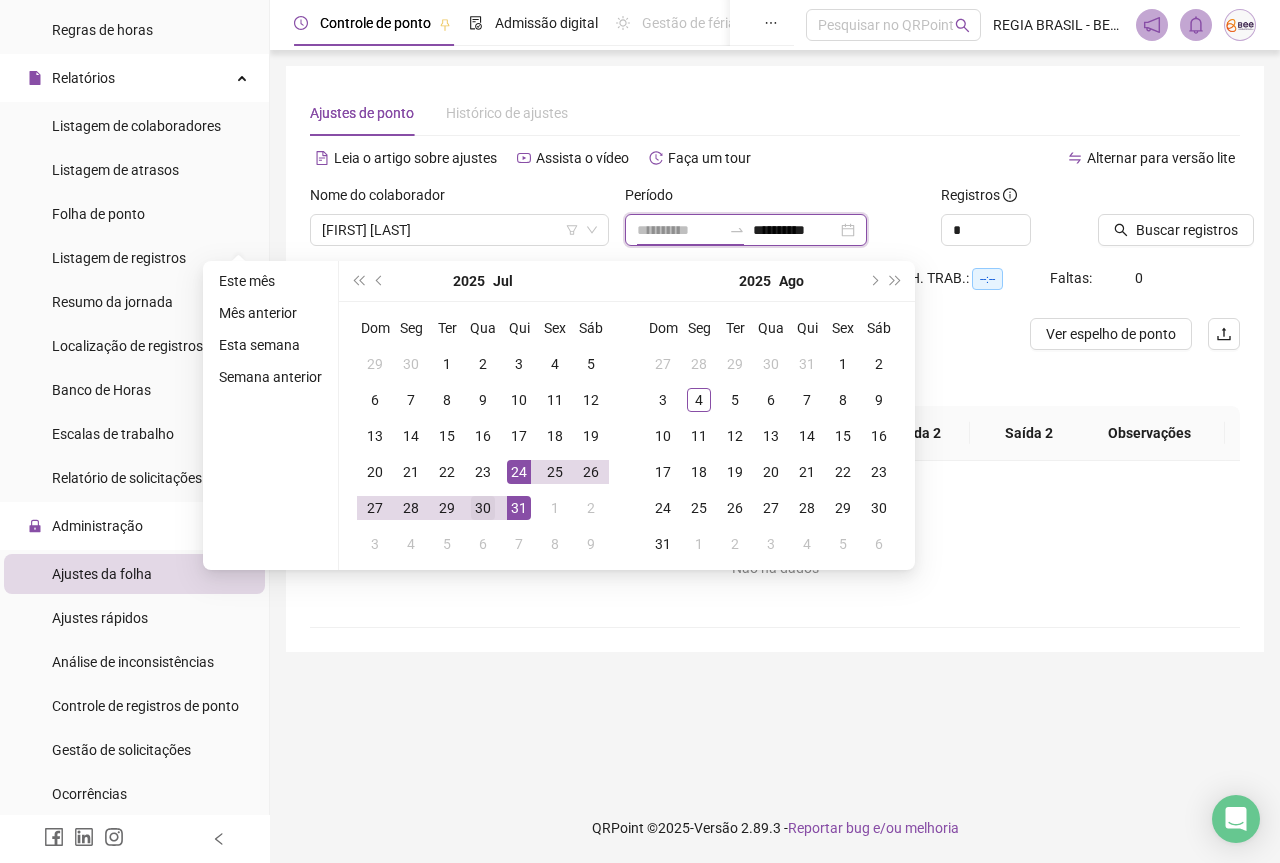 type on "**********" 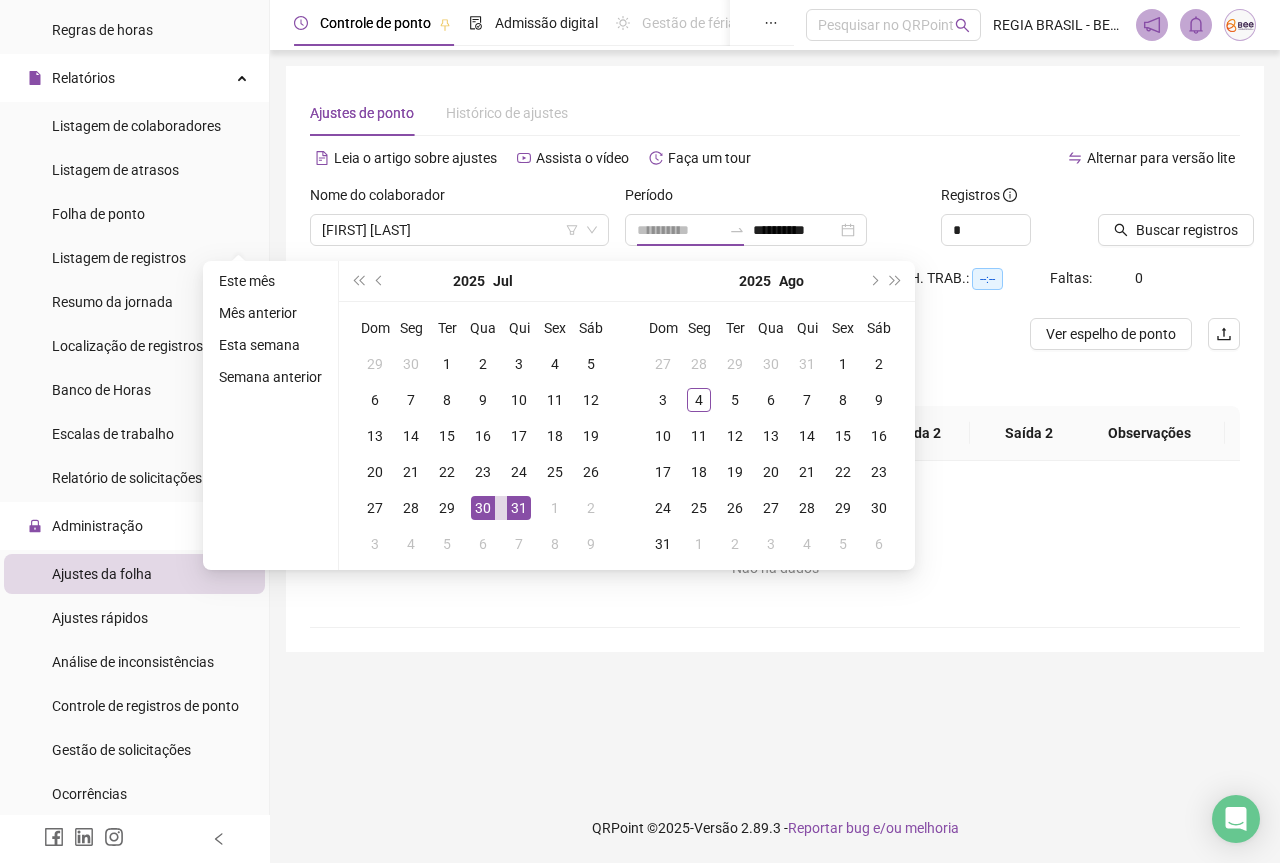 click on "30" at bounding box center (483, 508) 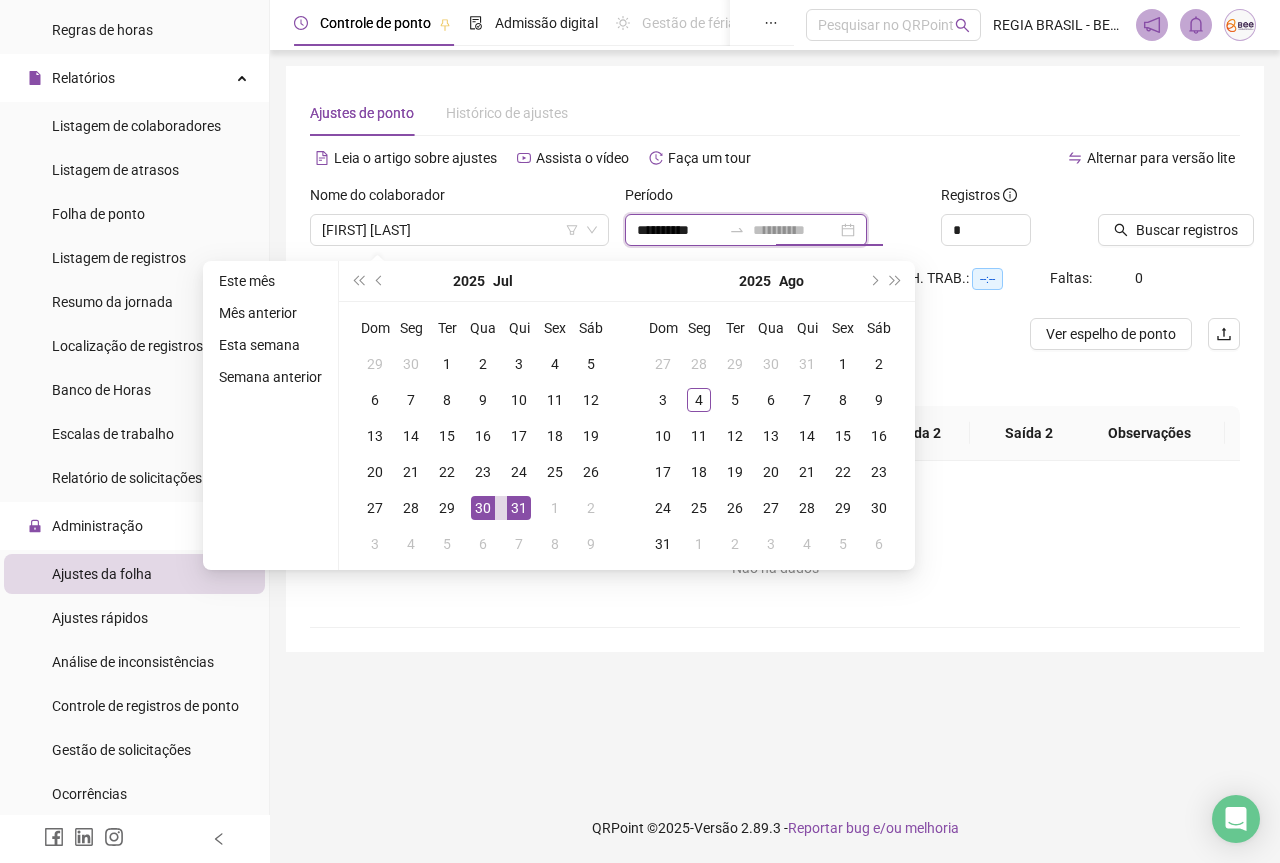 type on "**********" 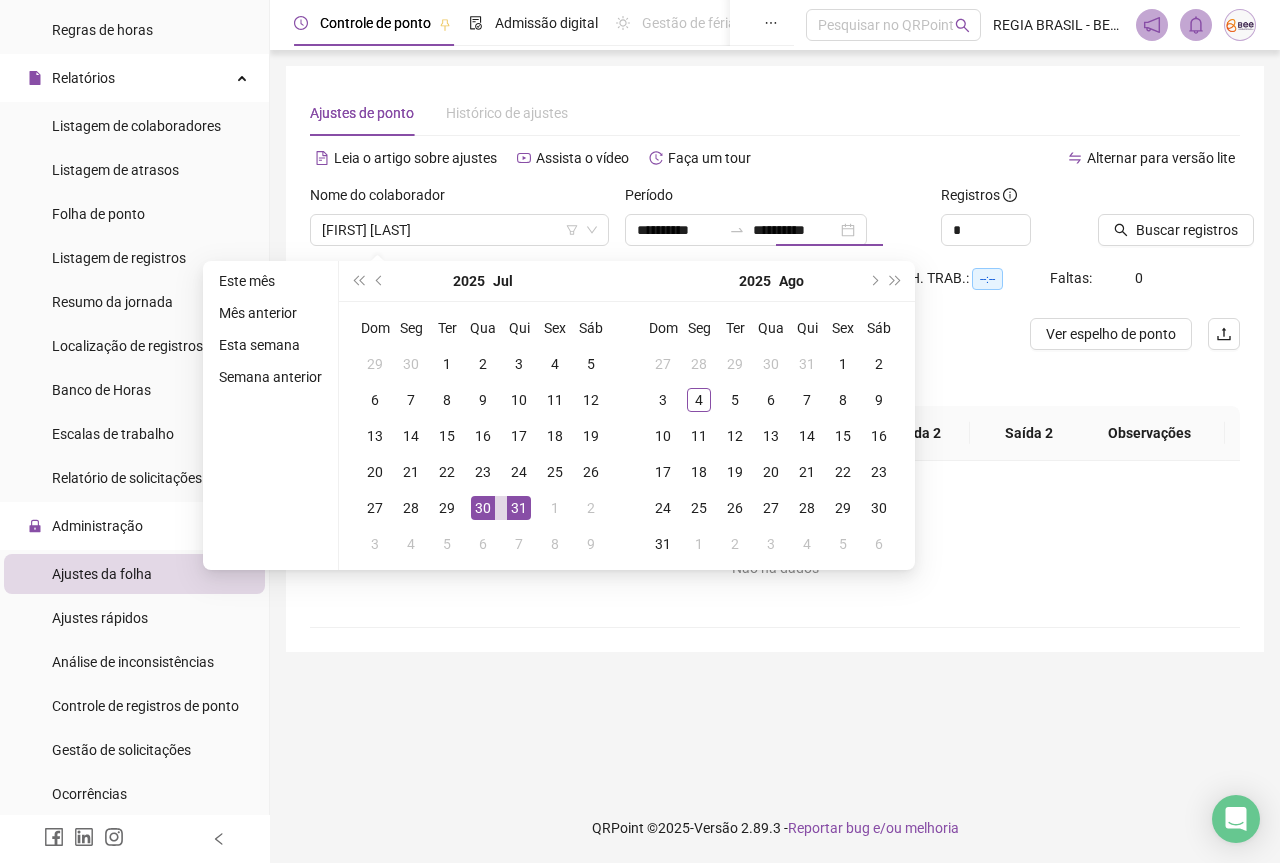 click on "**********" at bounding box center (774, 223) 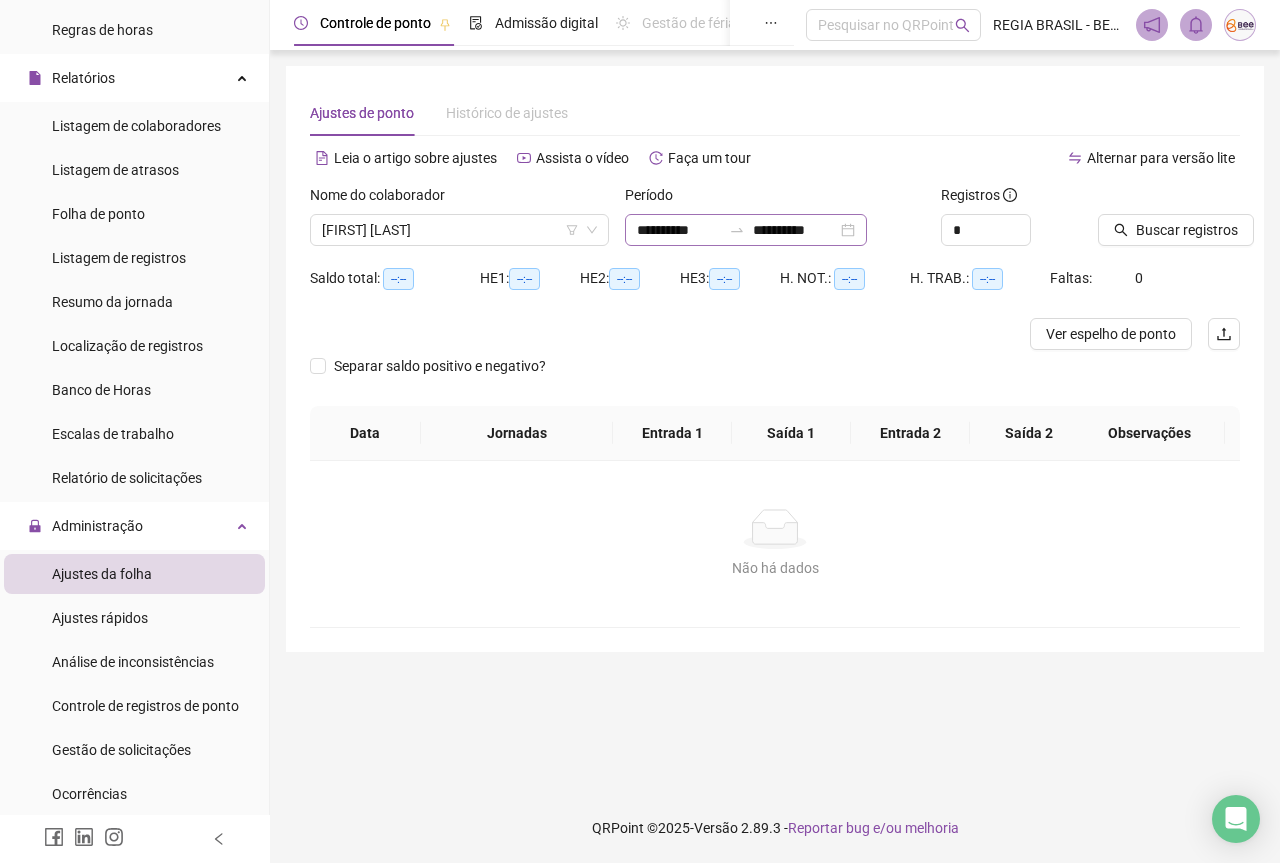 click on "**********" at bounding box center [746, 230] 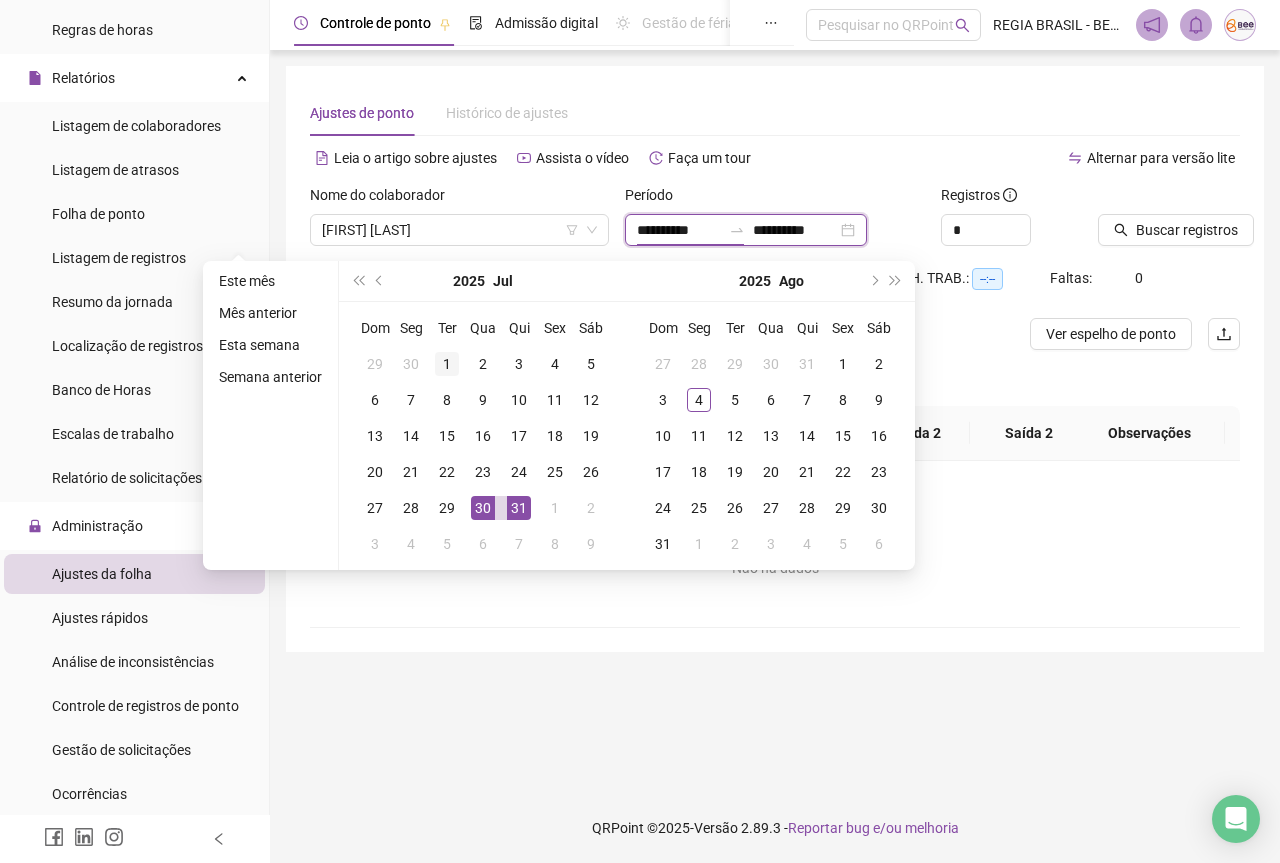 type on "**********" 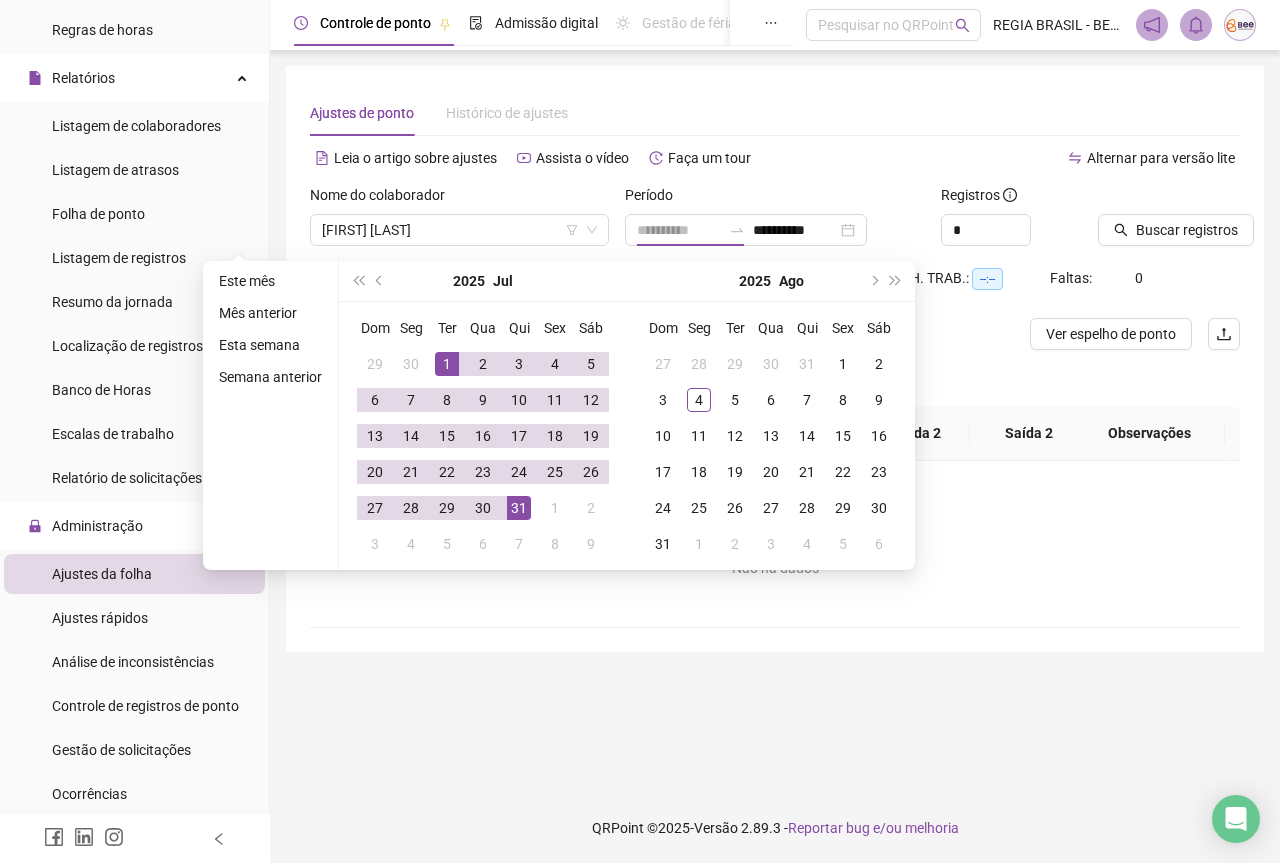 click on "1" at bounding box center (447, 364) 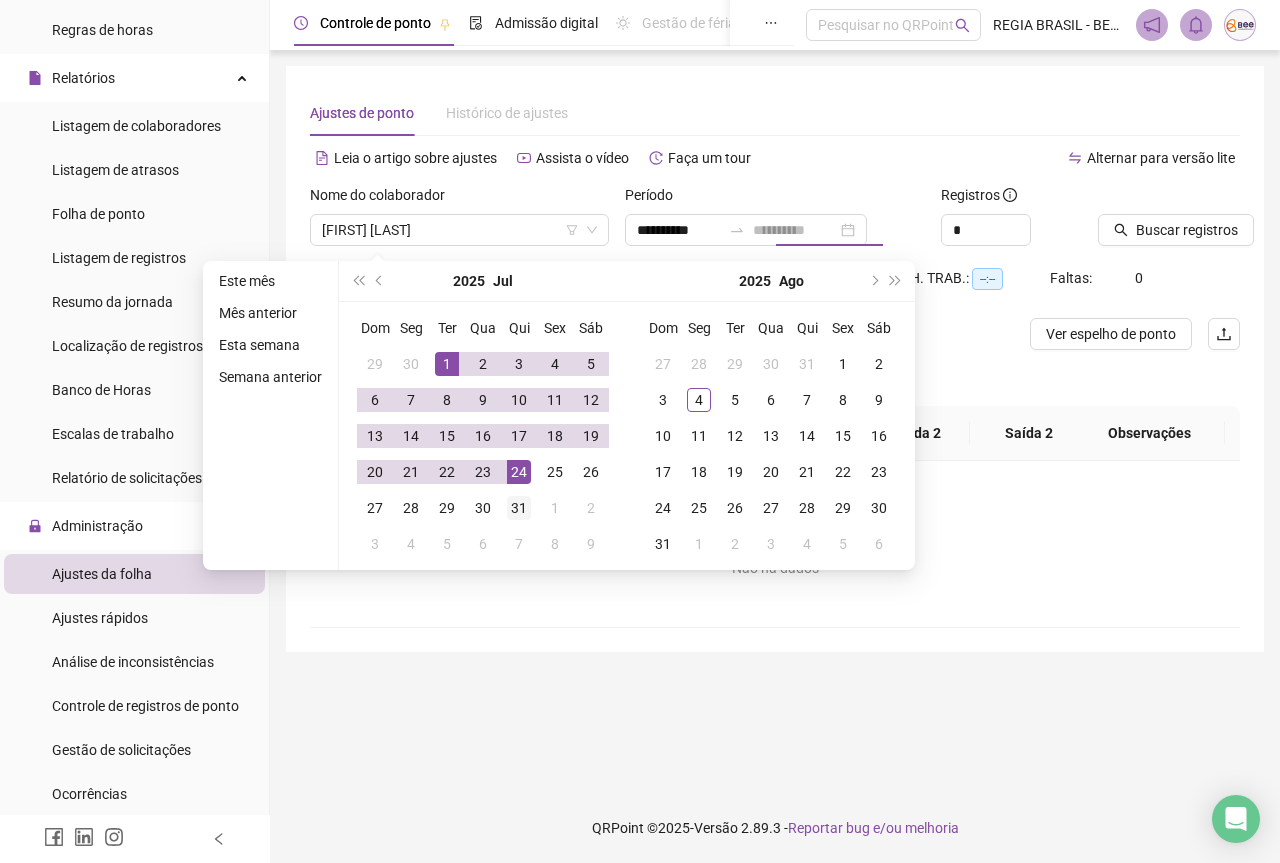 type on "**********" 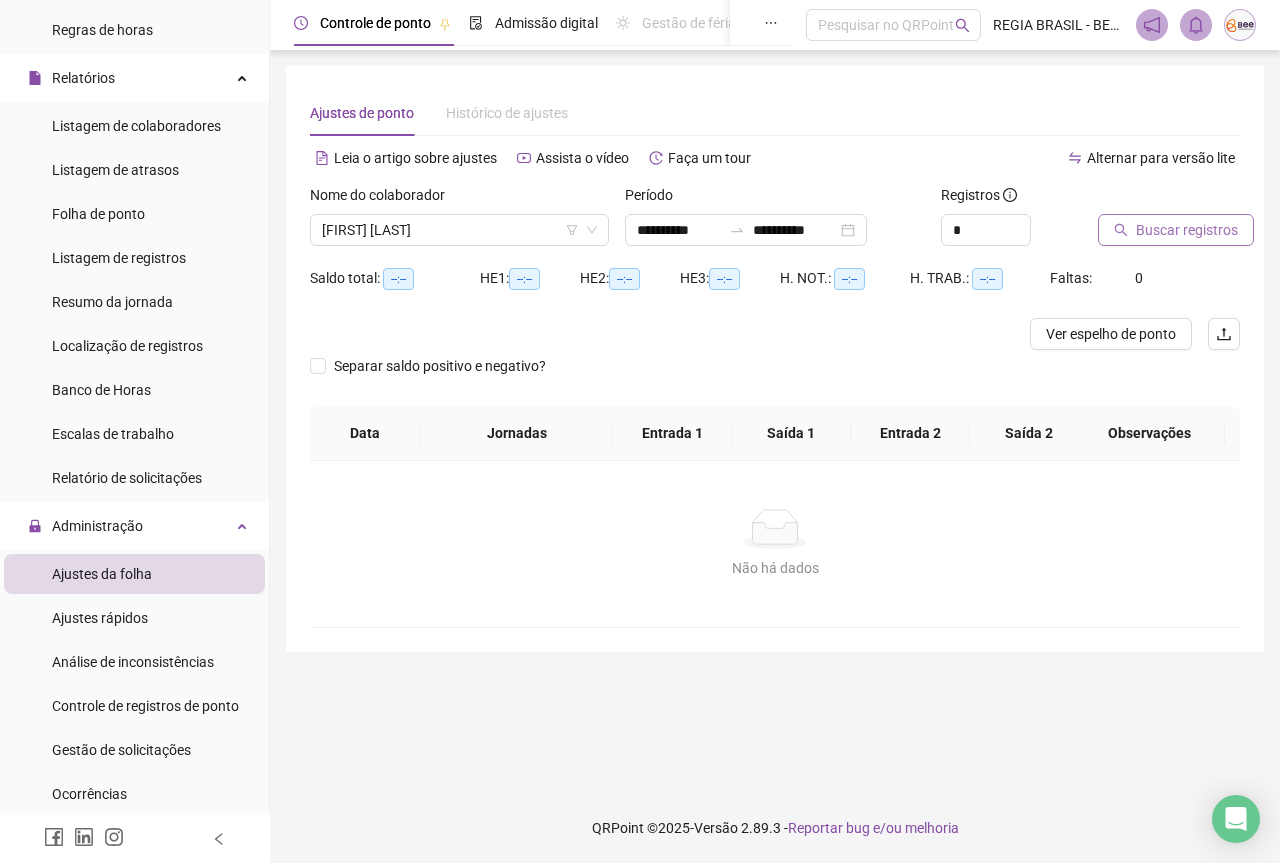 click 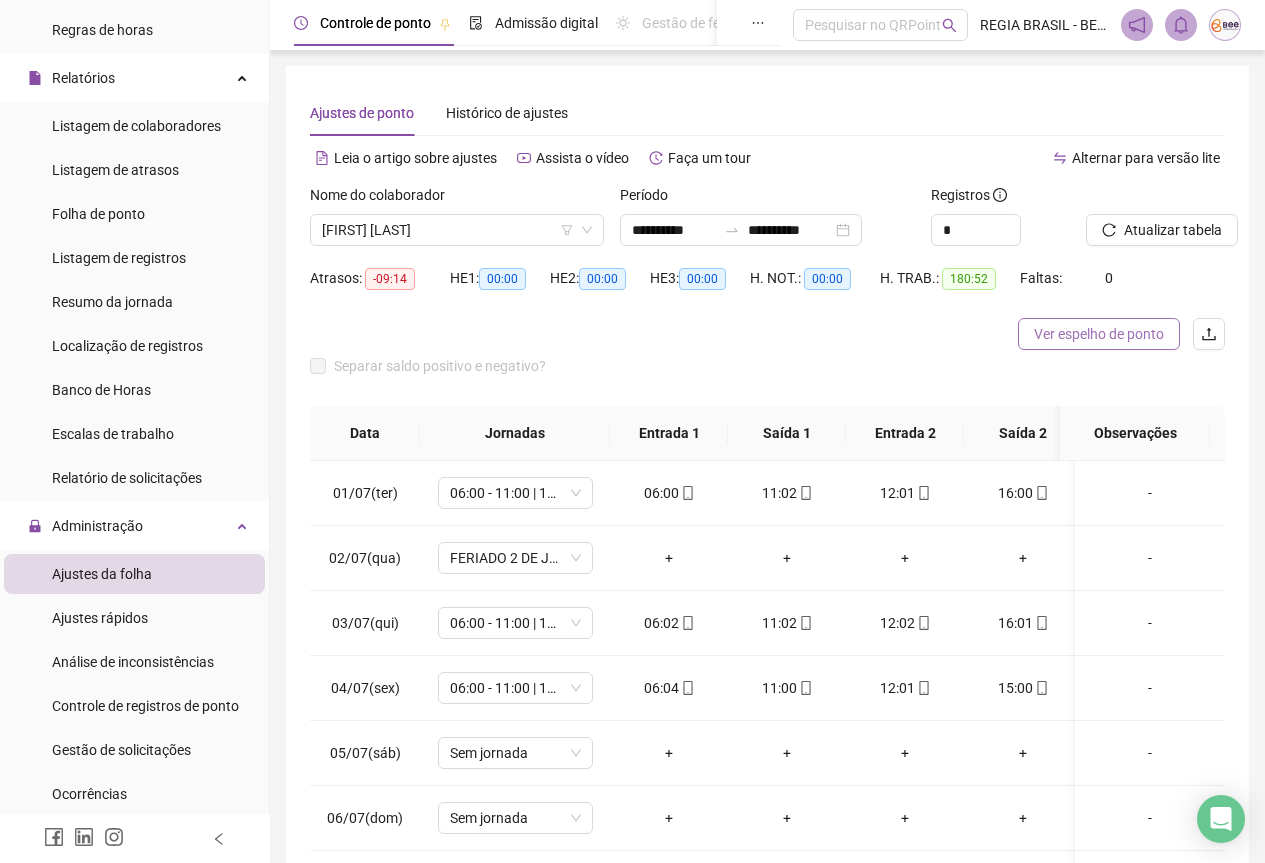click on "Ver espelho de ponto" at bounding box center [1099, 334] 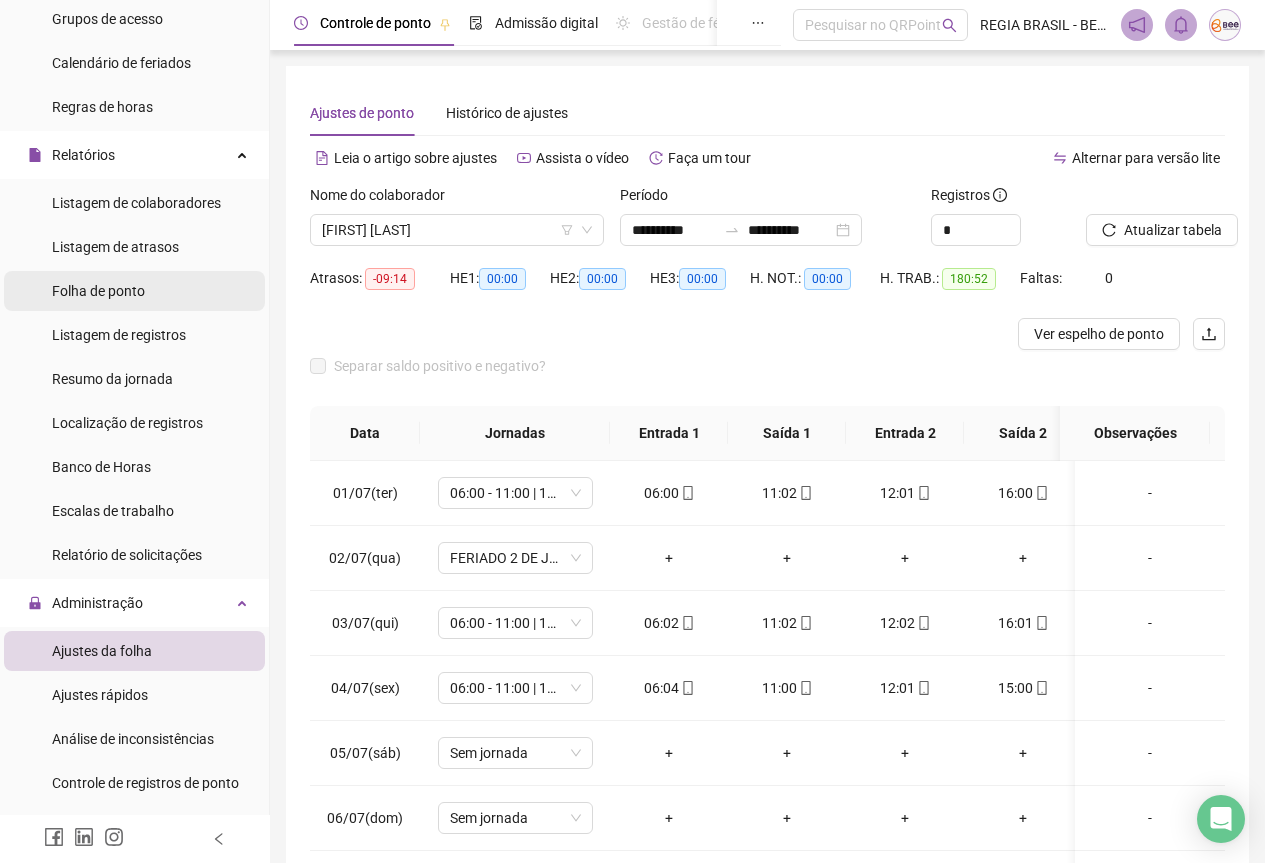 scroll, scrollTop: 300, scrollLeft: 0, axis: vertical 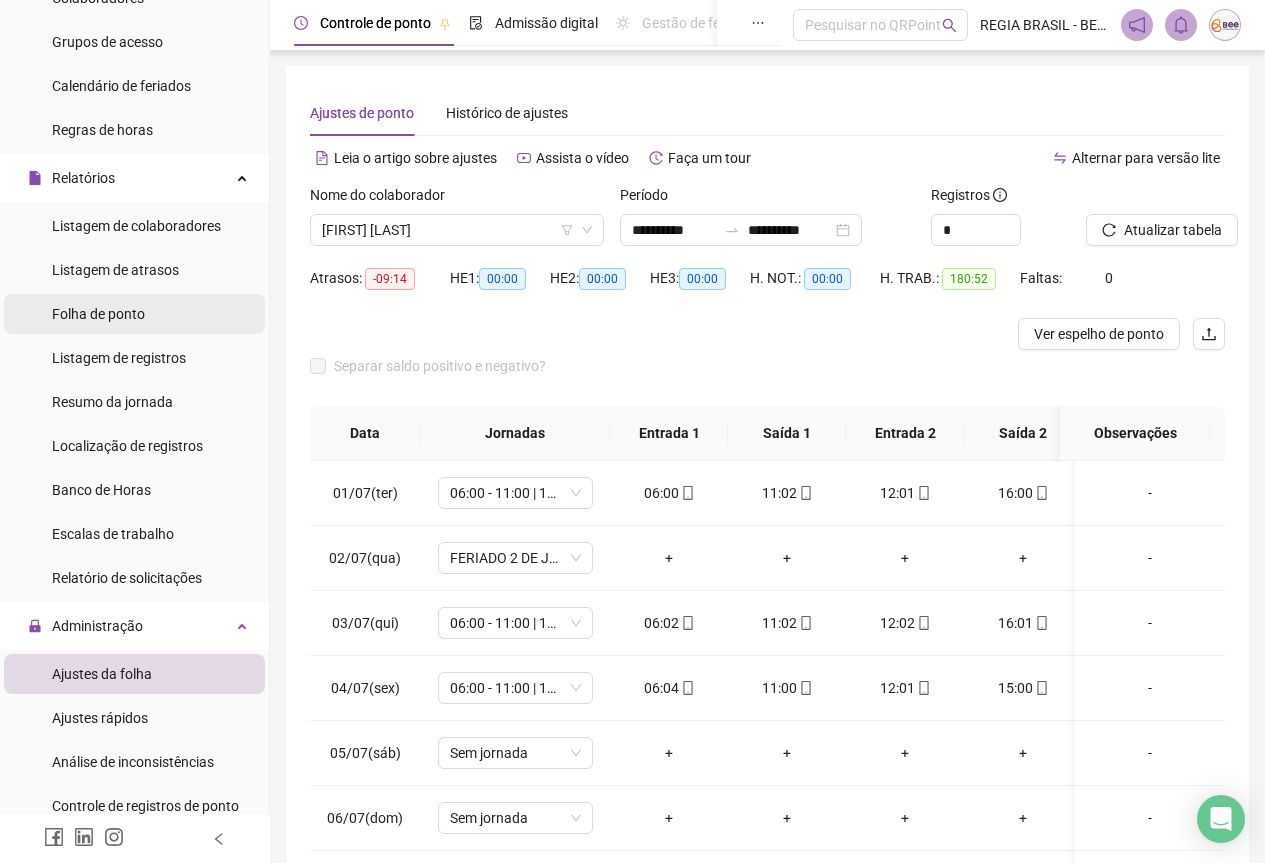 click on "Folha de ponto" at bounding box center [98, 314] 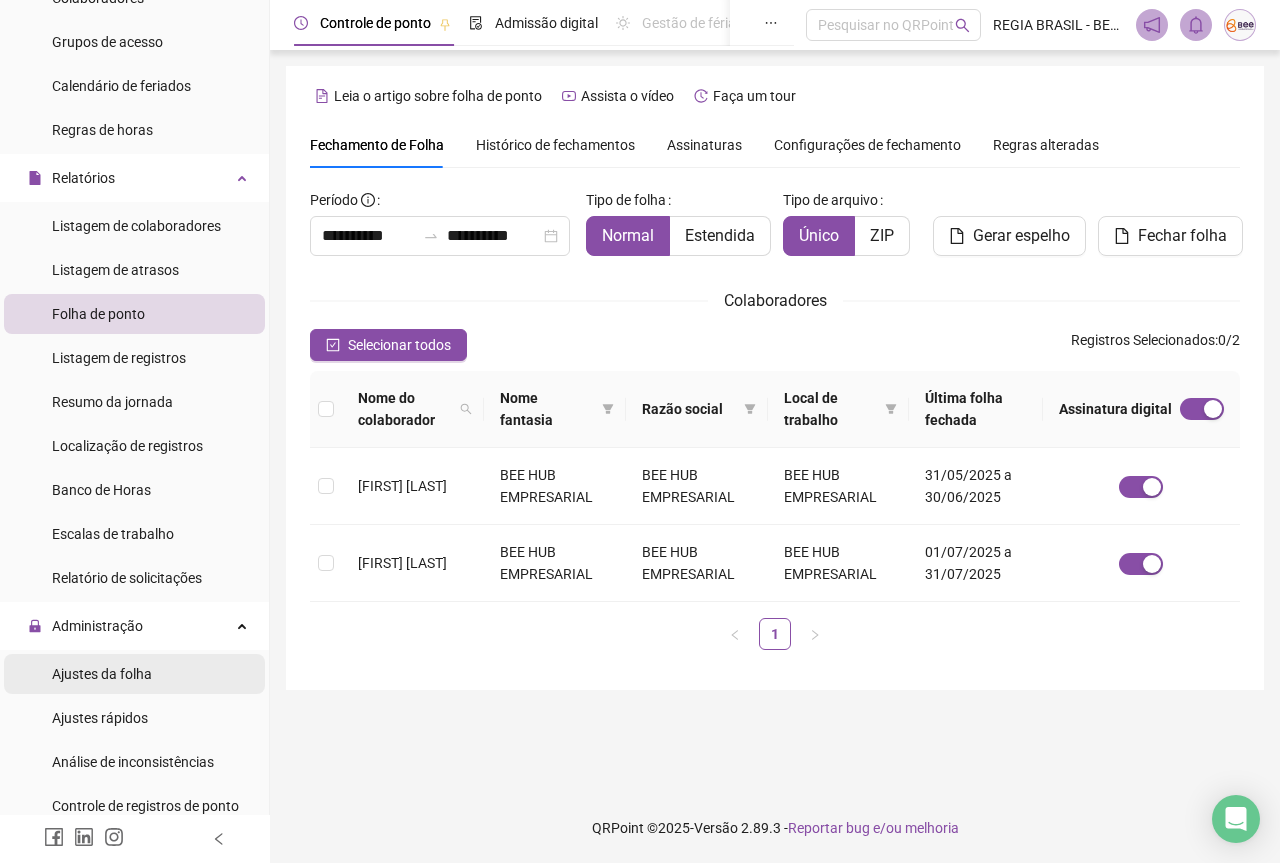 click on "Ajustes da folha" at bounding box center (102, 674) 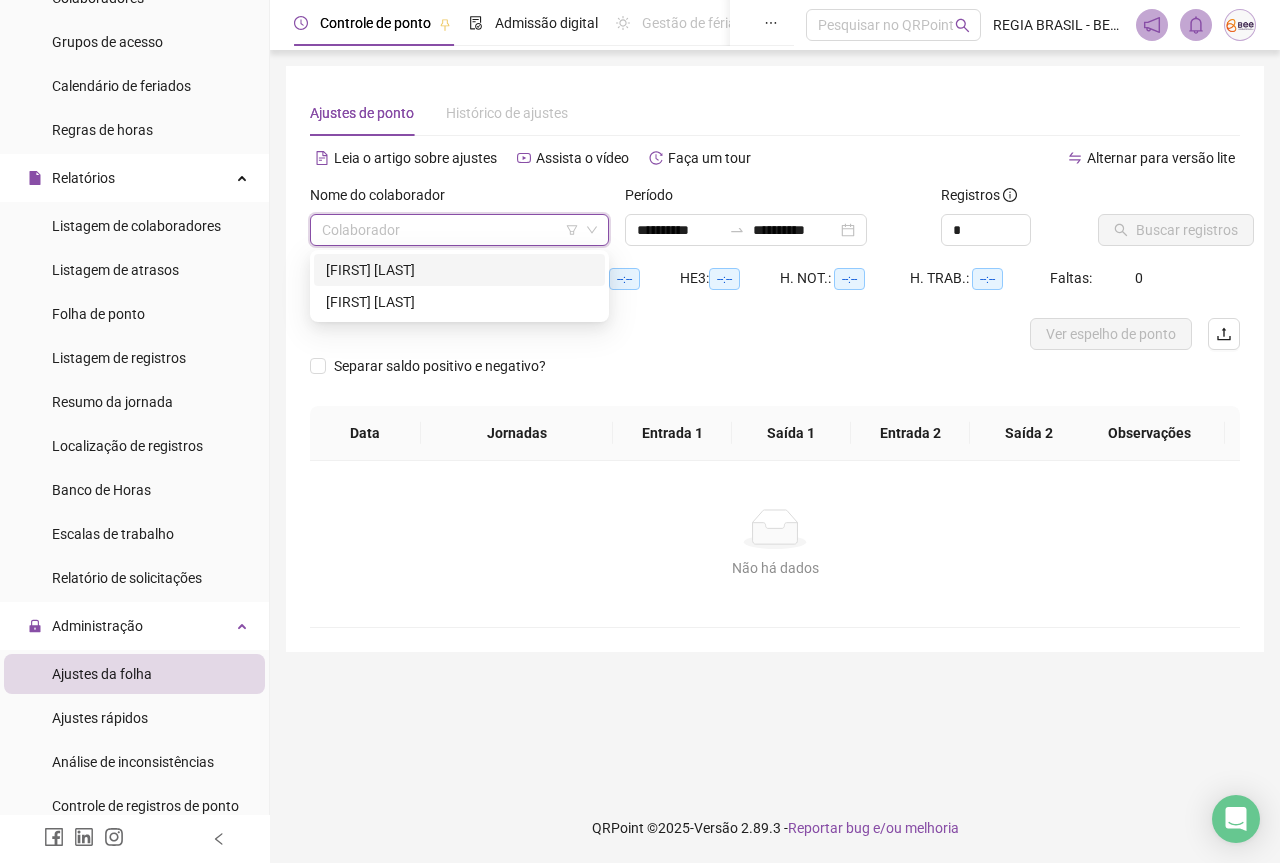 click at bounding box center [450, 230] 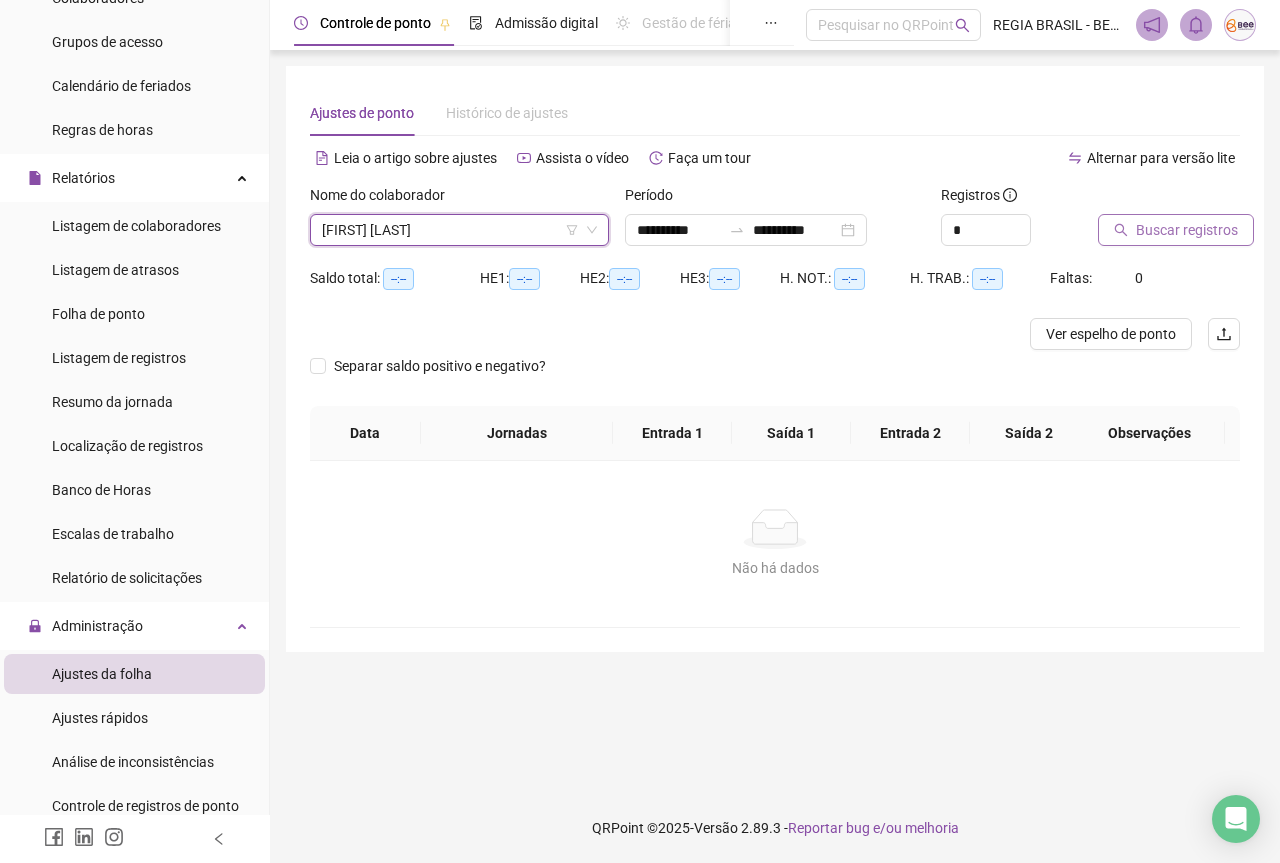 click on "Buscar registros" at bounding box center (1176, 230) 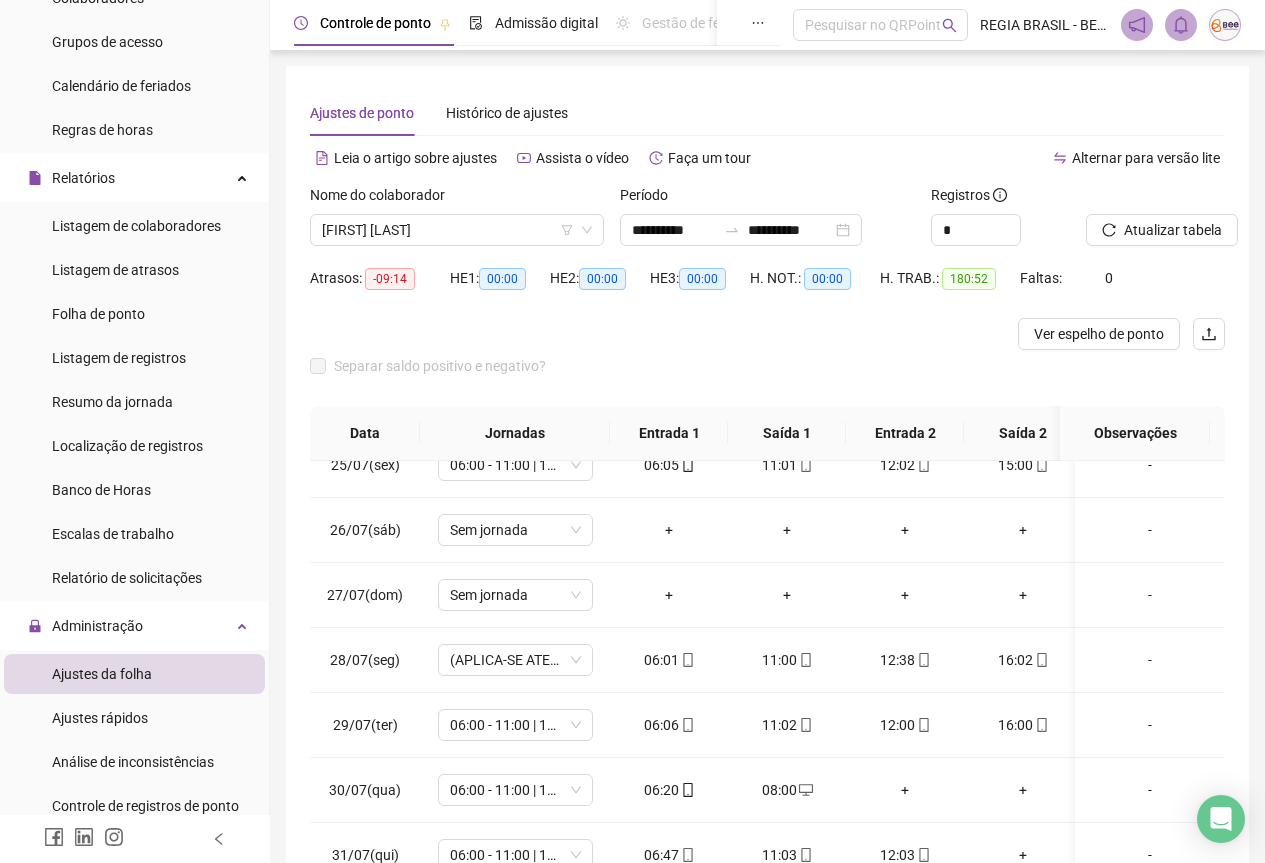 scroll, scrollTop: 1603, scrollLeft: 0, axis: vertical 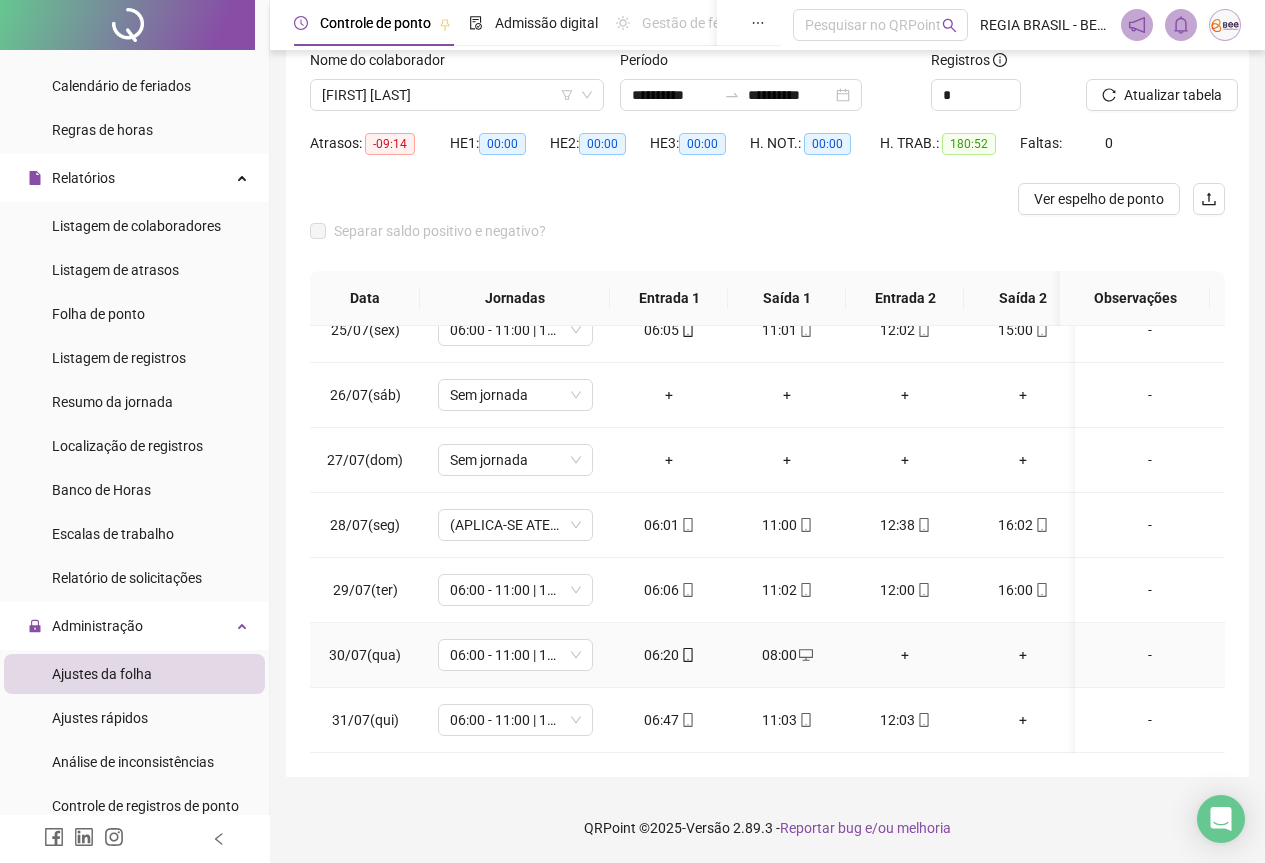 click on "-" at bounding box center (1150, 655) 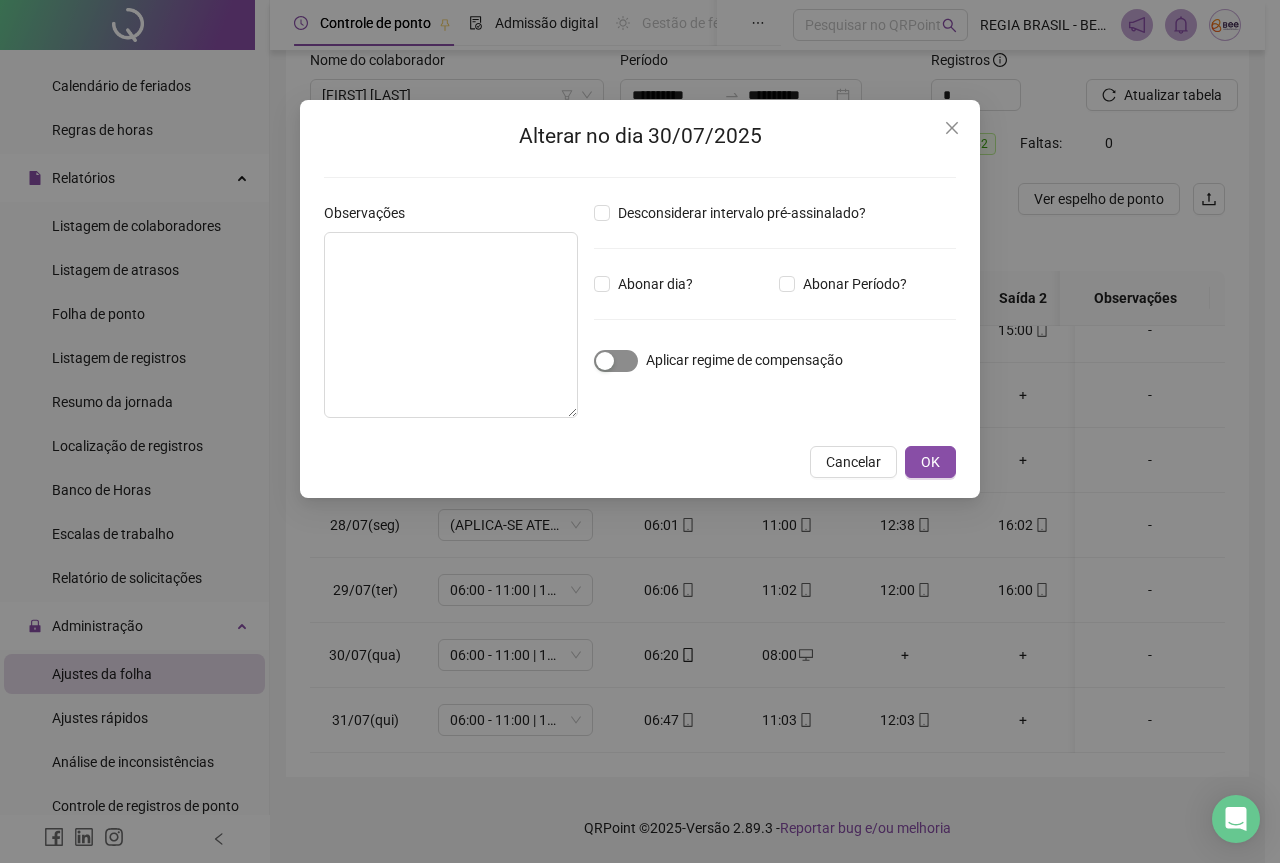 click at bounding box center (616, 361) 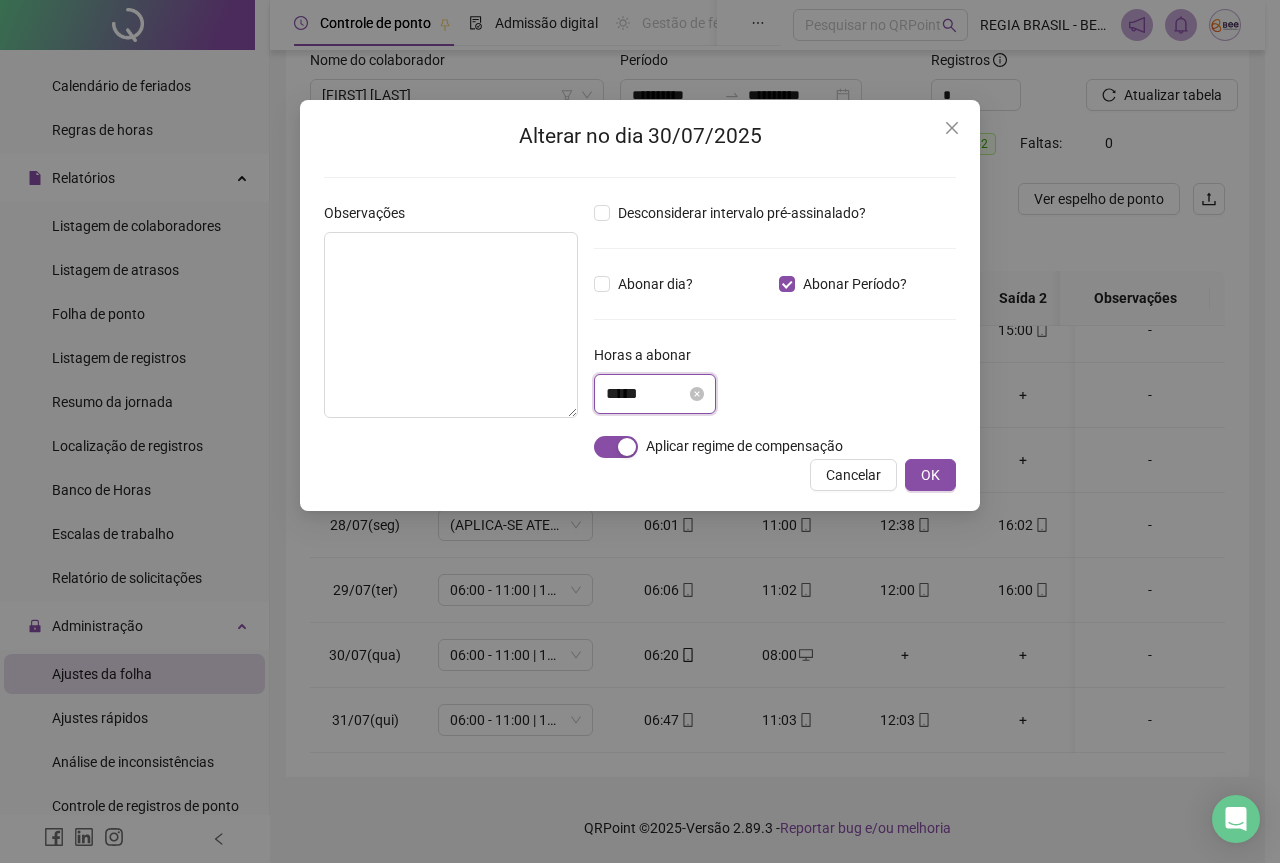 click on "*****" at bounding box center [646, 394] 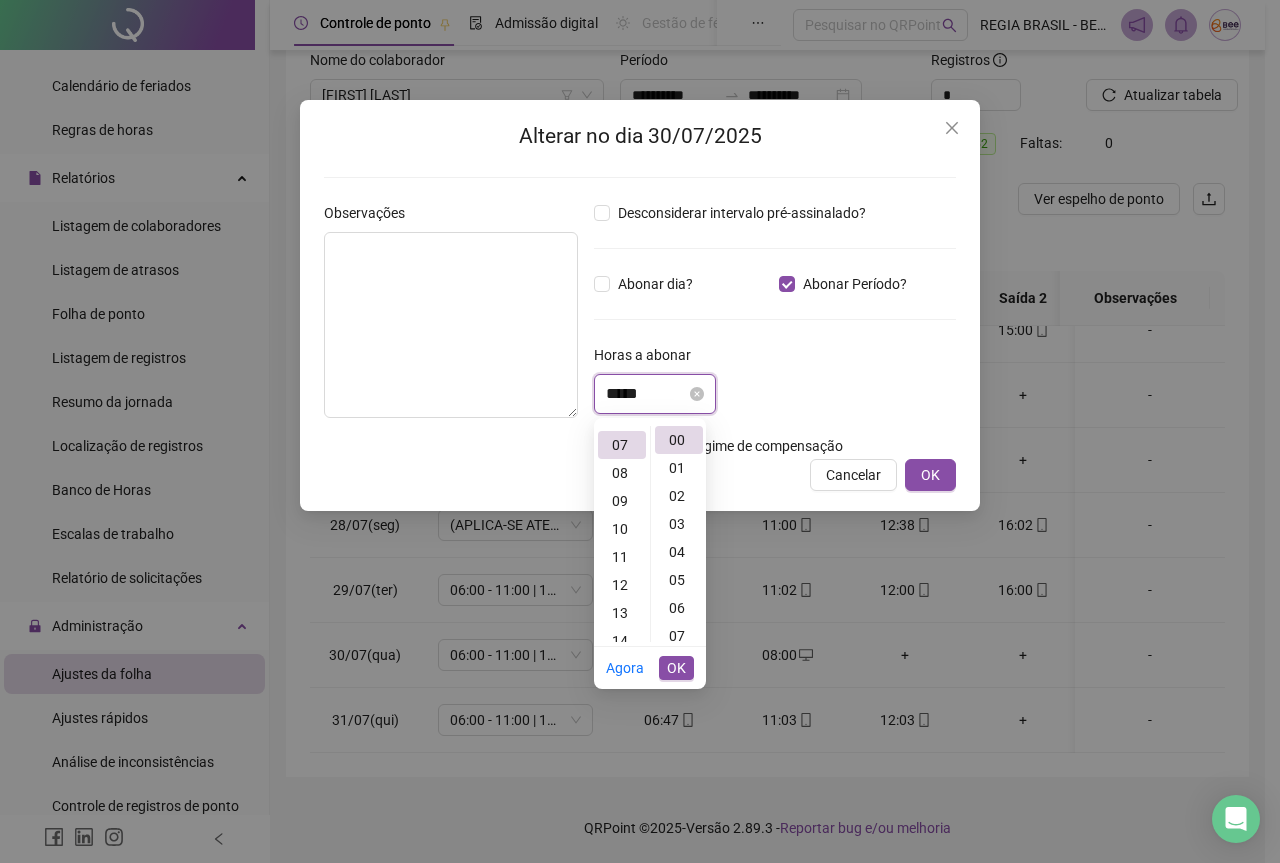 scroll, scrollTop: 196, scrollLeft: 0, axis: vertical 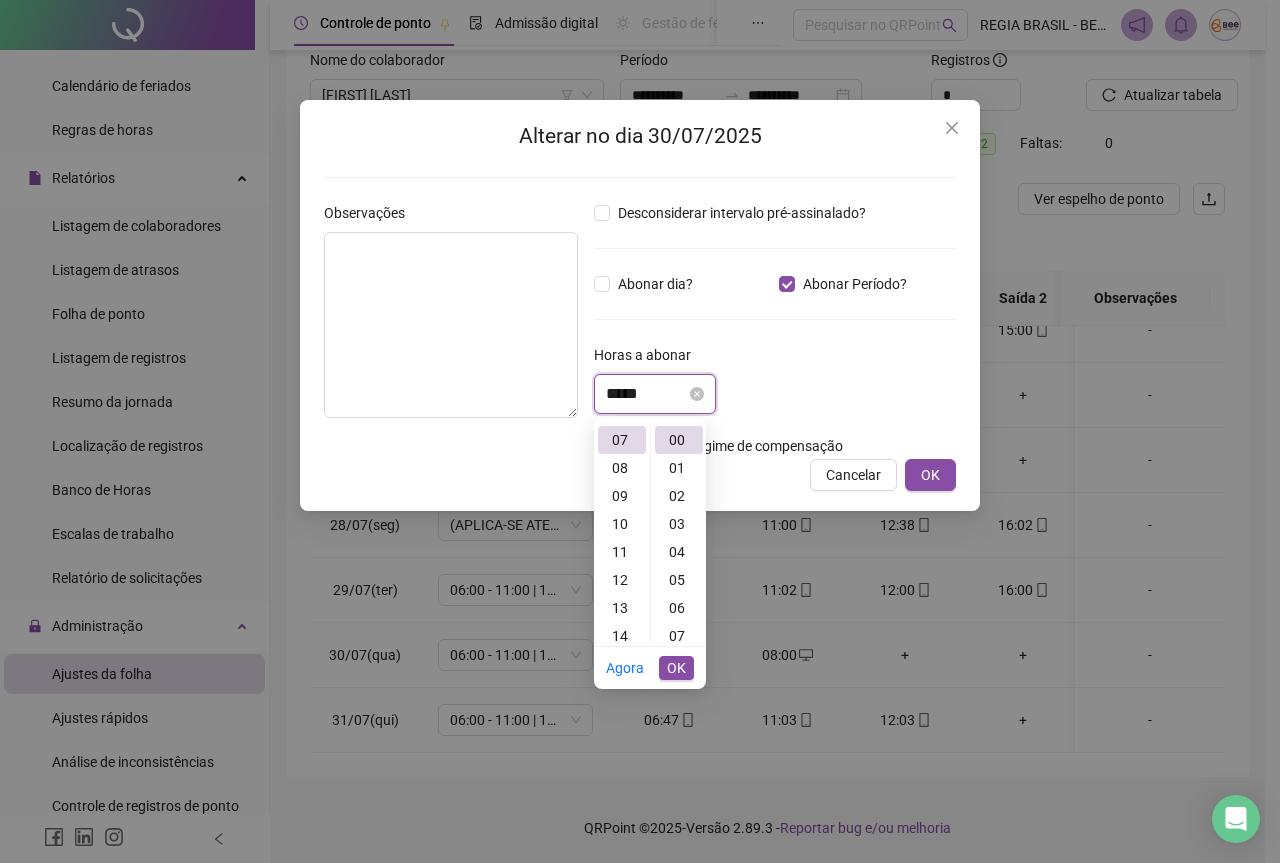 click on "*****" at bounding box center [646, 394] 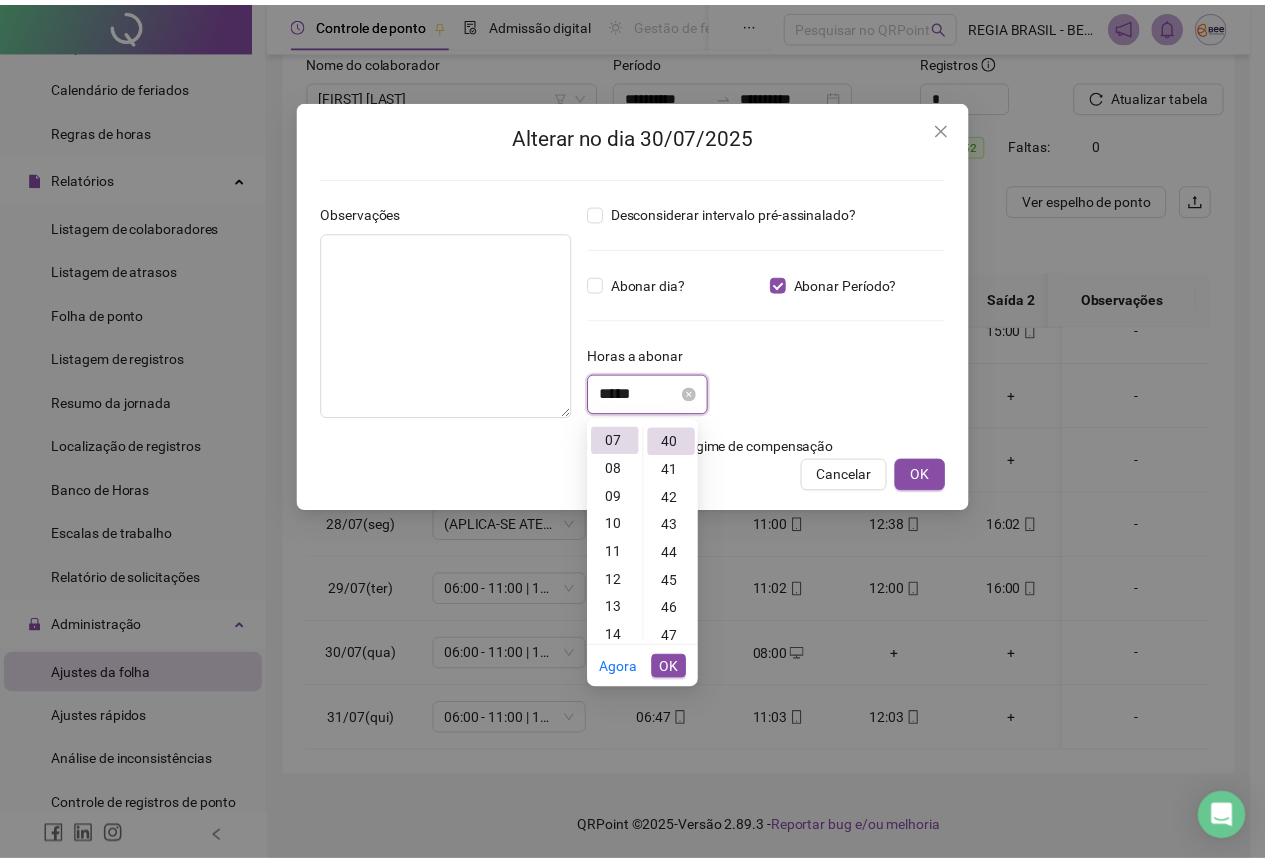 scroll, scrollTop: 1120, scrollLeft: 0, axis: vertical 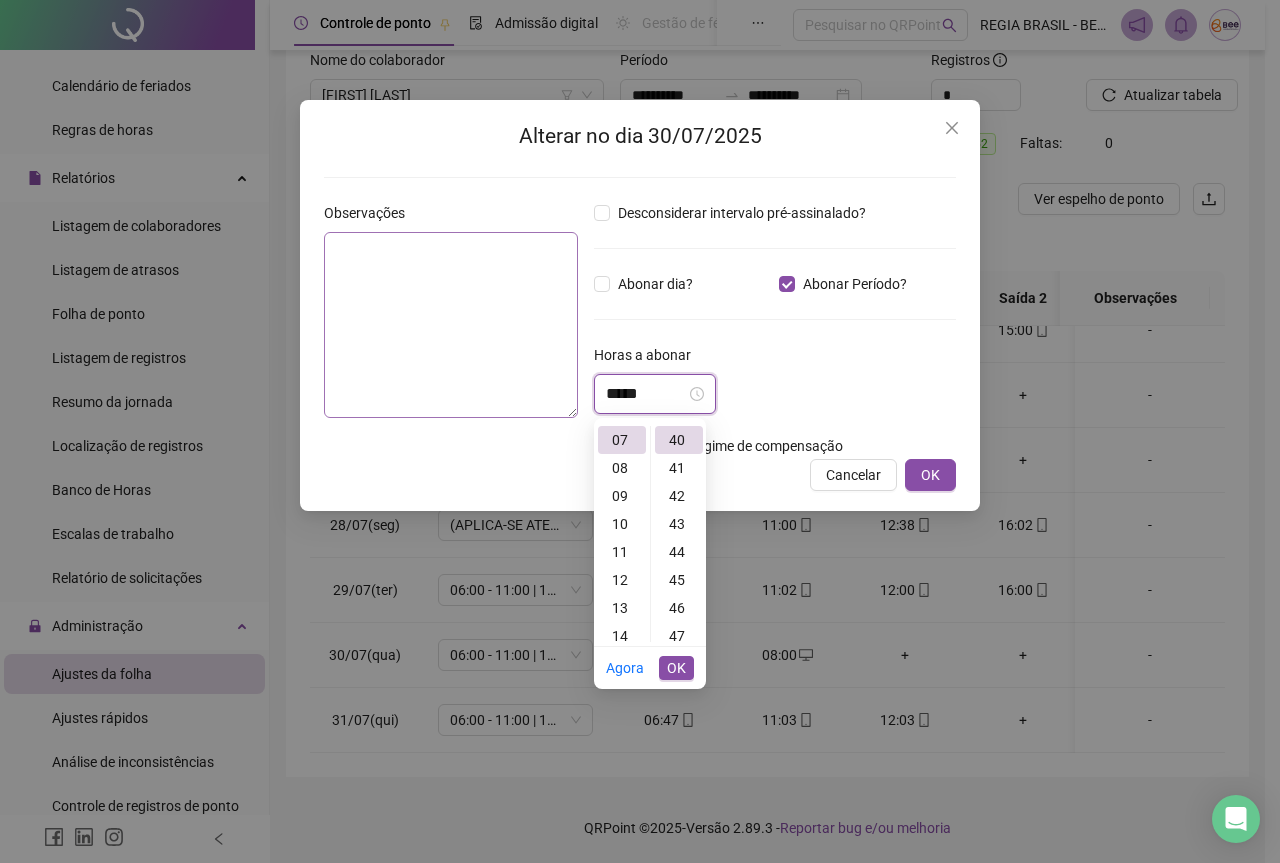 type on "*****" 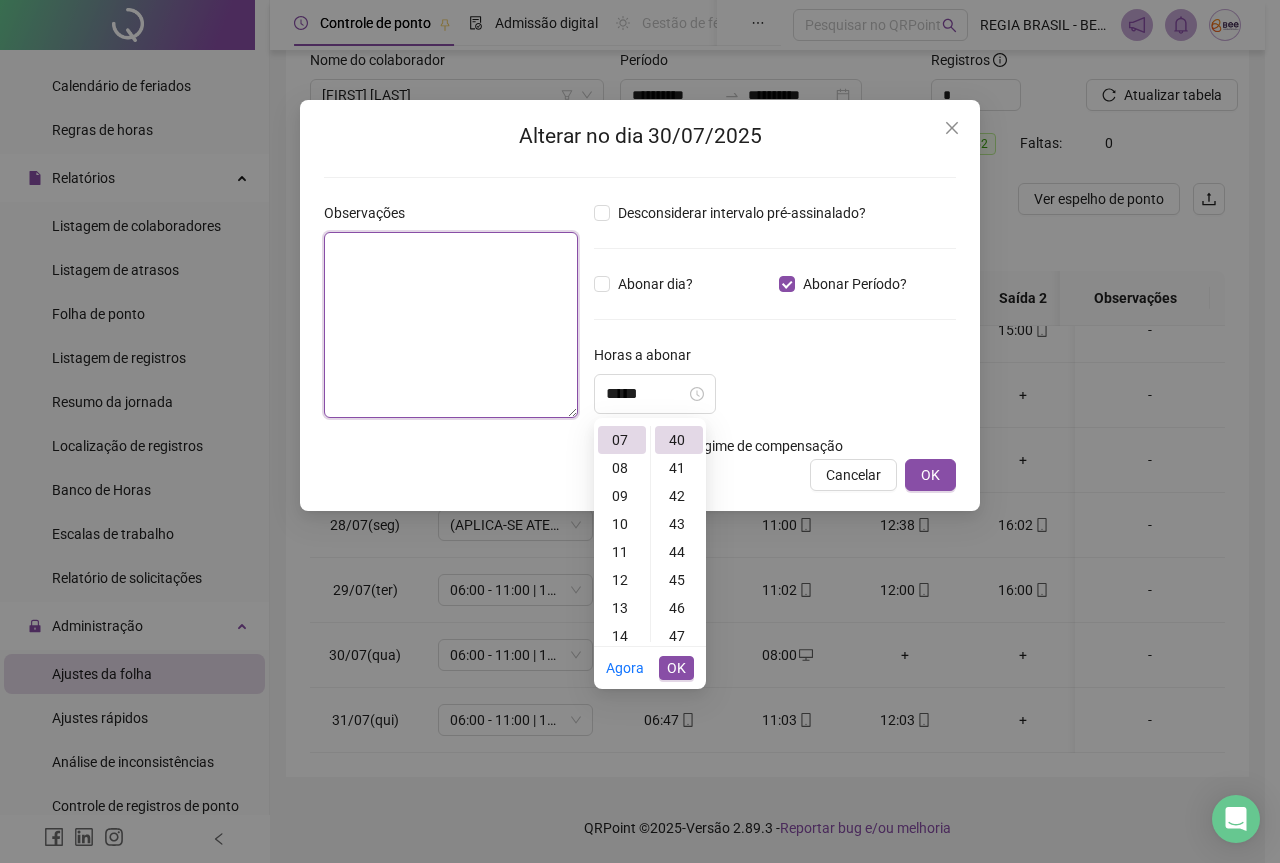 click at bounding box center [451, 325] 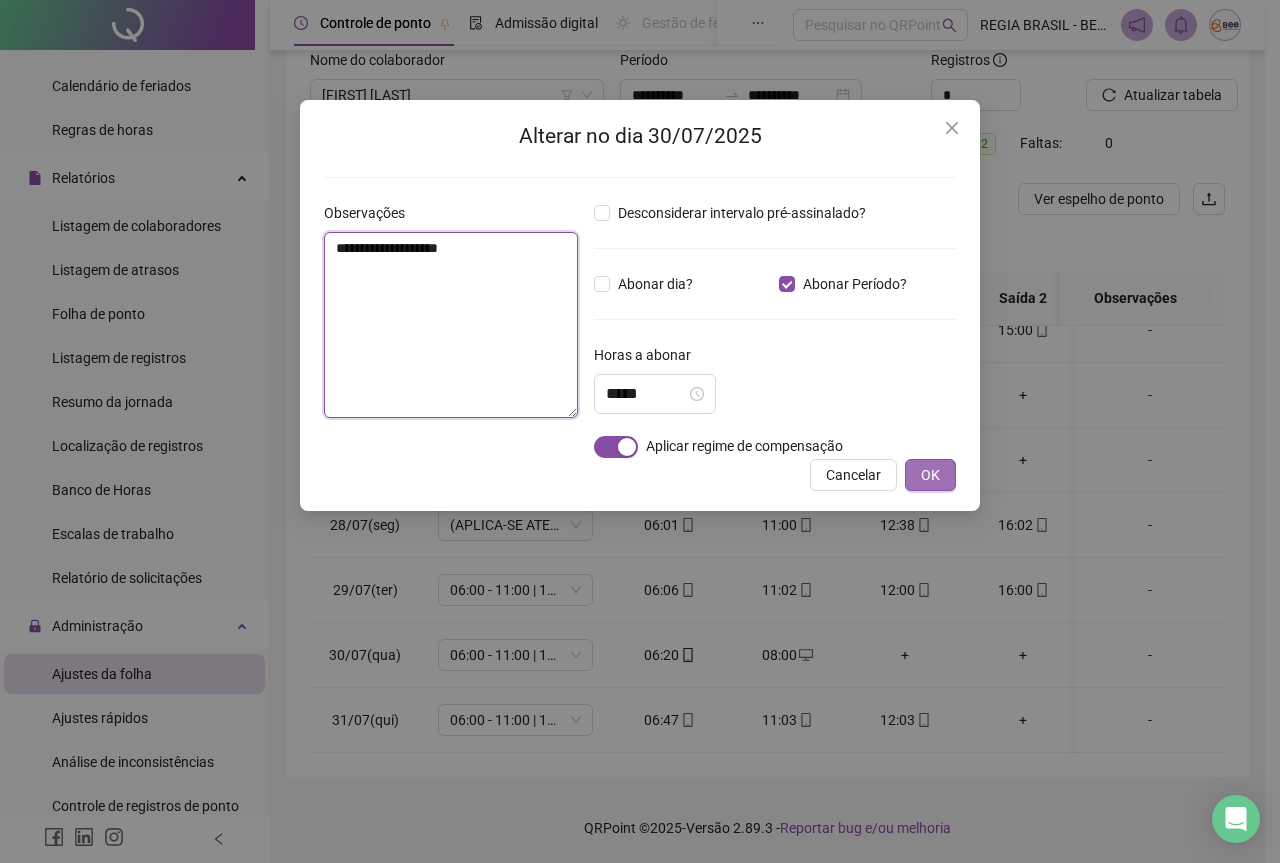 type on "**********" 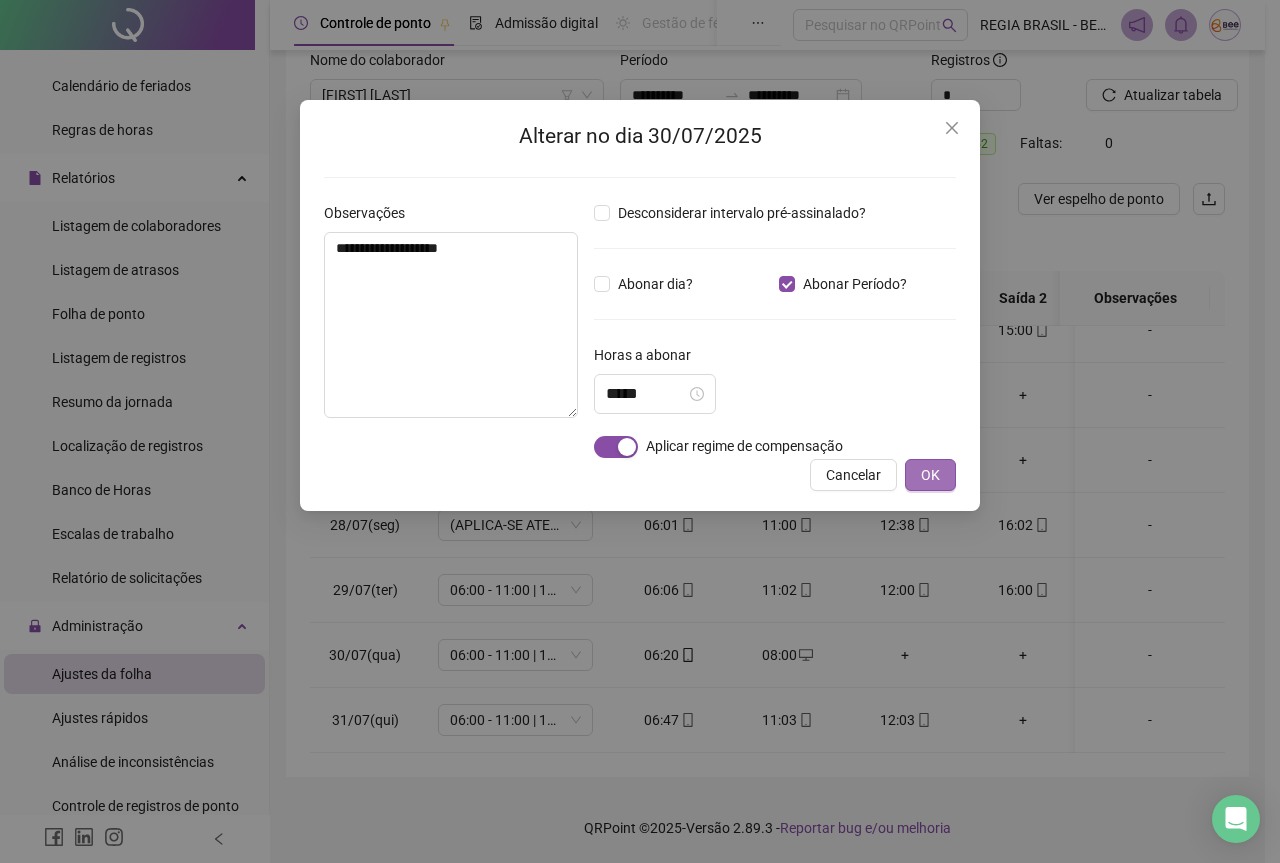 click on "OK" at bounding box center (930, 475) 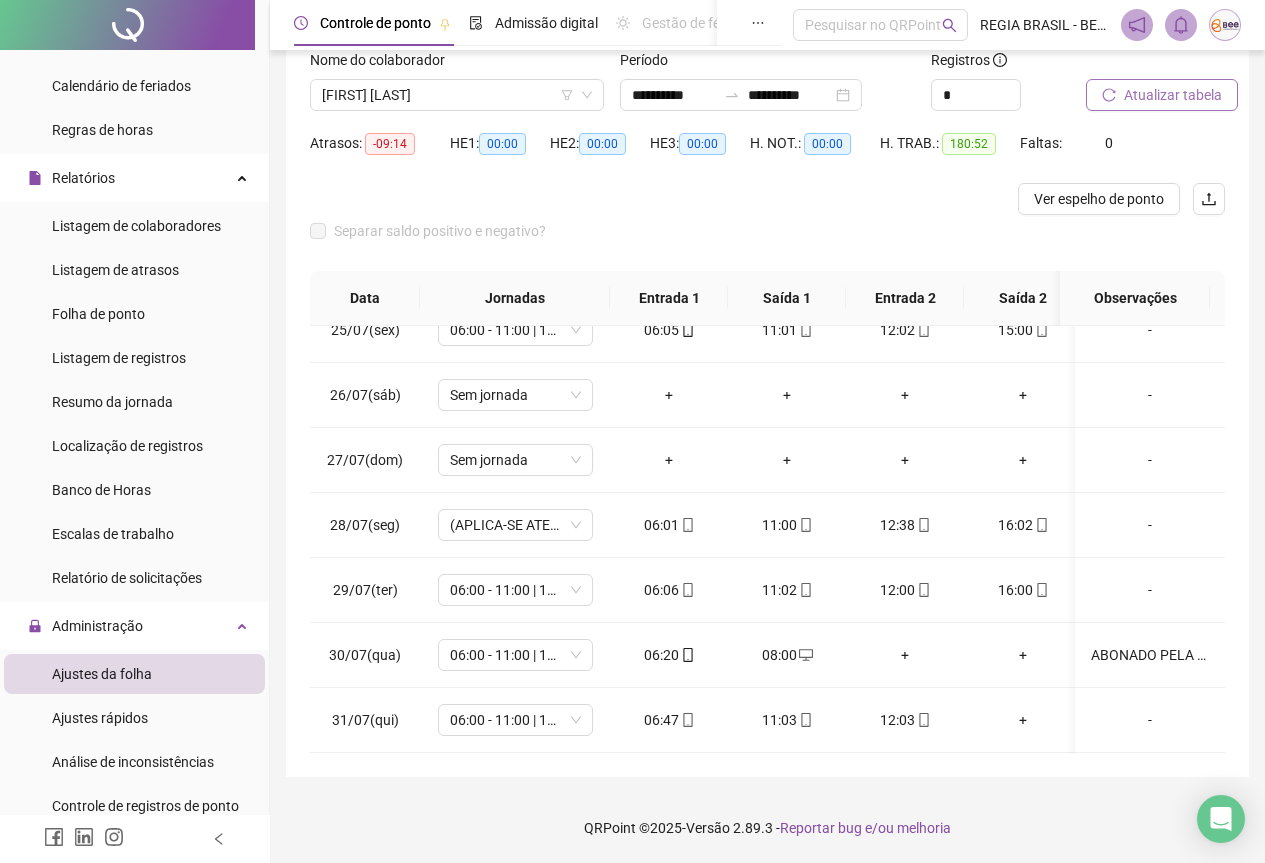 click on "Atualizar tabela" at bounding box center [1173, 95] 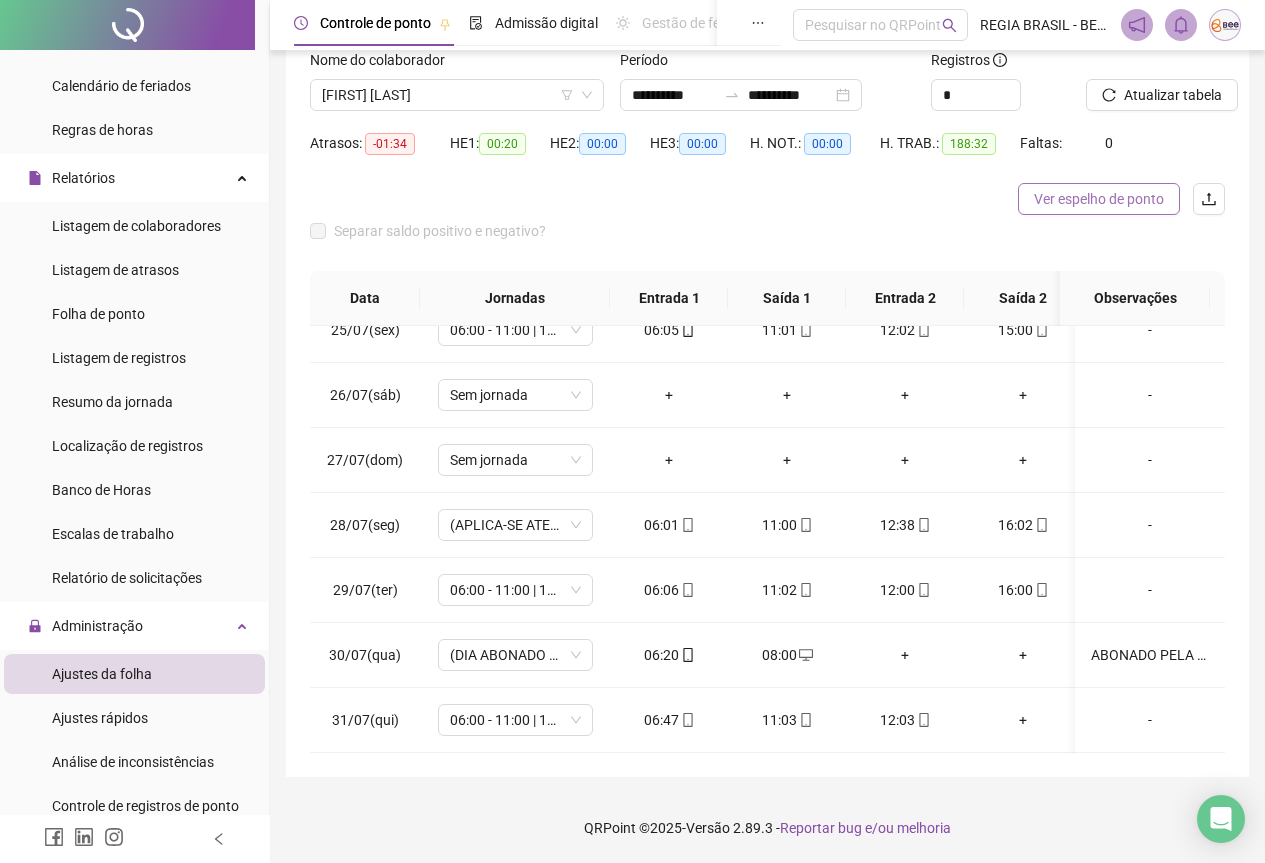 click on "Ver espelho de ponto" at bounding box center [1099, 199] 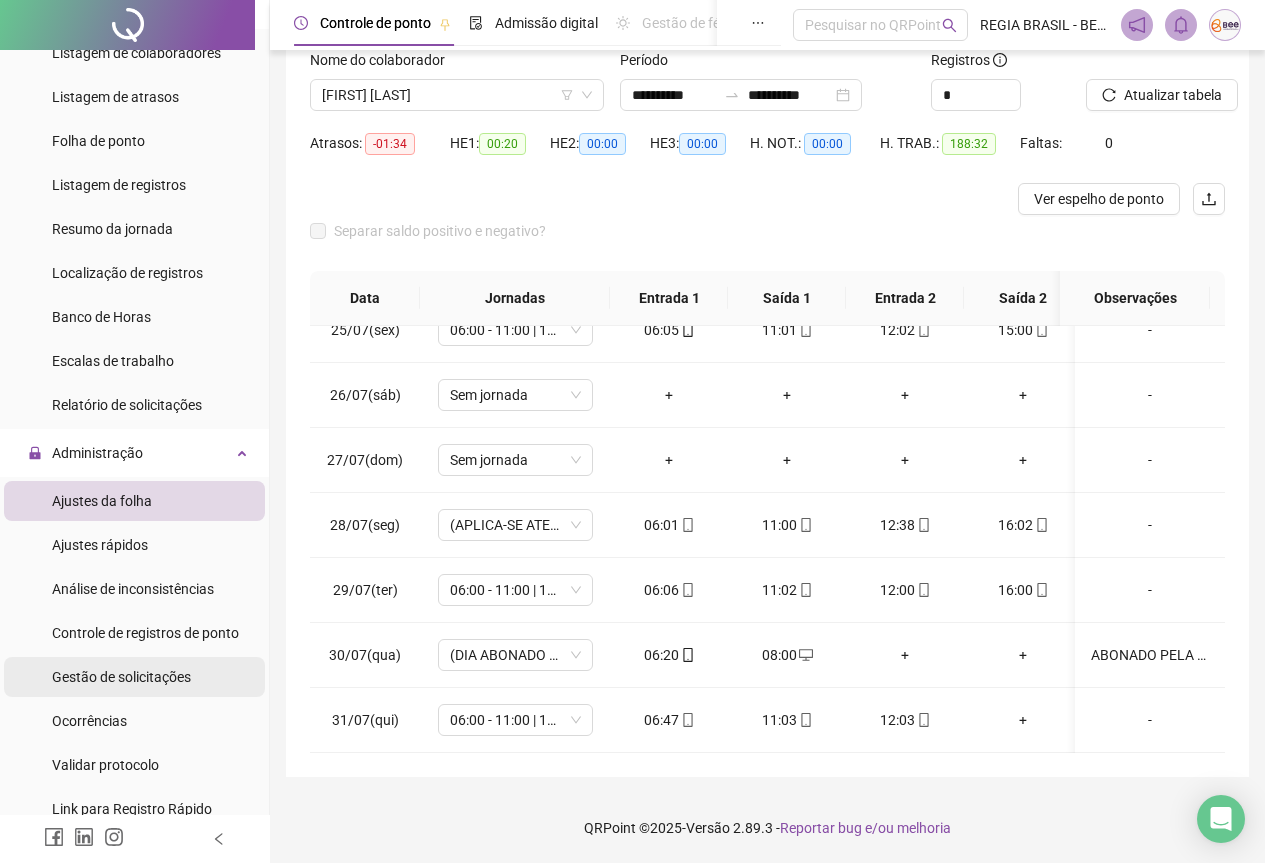 scroll, scrollTop: 500, scrollLeft: 0, axis: vertical 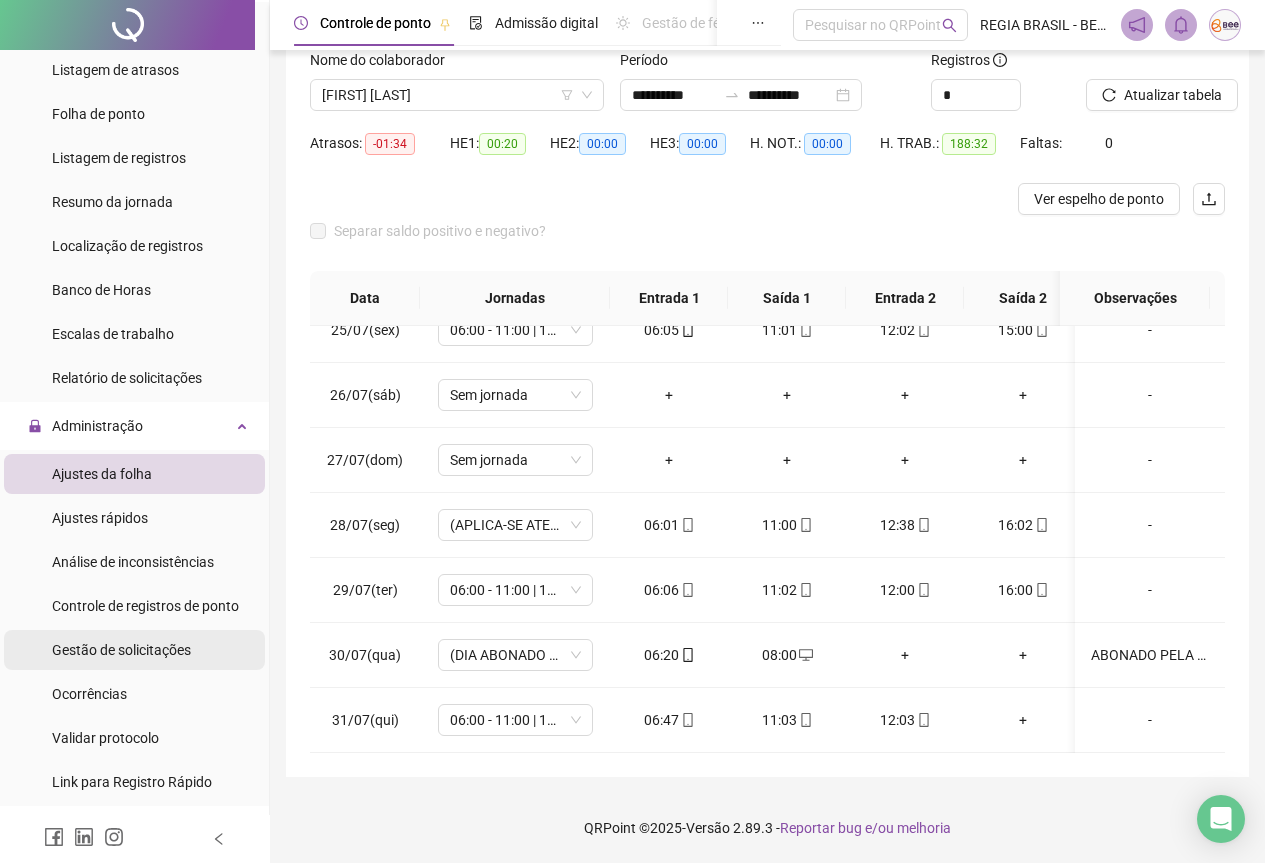 click on "Gestão de solicitações" at bounding box center [121, 650] 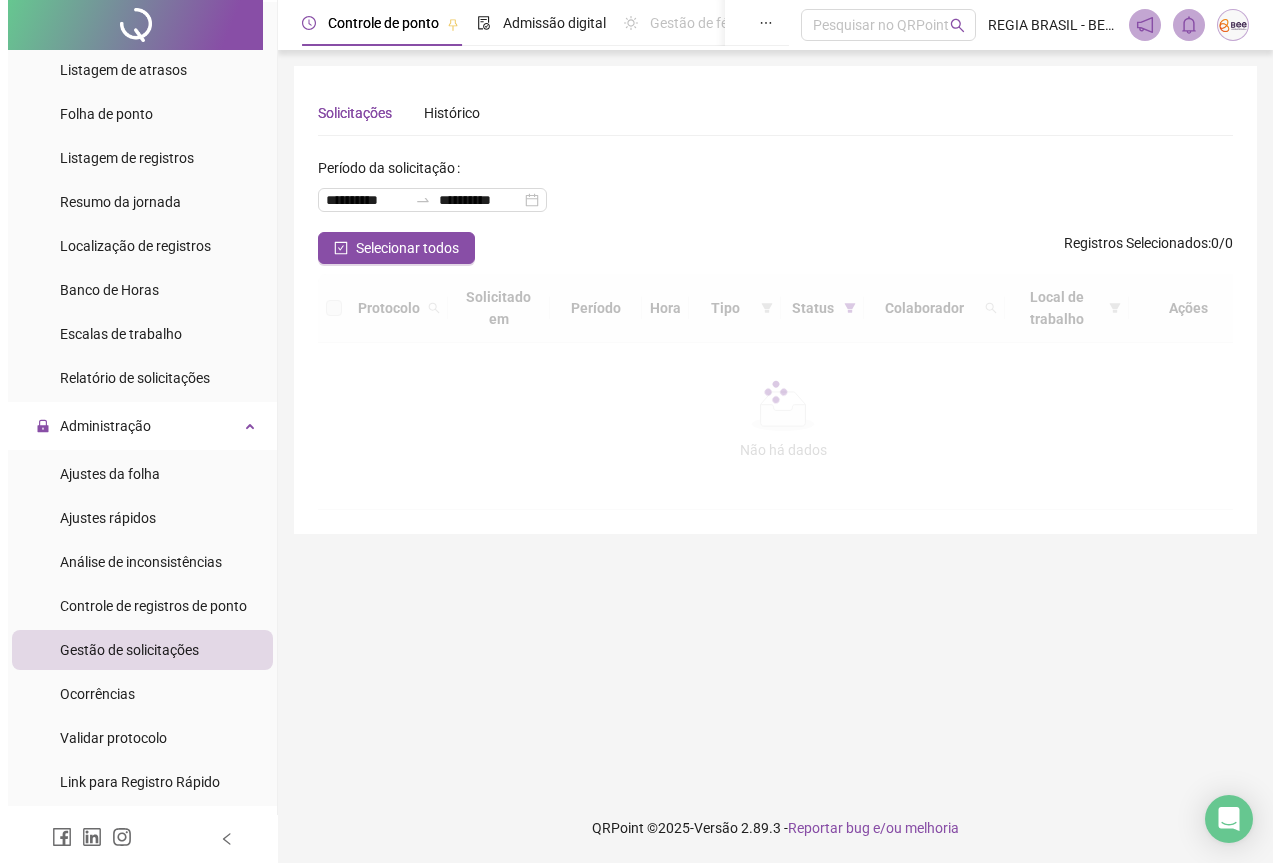 scroll, scrollTop: 0, scrollLeft: 0, axis: both 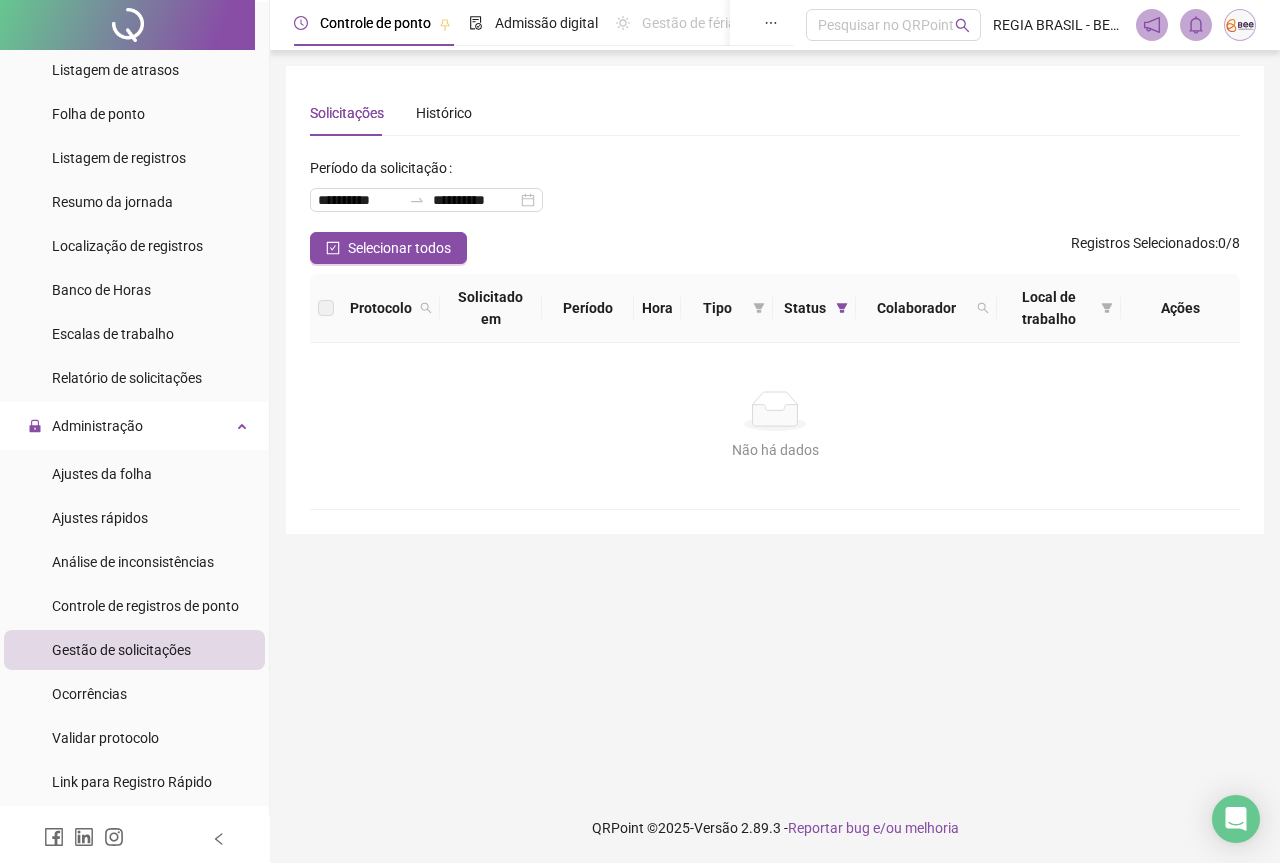 click on "Gestão de solicitações" at bounding box center (121, 650) 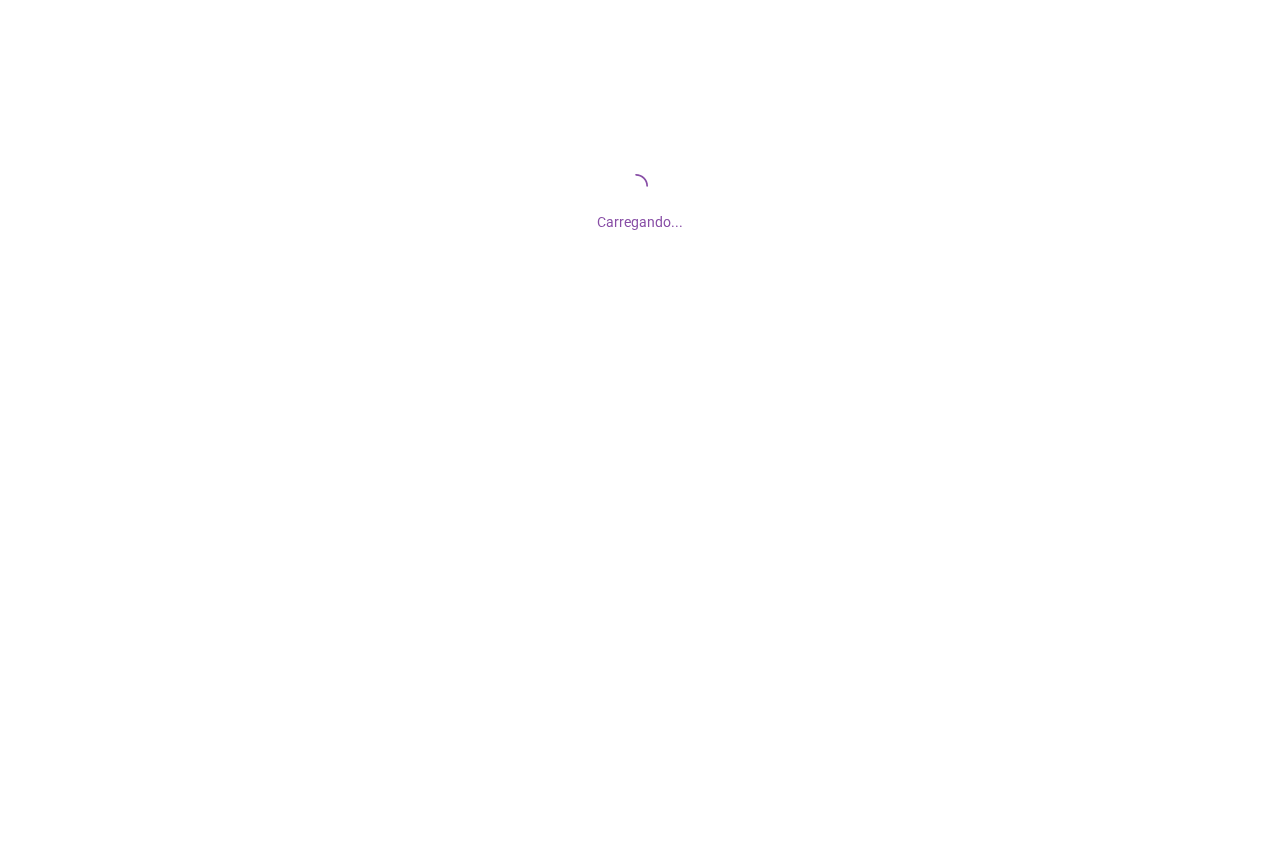 scroll, scrollTop: 0, scrollLeft: 0, axis: both 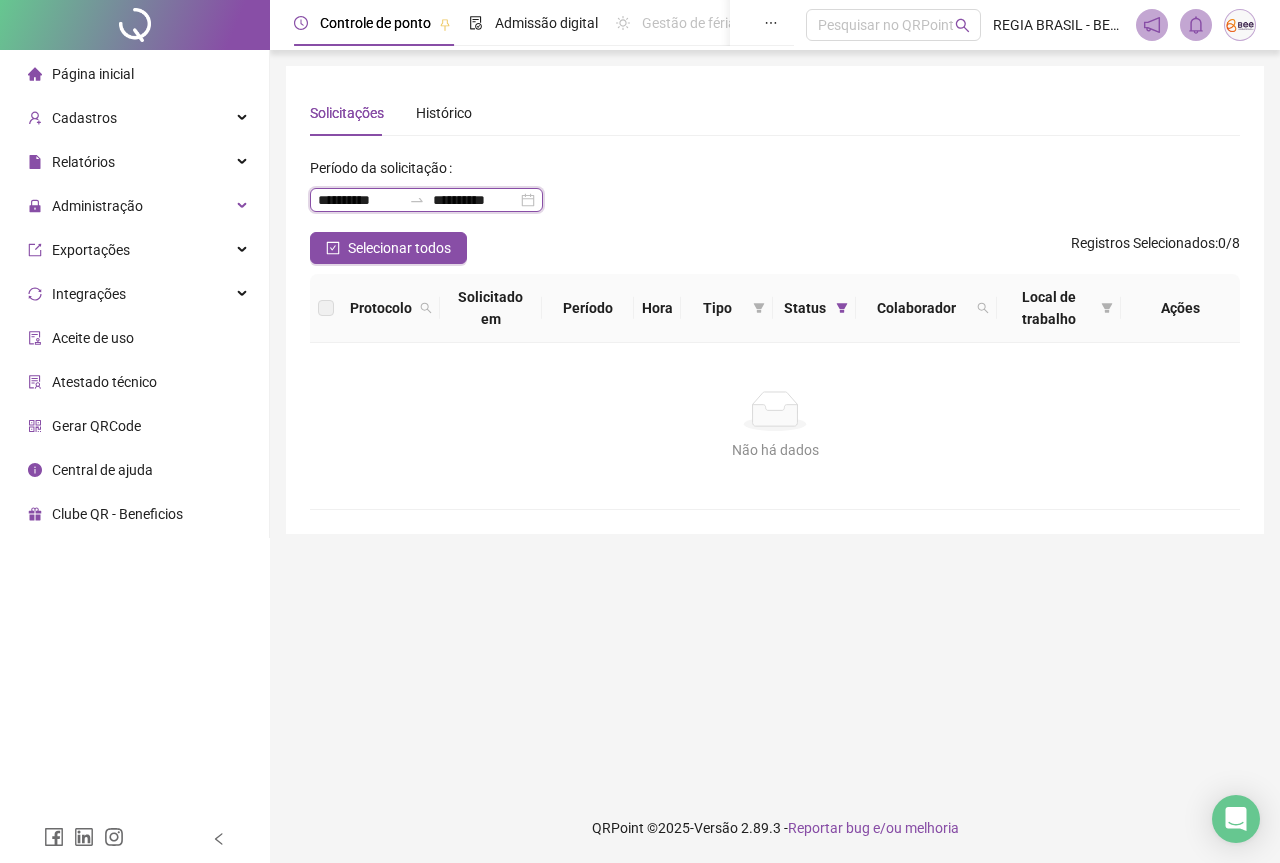 click on "**********" at bounding box center (359, 200) 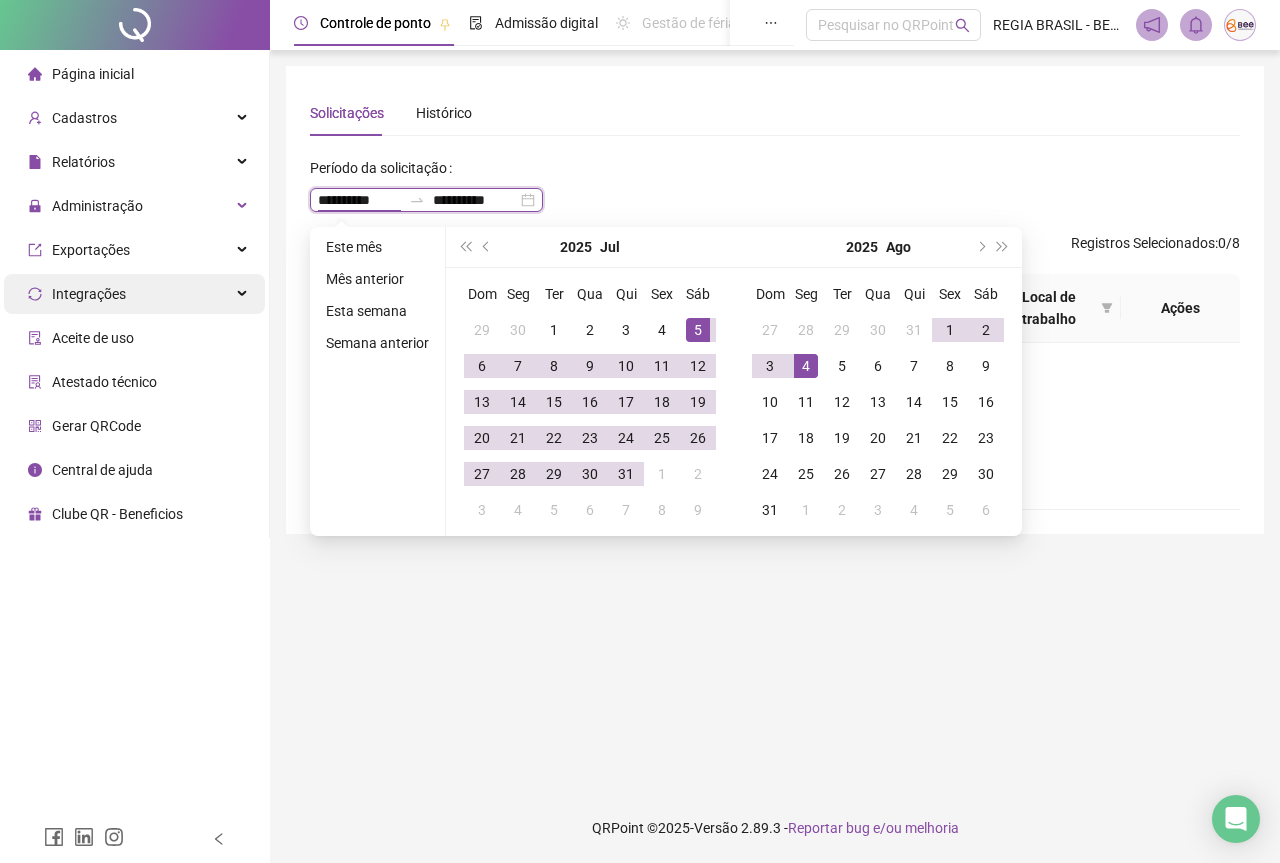 type on "**********" 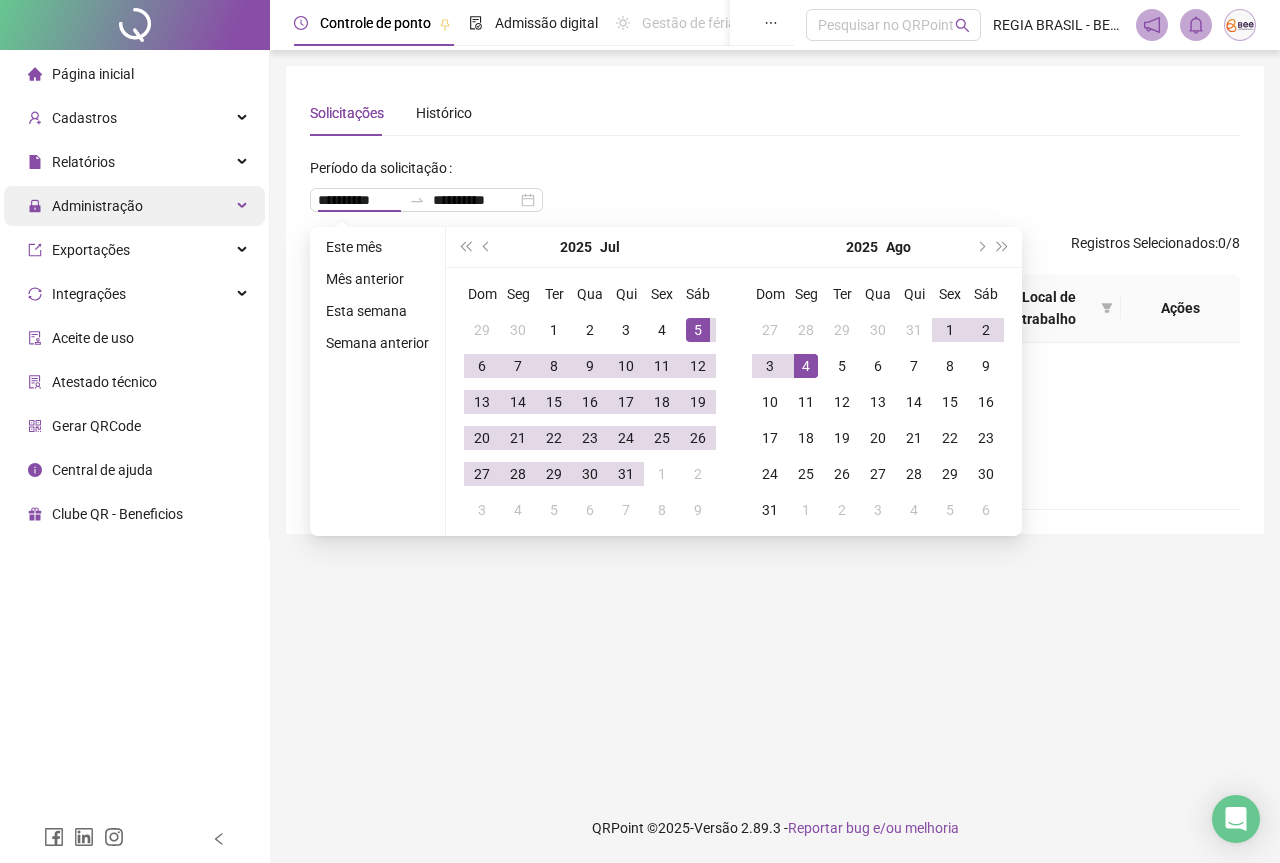 click on "Administração" at bounding box center (134, 206) 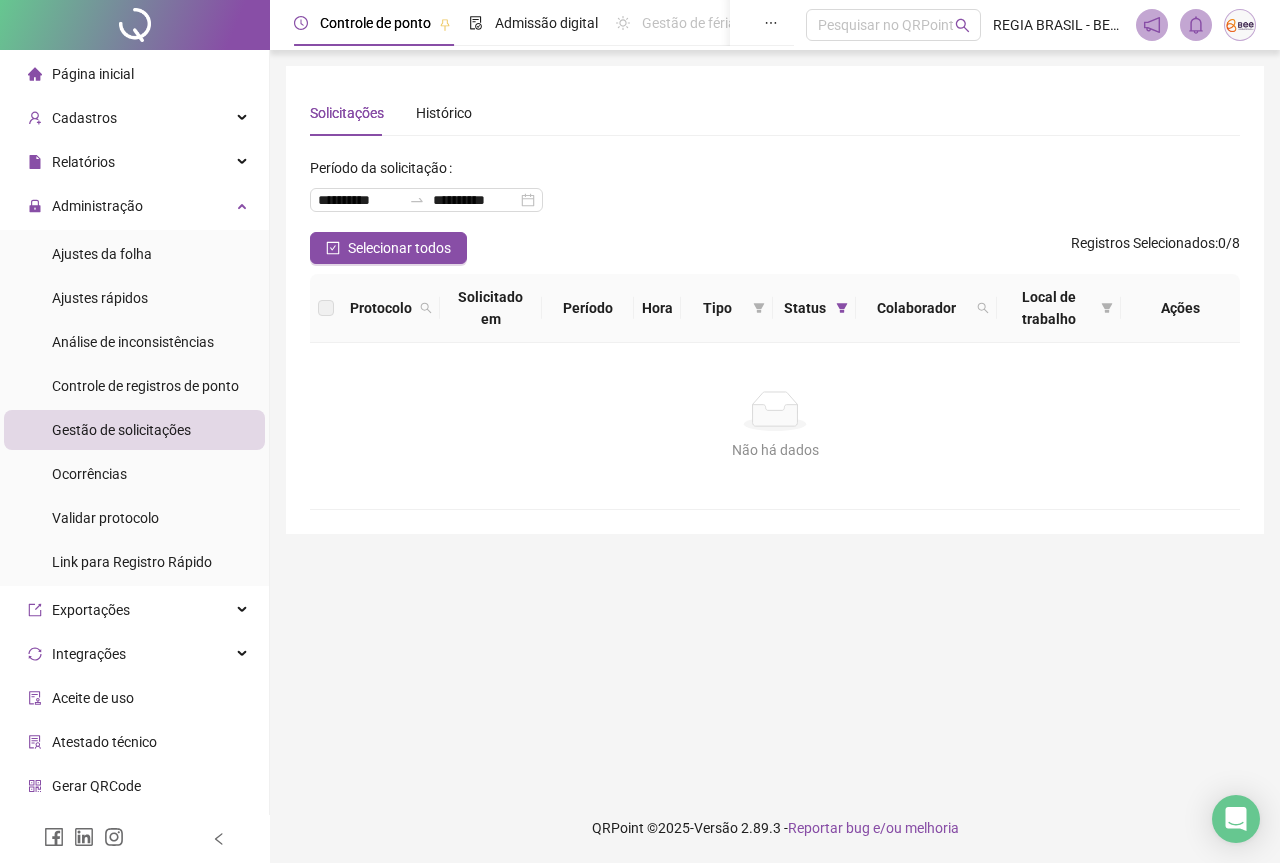 click on "Gestão de solicitações" at bounding box center [121, 430] 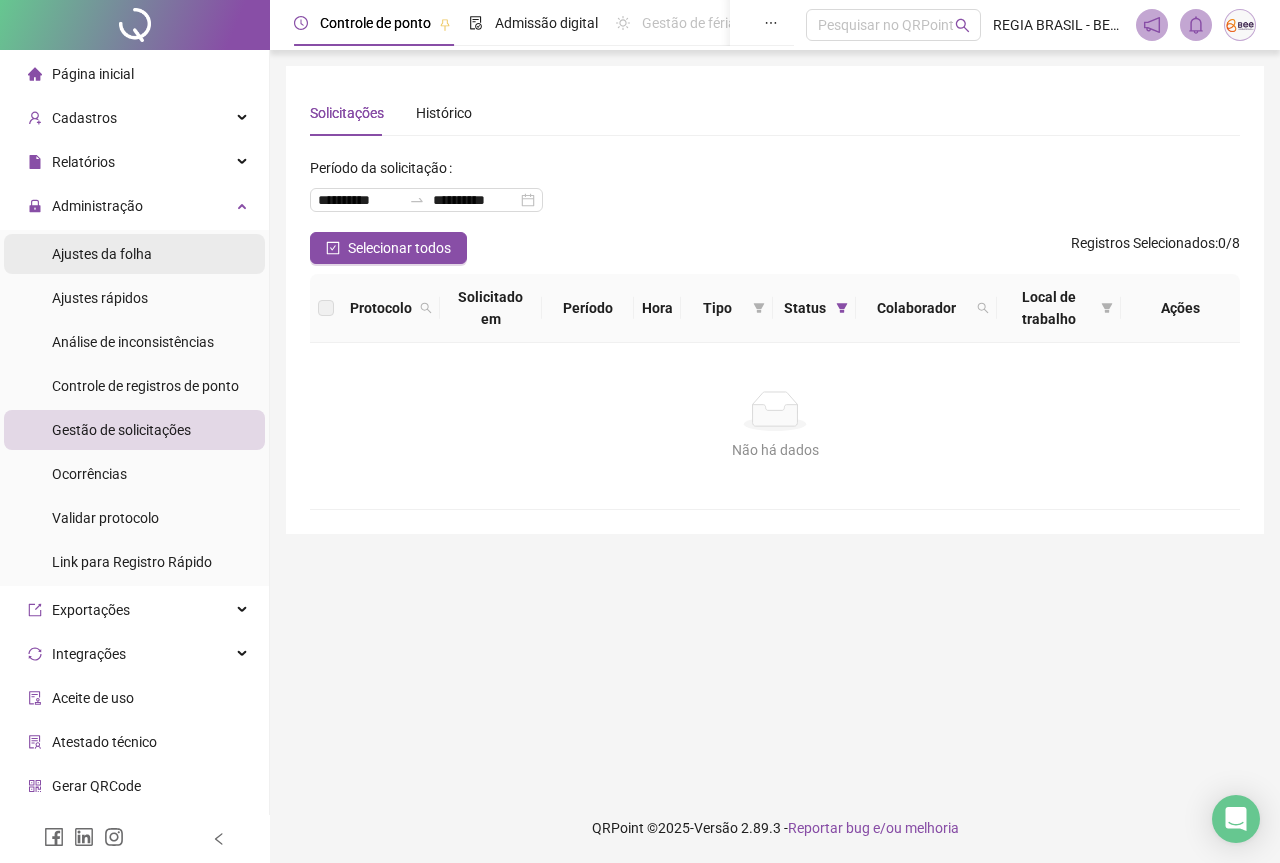 click on "Ajustes da folha" at bounding box center (102, 254) 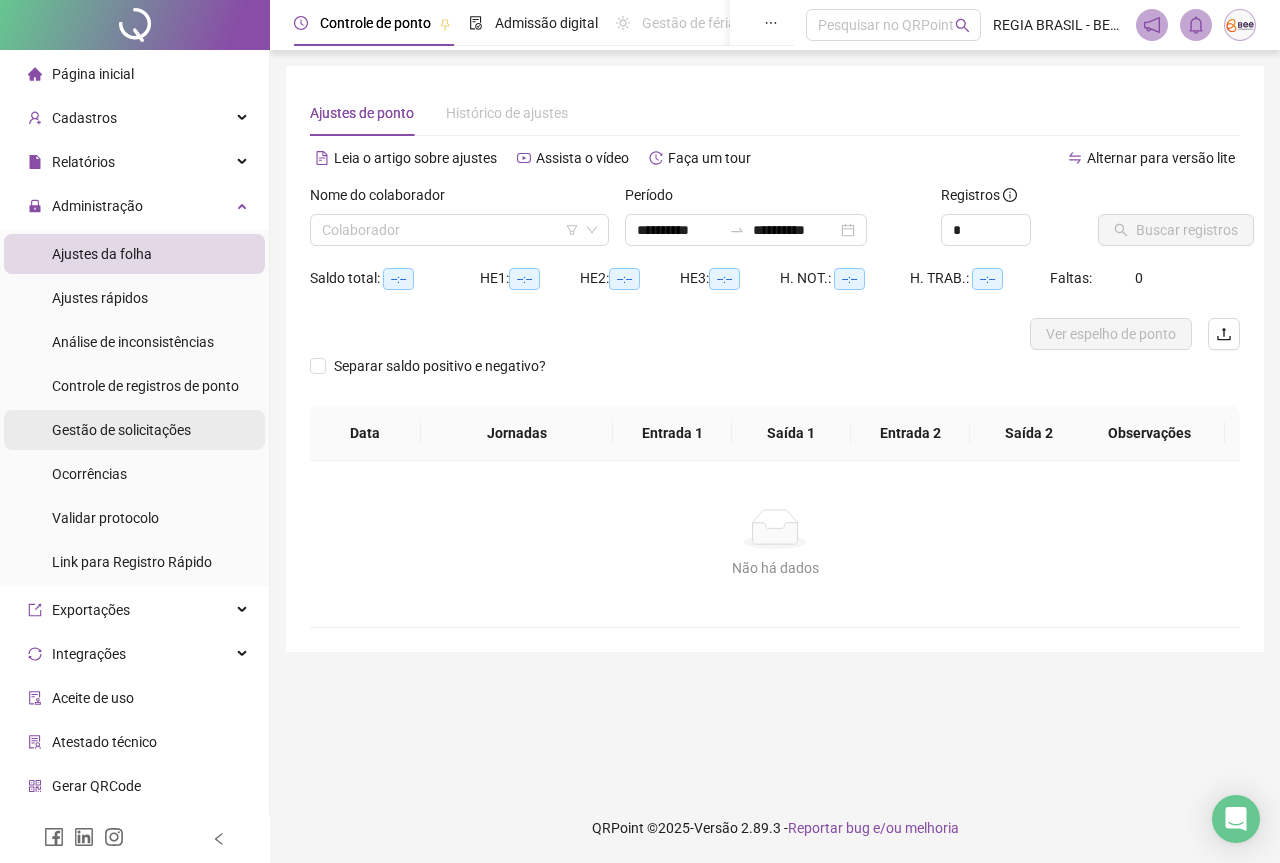 click on "Gestão de solicitações" at bounding box center (121, 430) 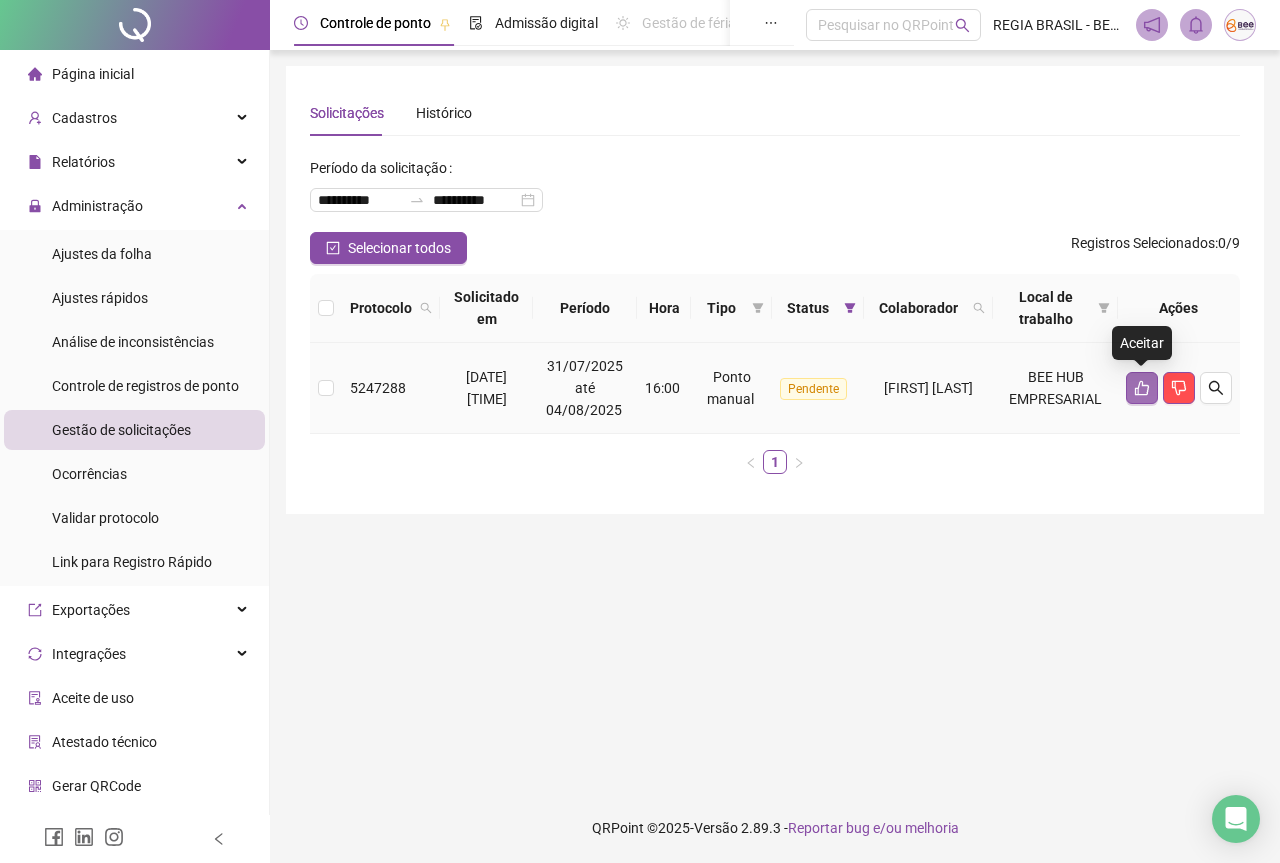click at bounding box center [1142, 388] 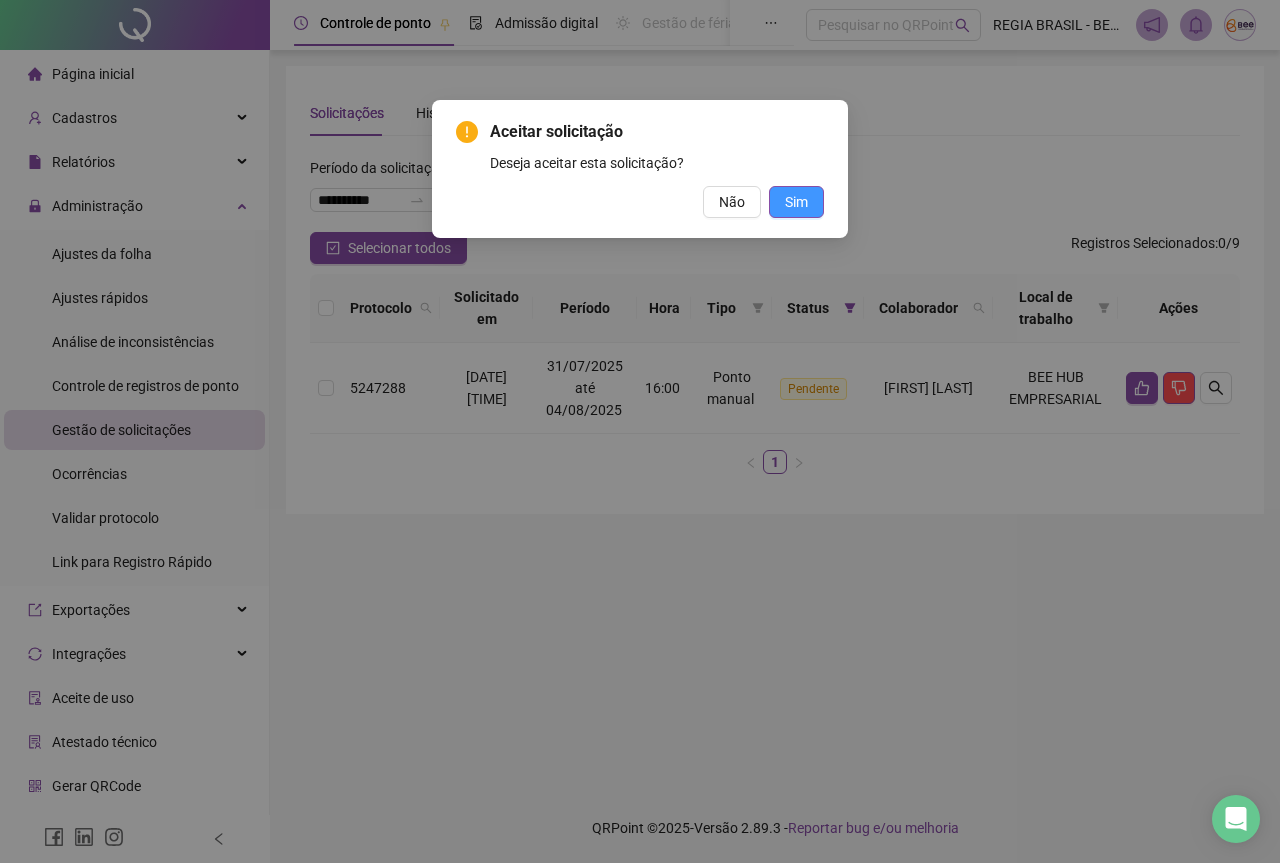 click on "Sim" at bounding box center [796, 202] 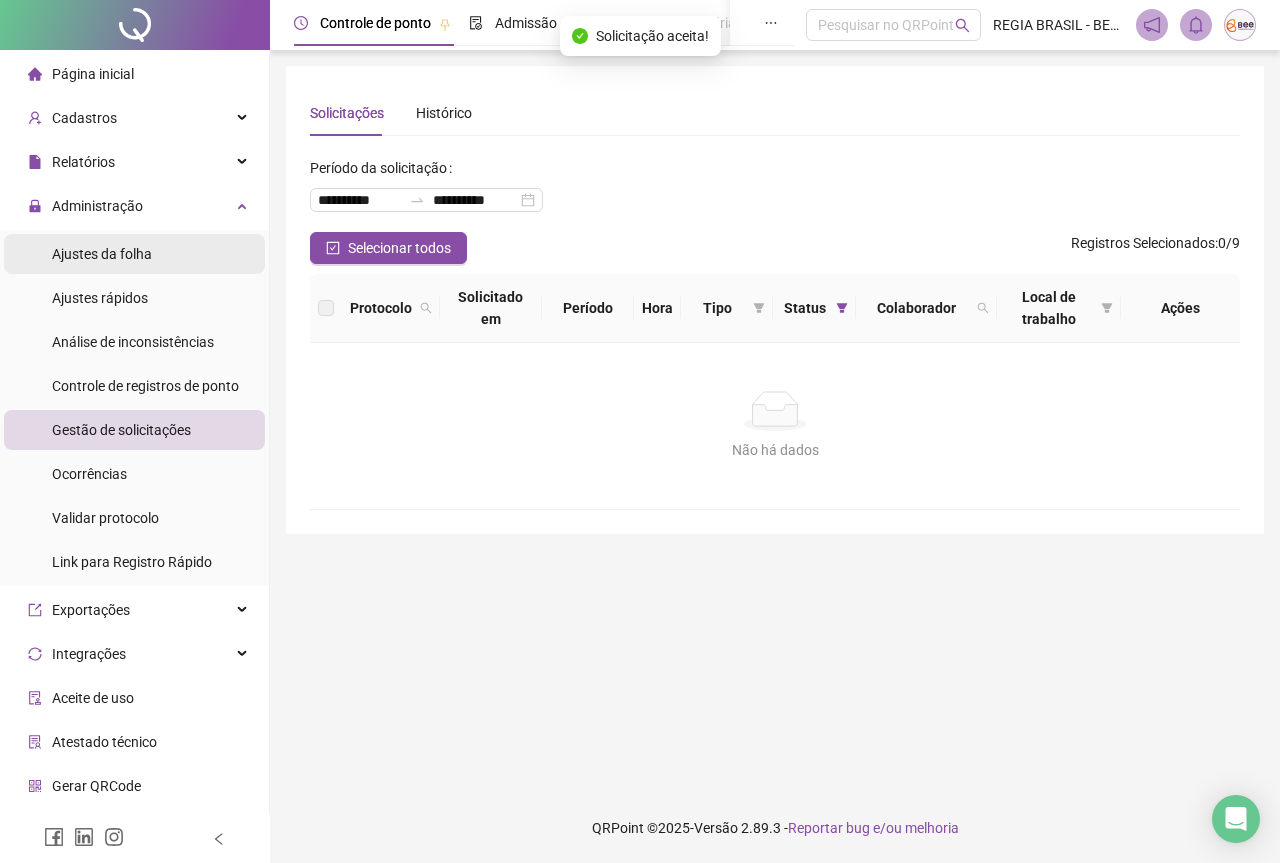 click on "Ajustes da folha" at bounding box center [102, 254] 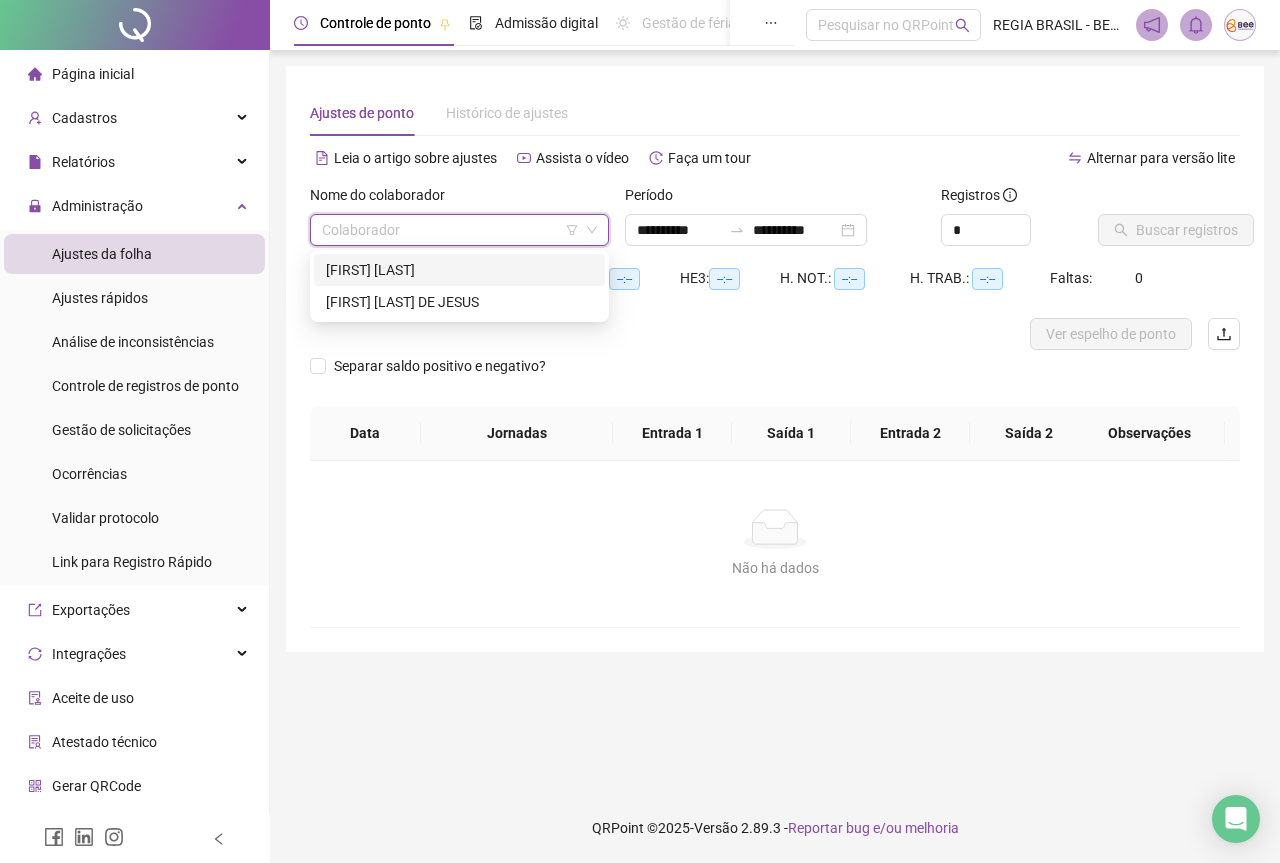 click at bounding box center (450, 230) 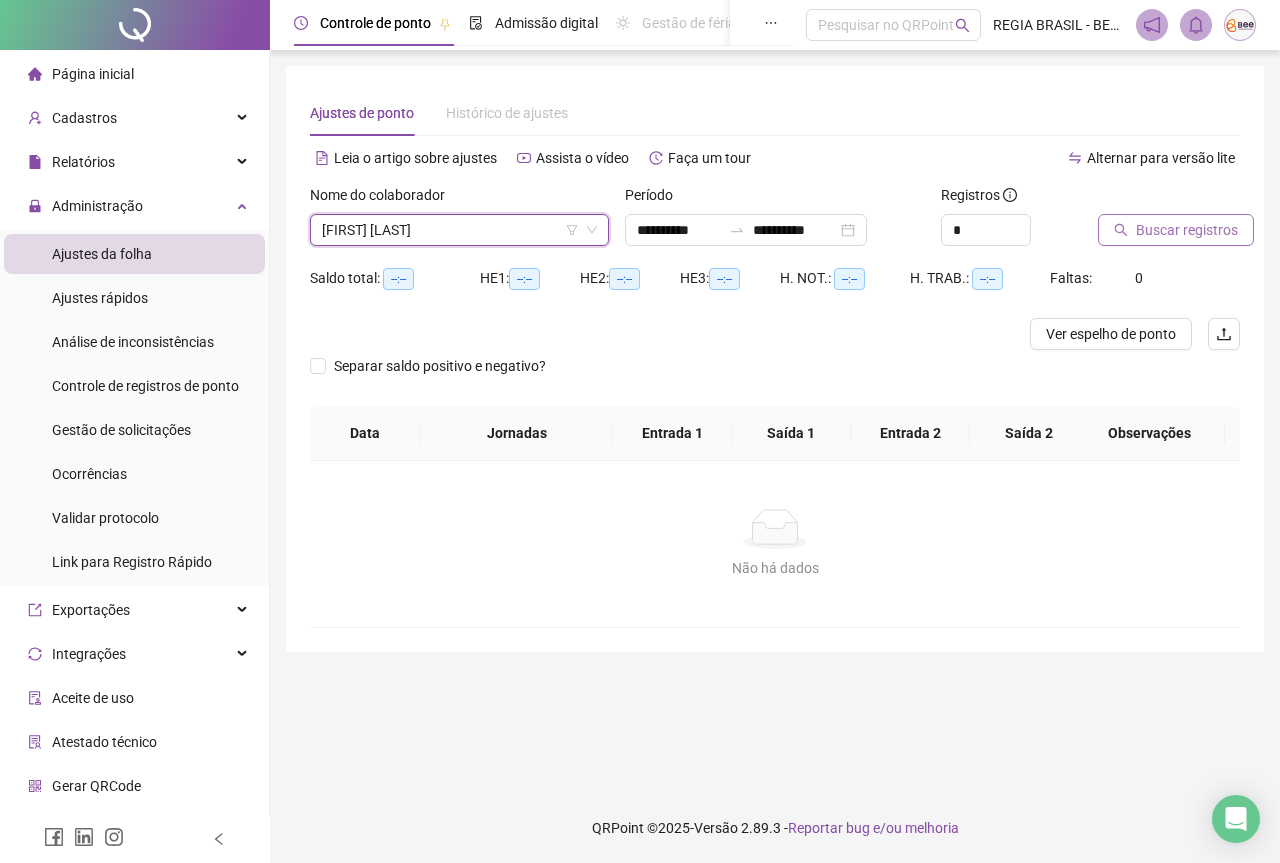 click on "Buscar registros" at bounding box center [1176, 230] 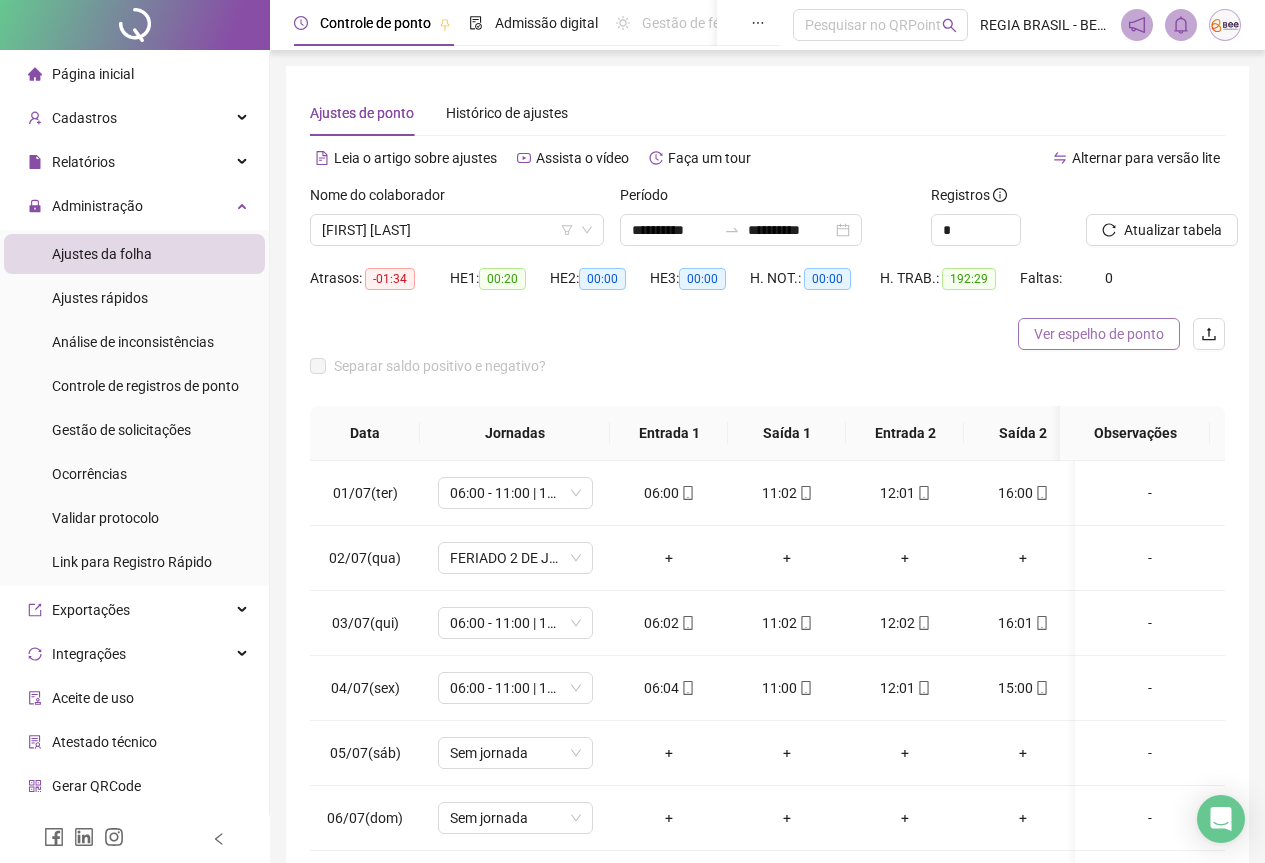 click on "Ver espelho de ponto" at bounding box center (1099, 334) 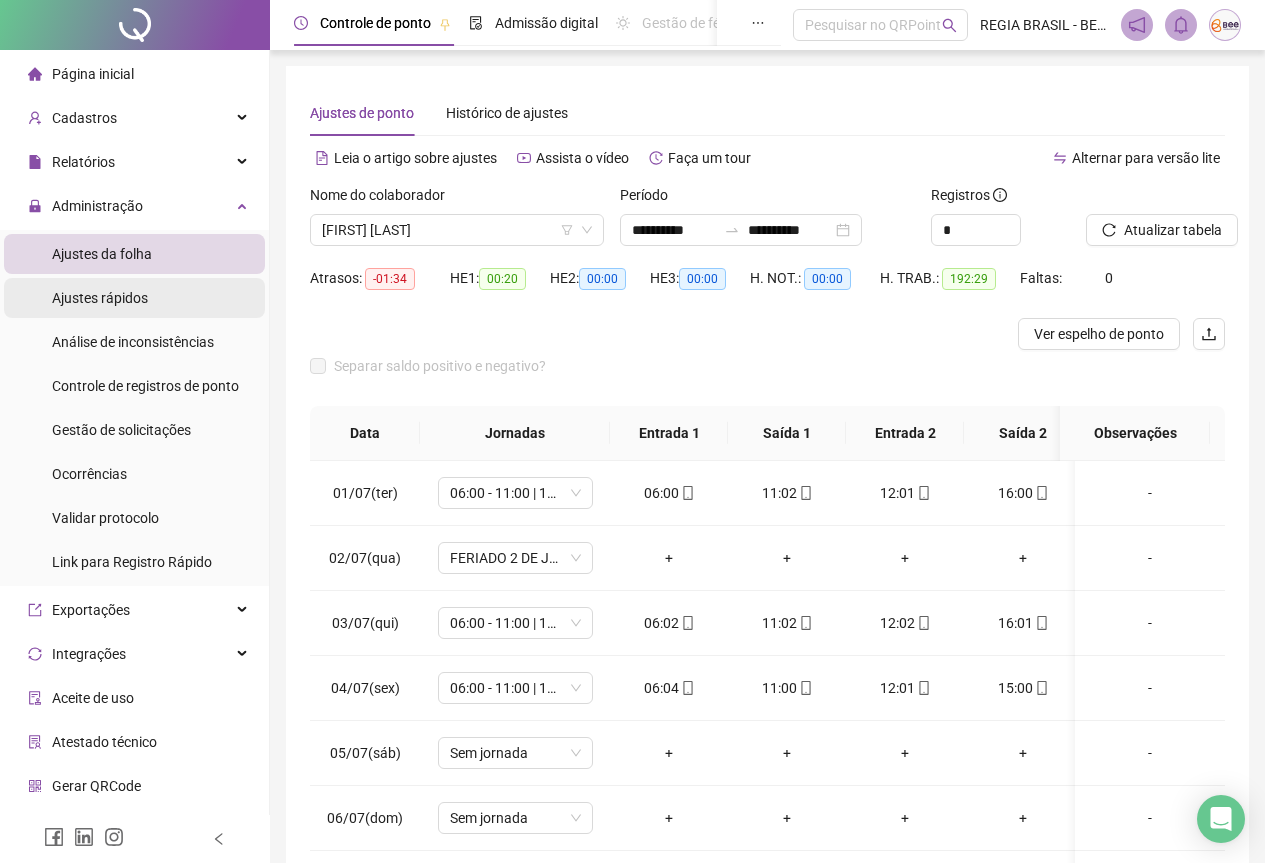 click on "Ajustes rápidos" at bounding box center (134, 298) 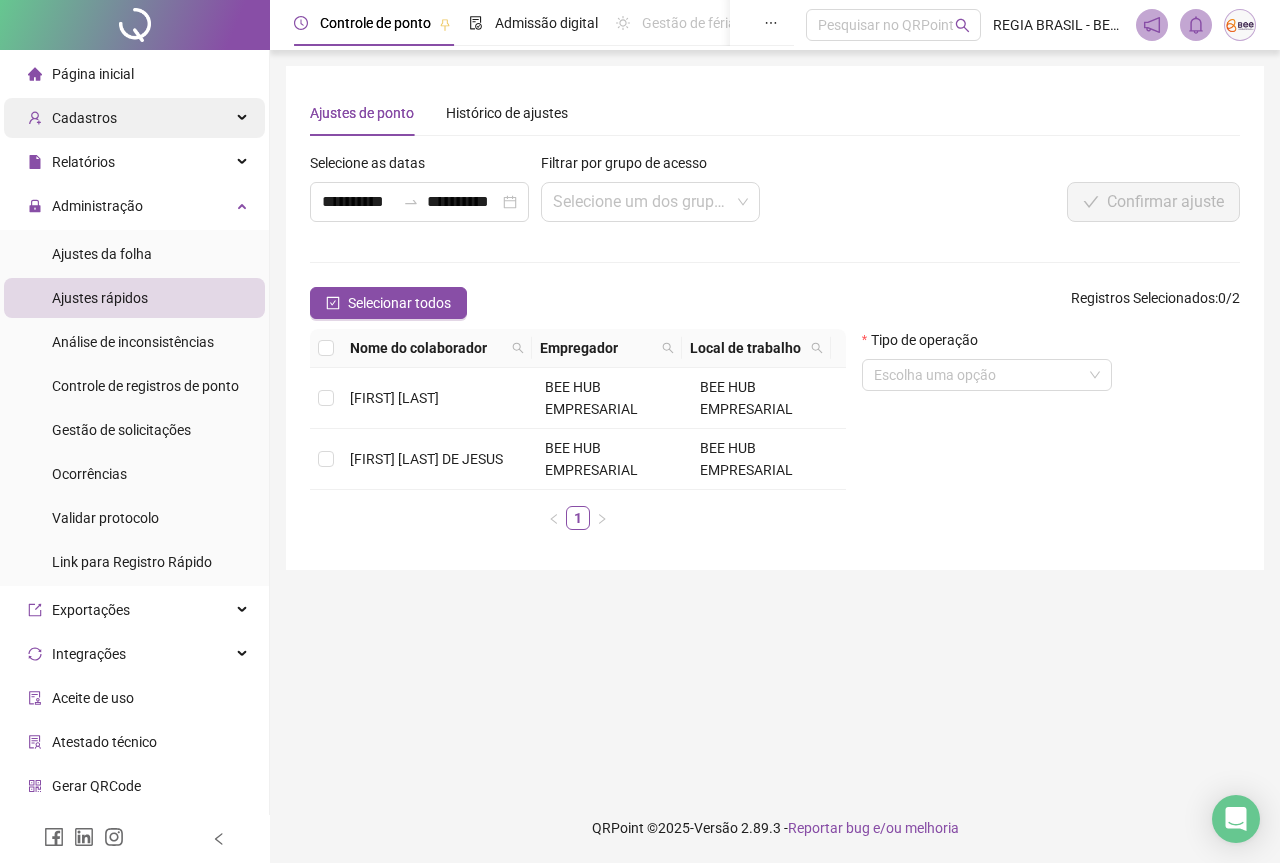 click on "Cadastros" at bounding box center [84, 118] 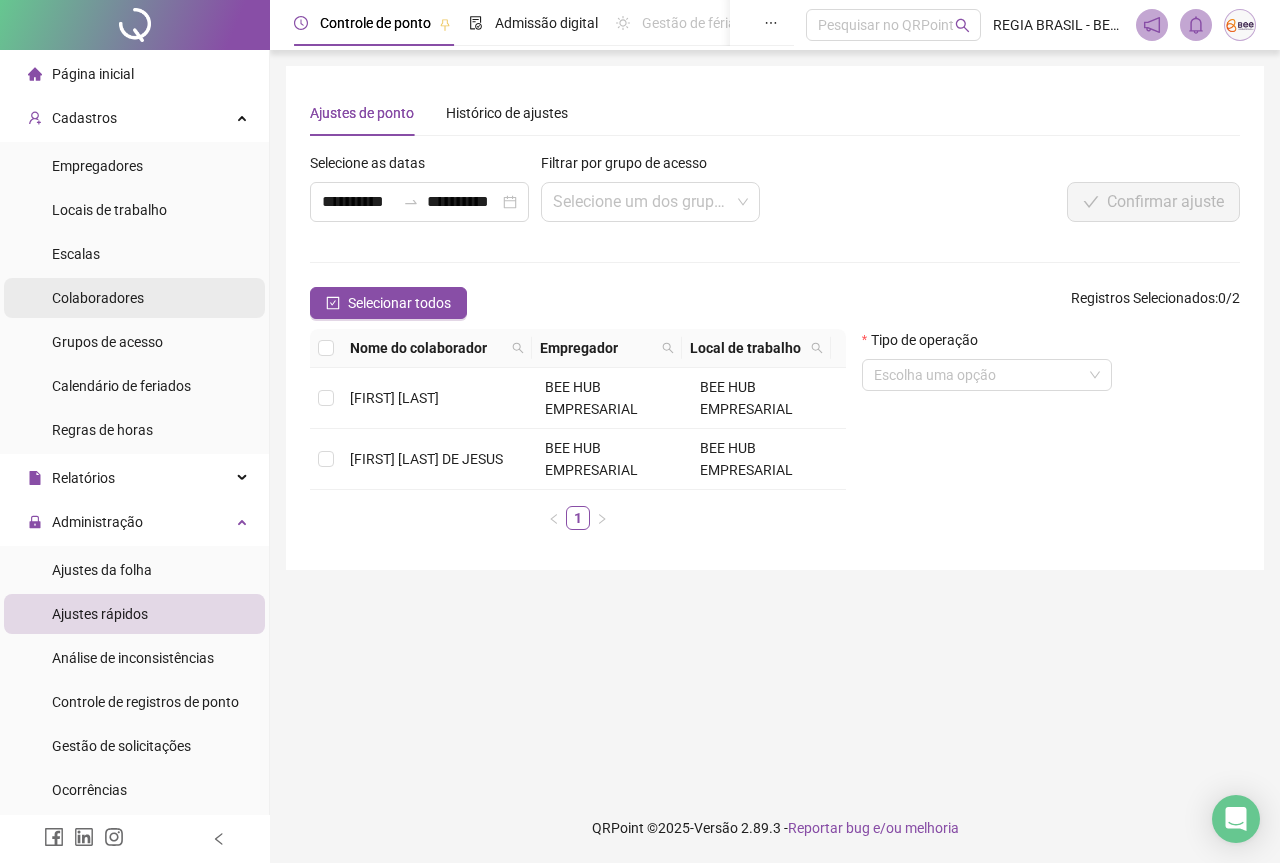 click on "Colaboradores" at bounding box center (98, 298) 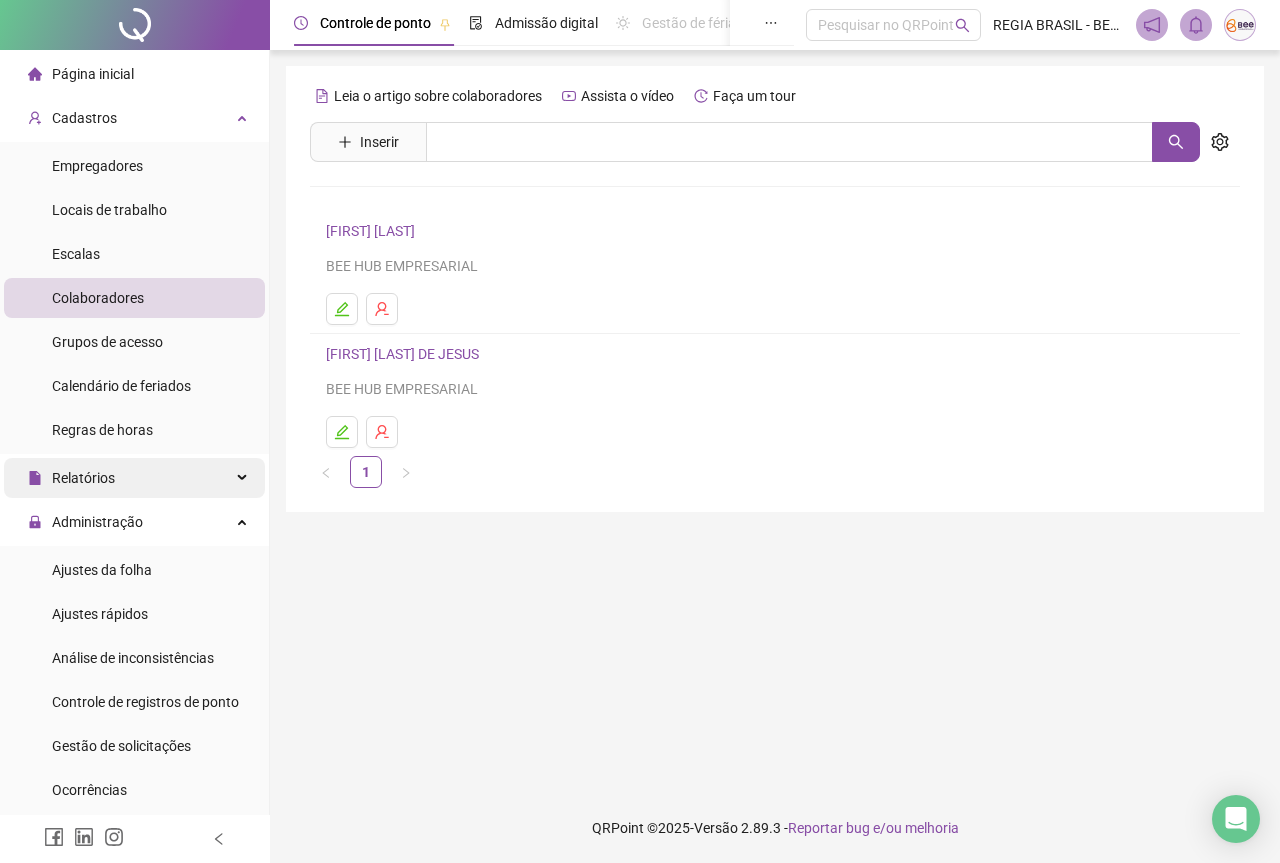 click on "Relatórios" at bounding box center (134, 478) 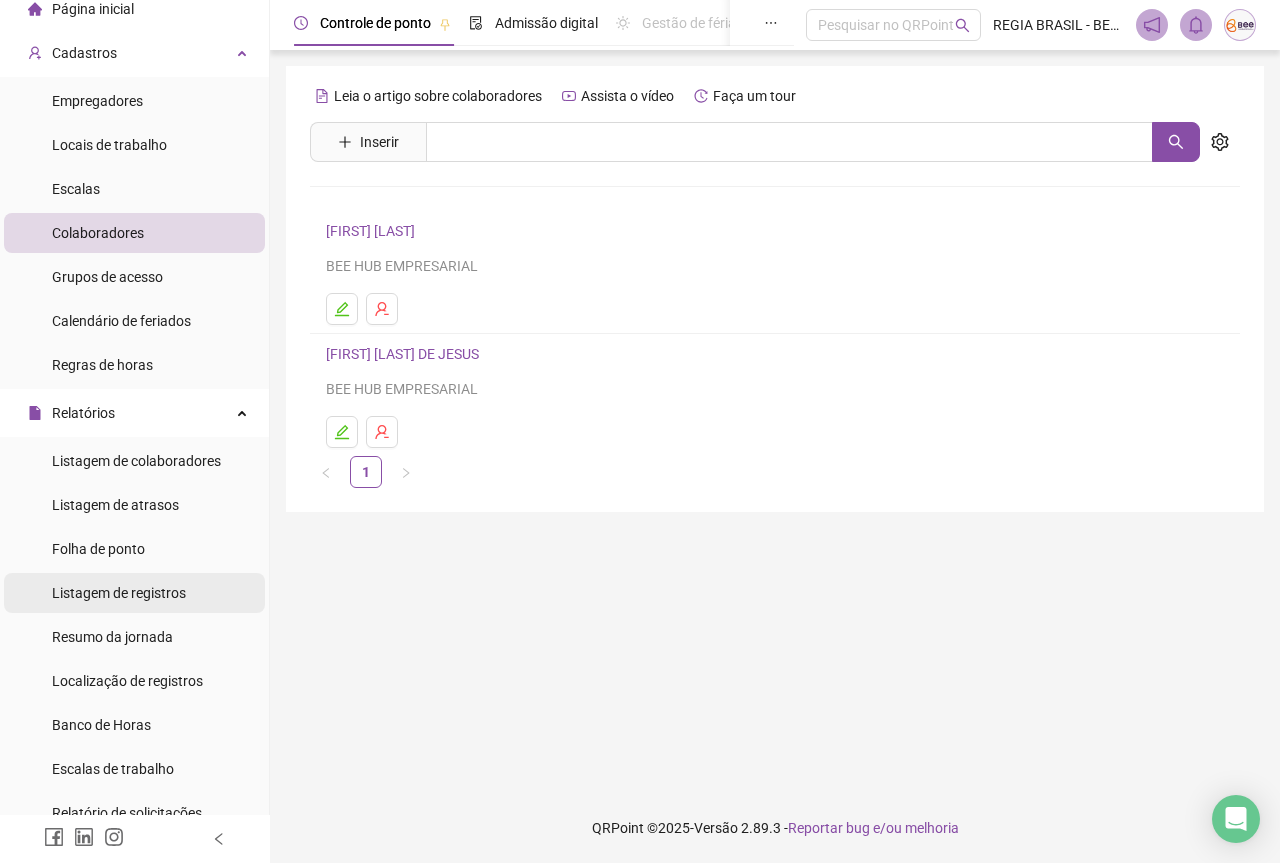 scroll, scrollTop: 100, scrollLeft: 0, axis: vertical 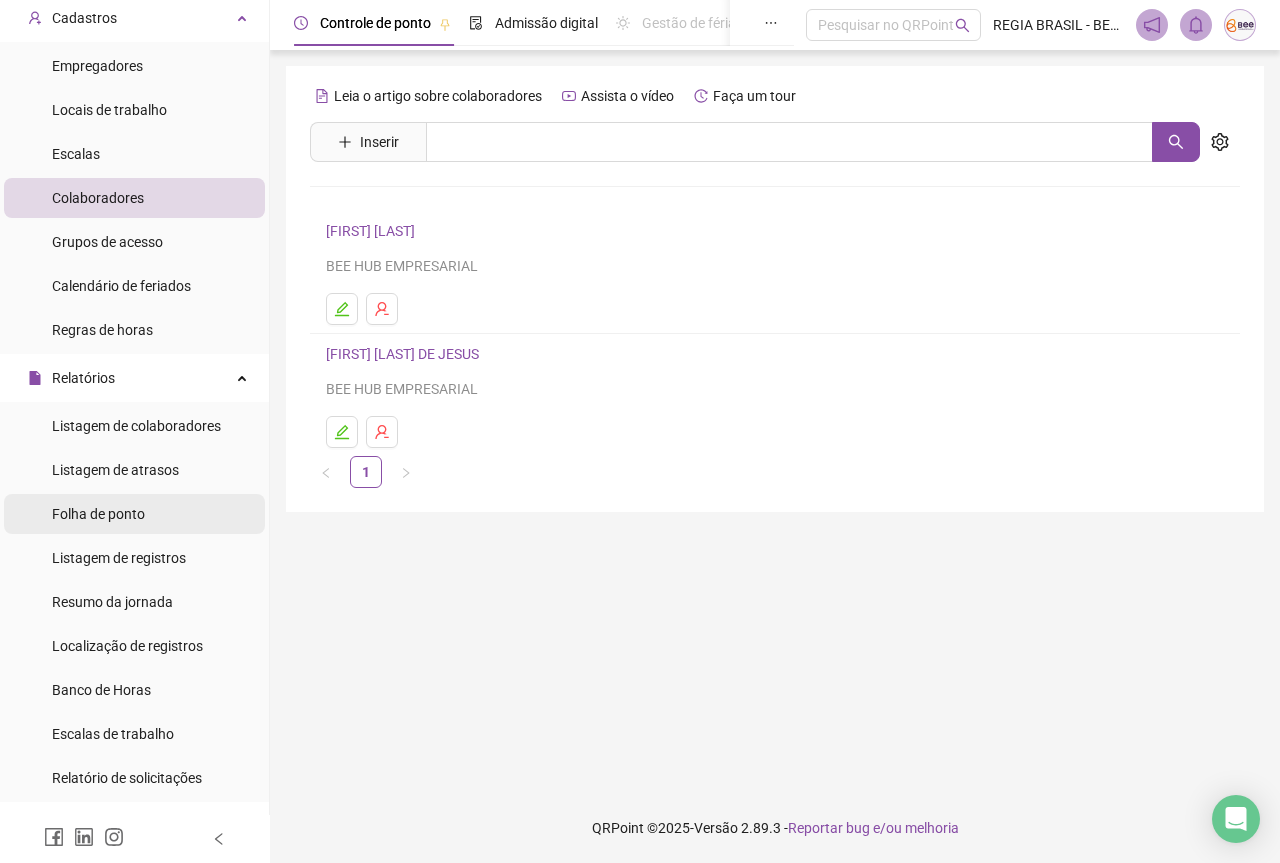 click on "Folha de ponto" at bounding box center [98, 514] 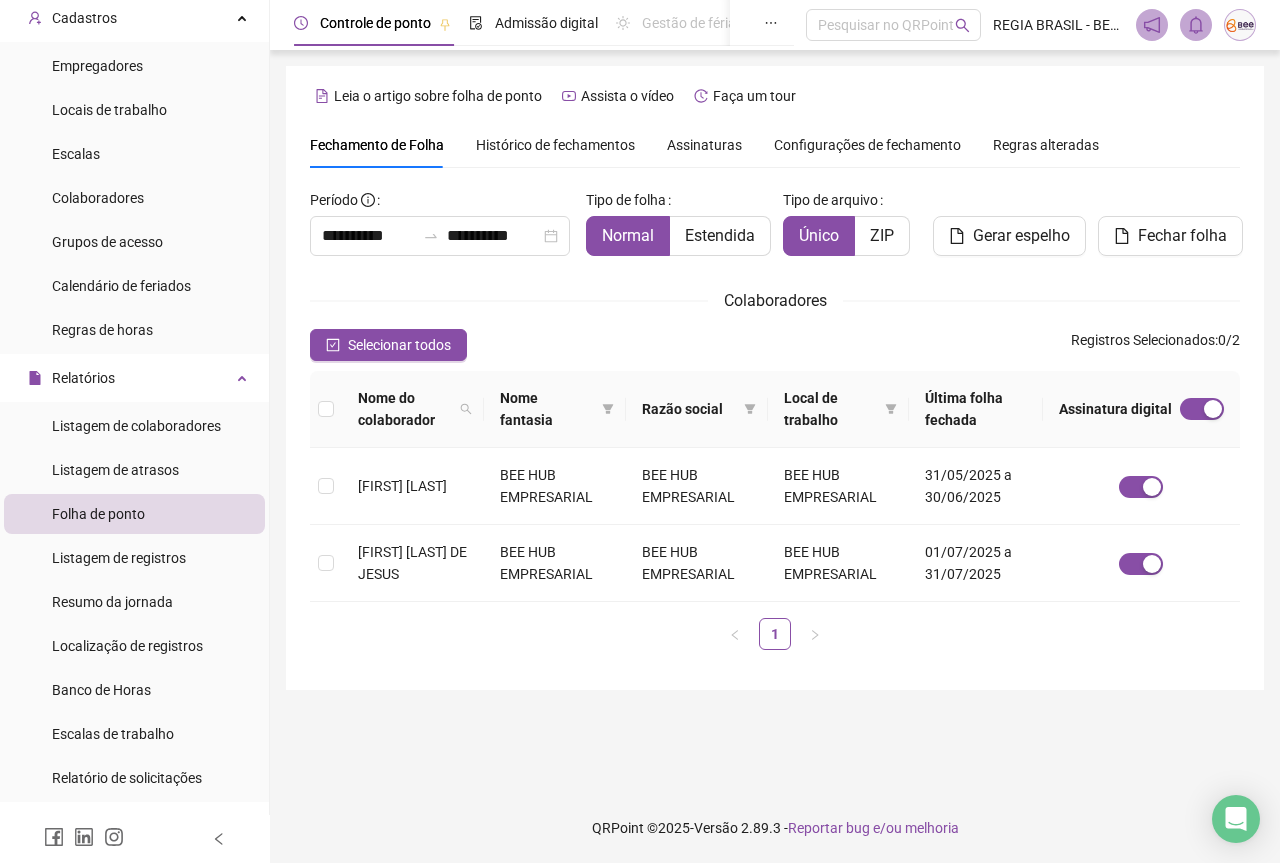 click on "Assinaturas" at bounding box center (704, 145) 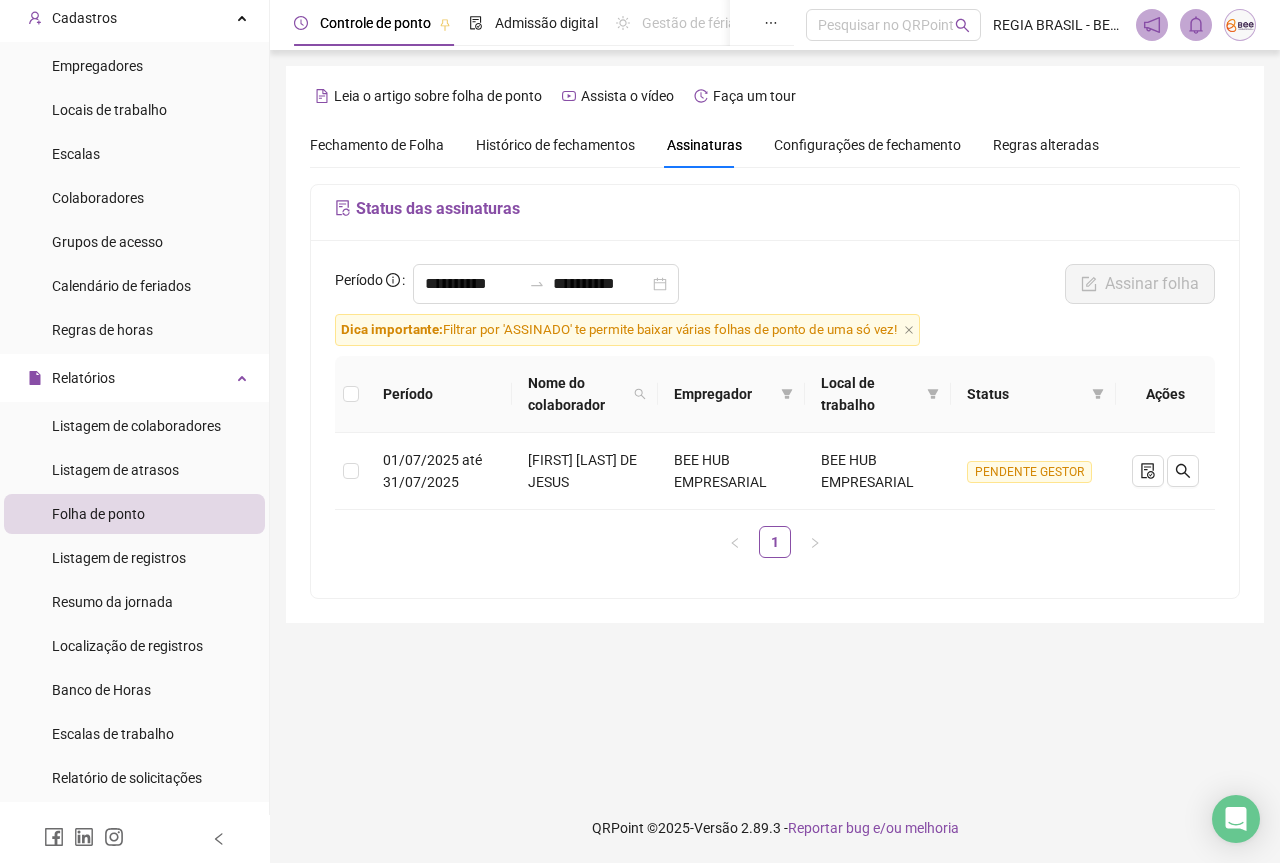 click on "Fechamento de Folha" at bounding box center [377, 145] 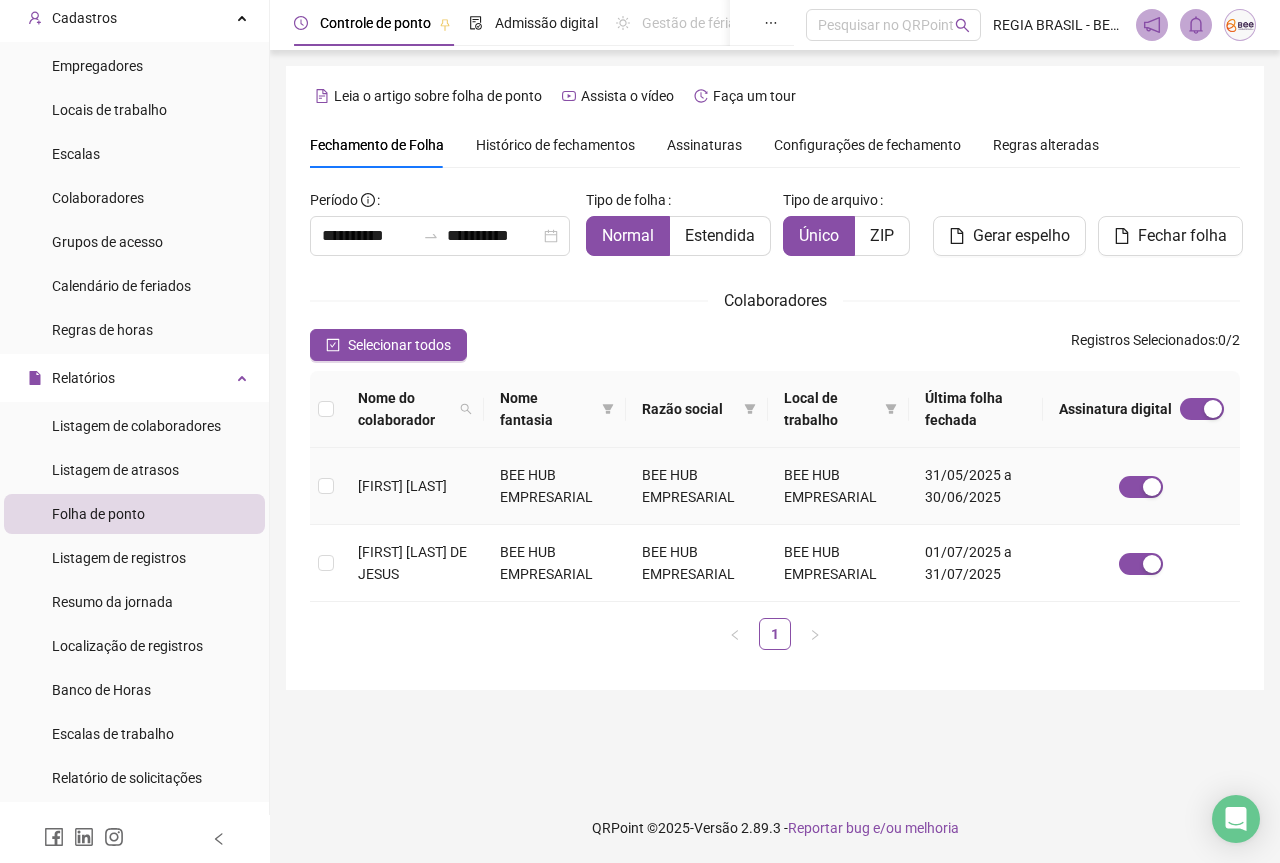 click at bounding box center [326, 486] 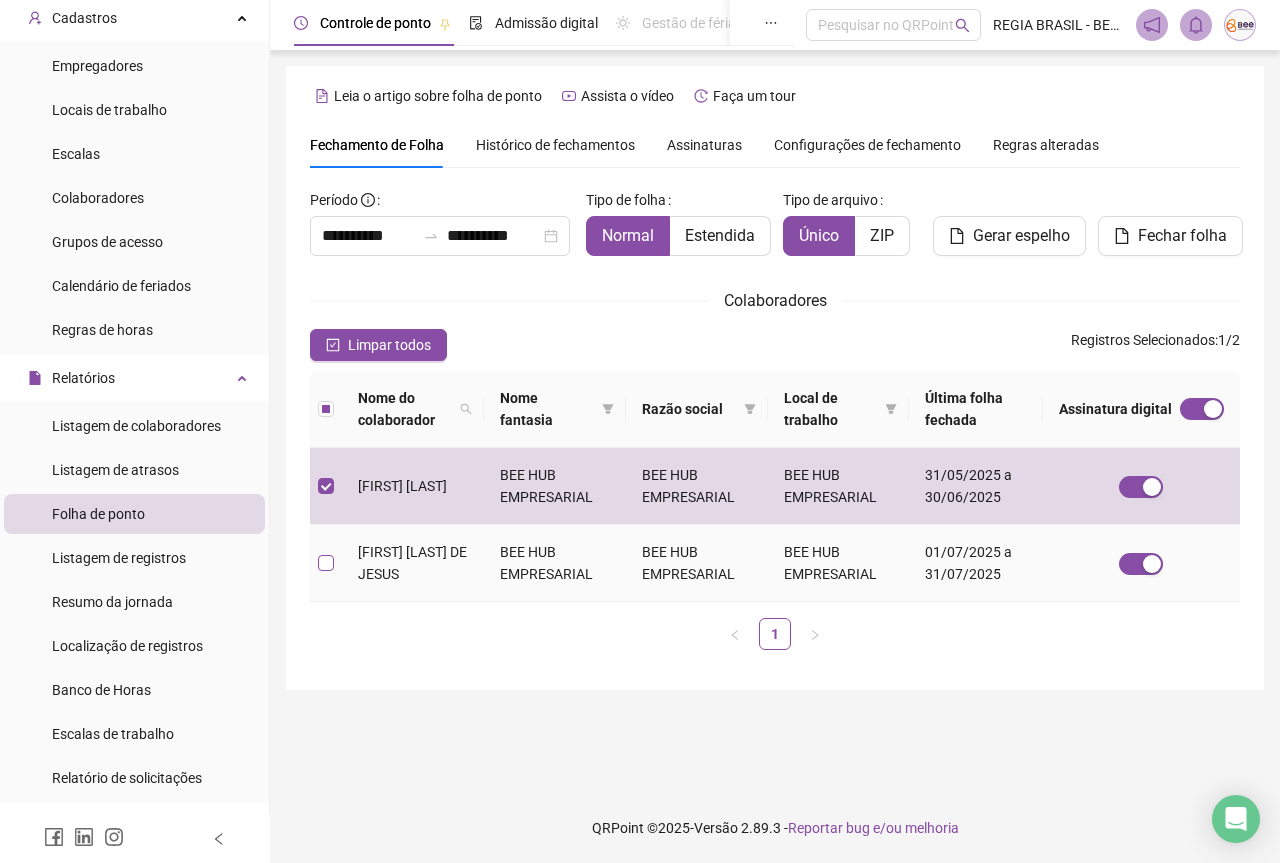 click at bounding box center [326, 563] 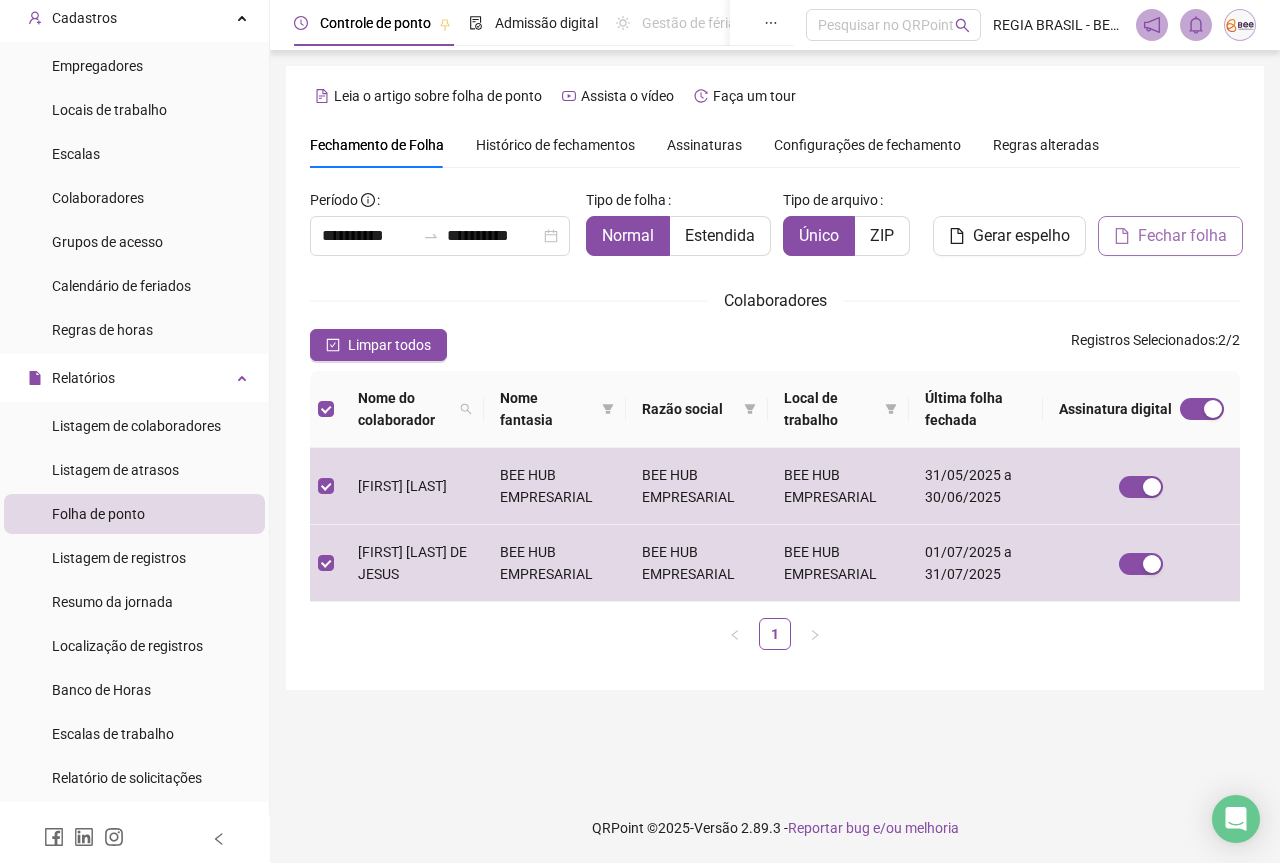 click on "Fechar folha" at bounding box center [1182, 236] 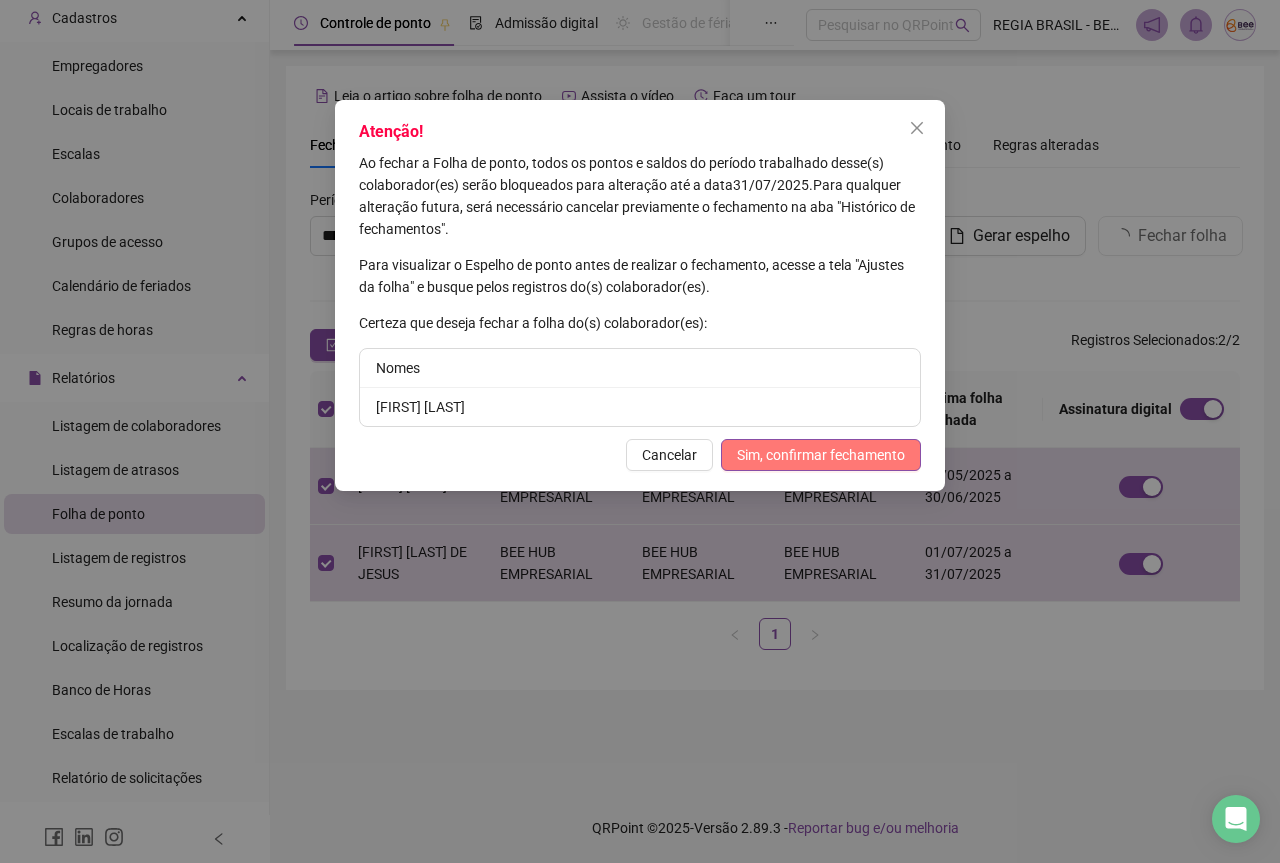 click on "Sim, confirmar fechamento" at bounding box center [821, 455] 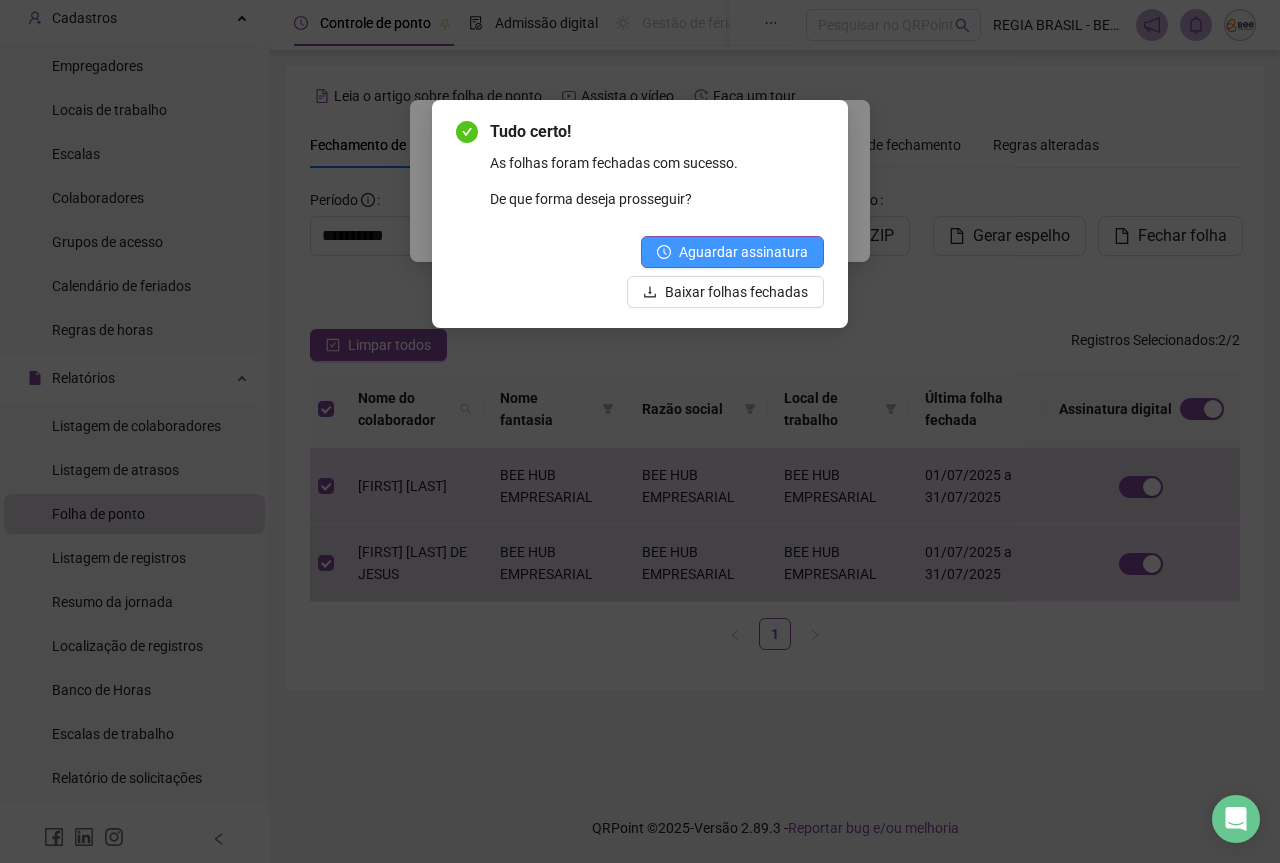 click on "Aguardar assinatura" at bounding box center (743, 252) 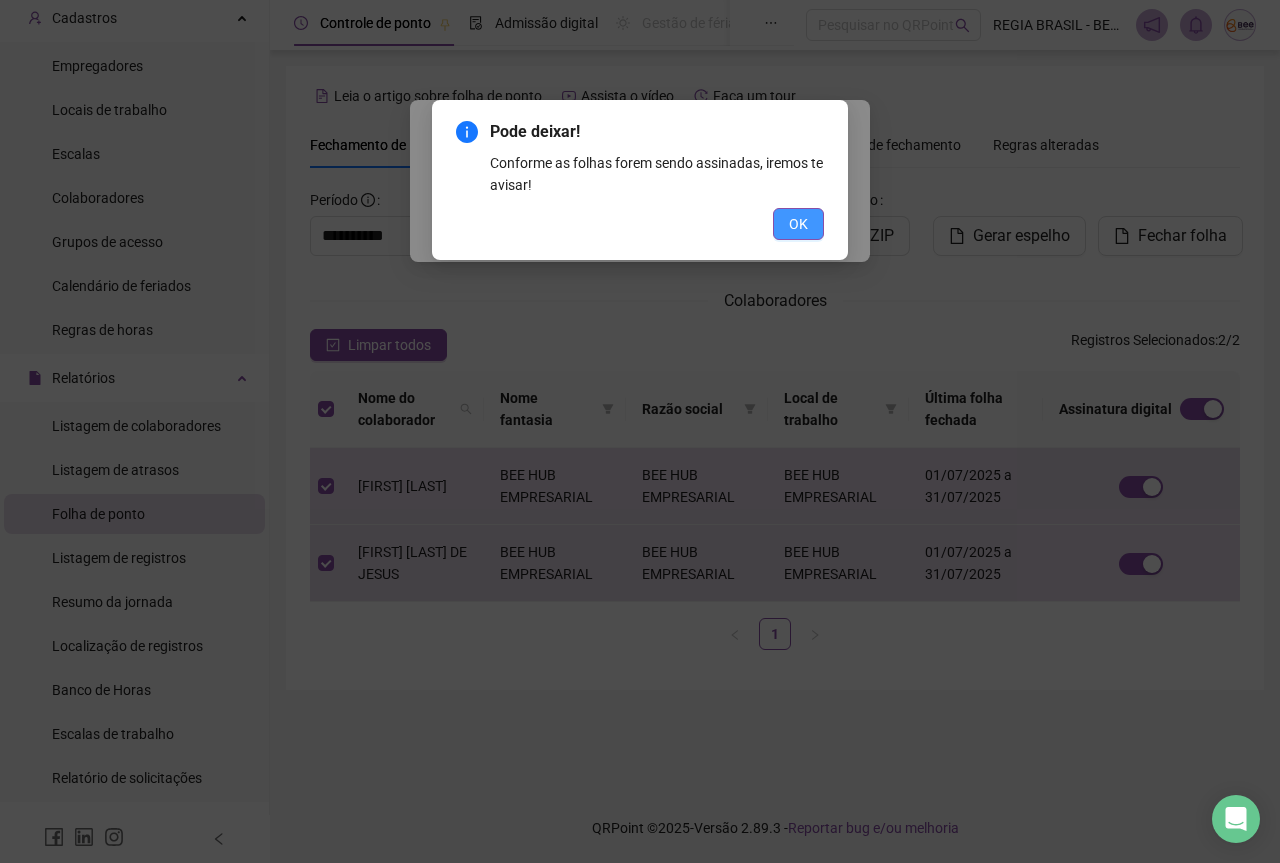 click on "OK" at bounding box center [798, 224] 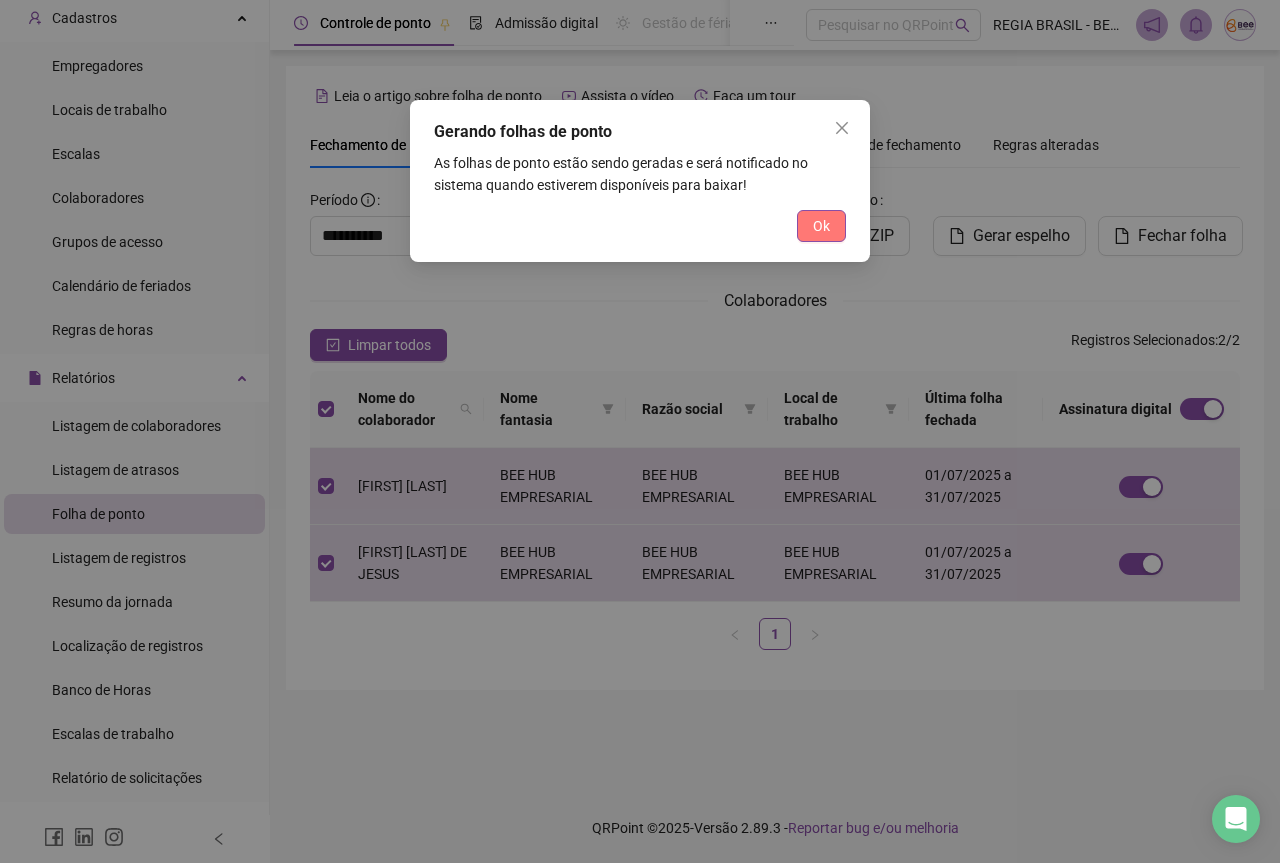 click on "Ok" at bounding box center (821, 226) 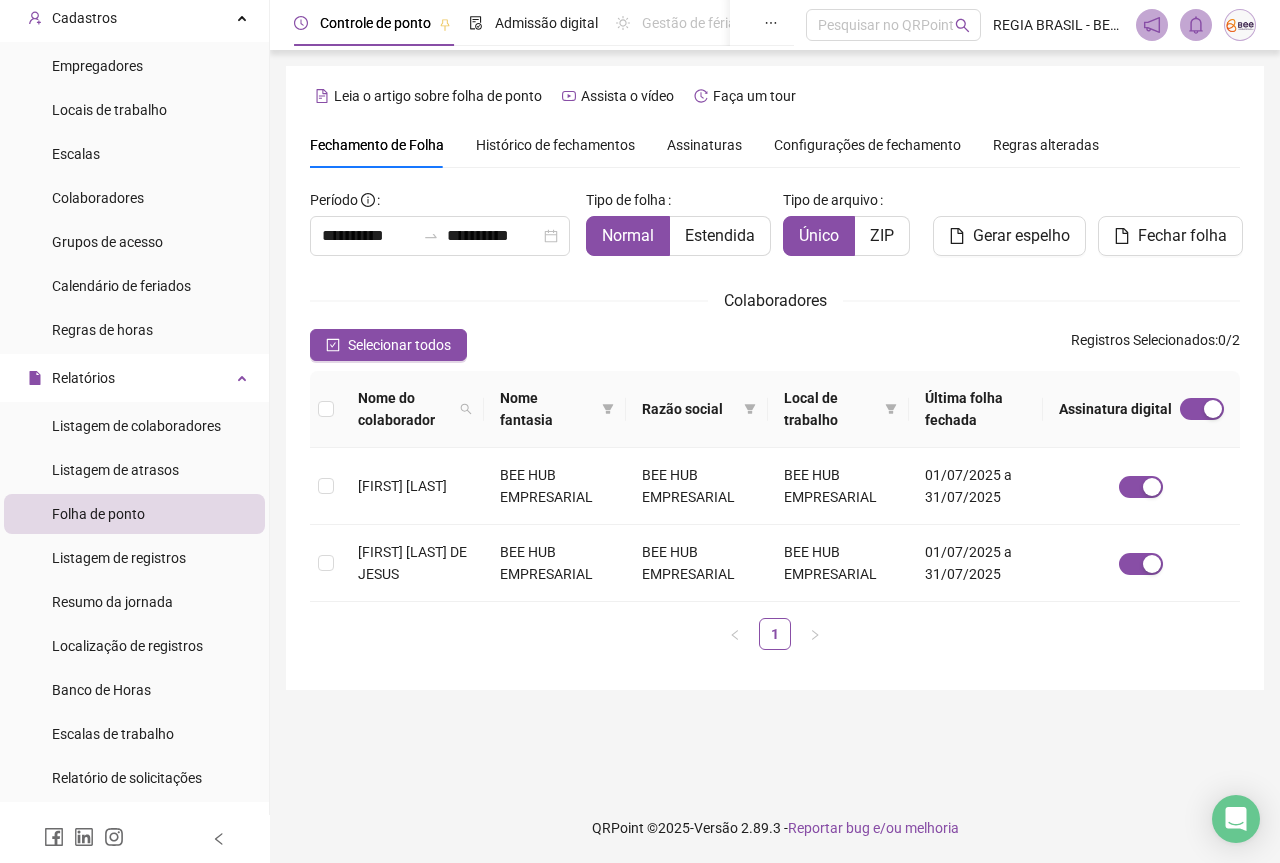 click on "Assinaturas" at bounding box center (704, 145) 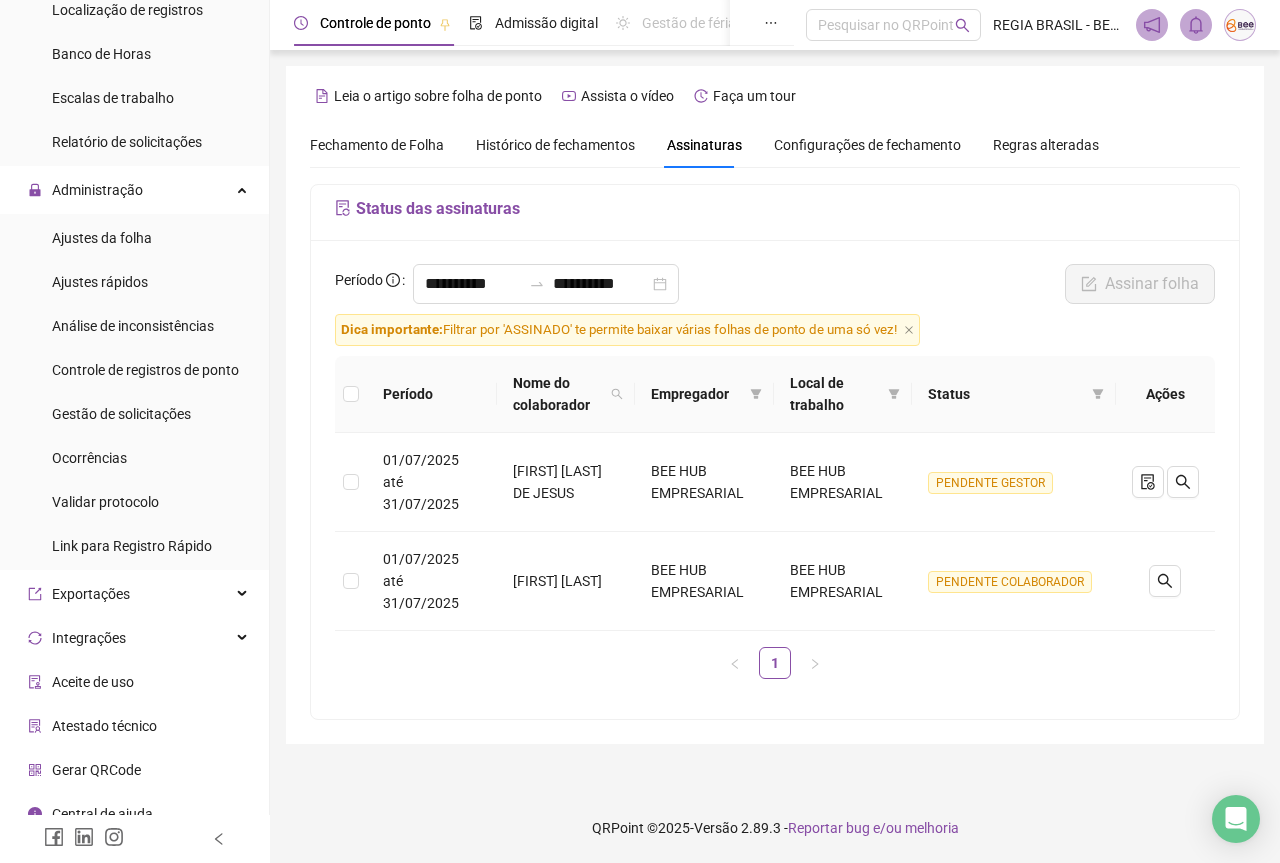 scroll, scrollTop: 755, scrollLeft: 0, axis: vertical 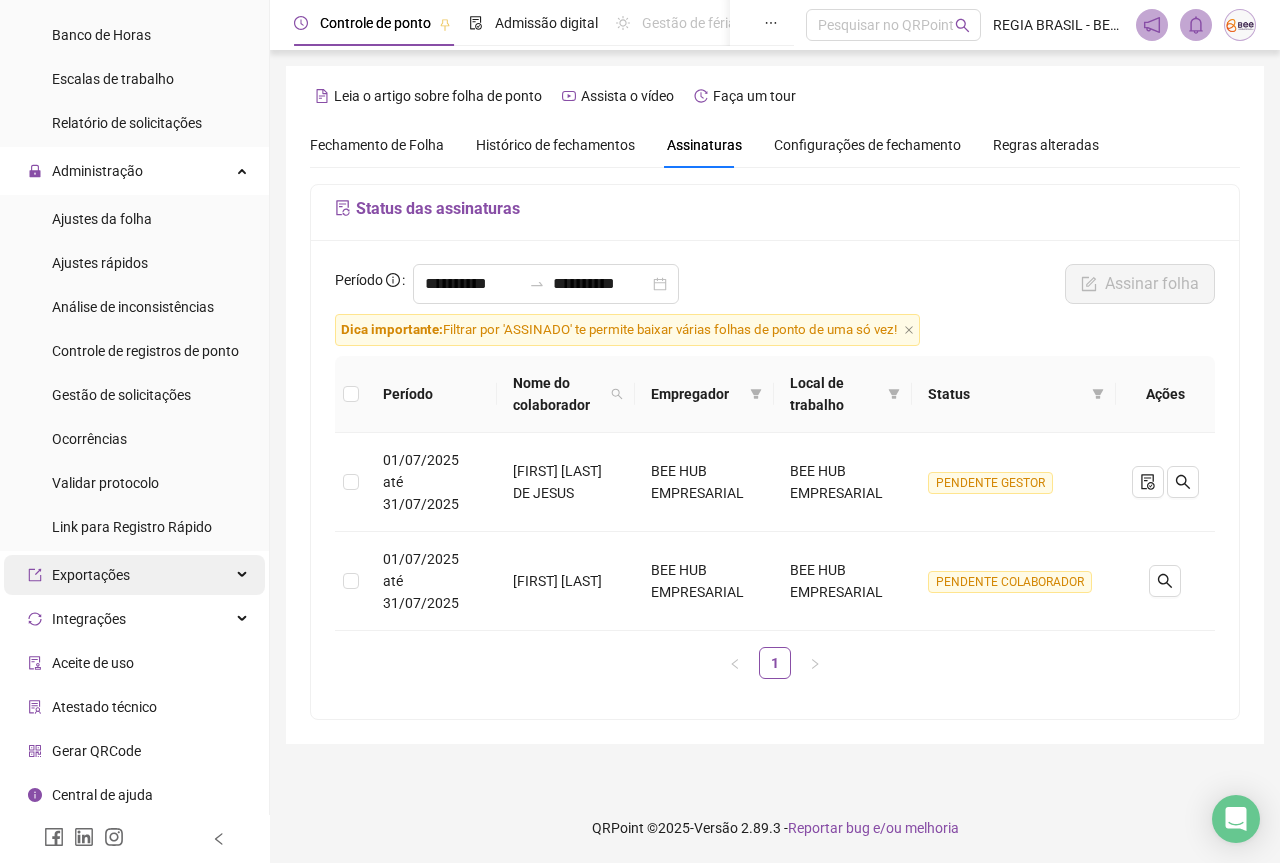 click on "Exportações" at bounding box center [91, 575] 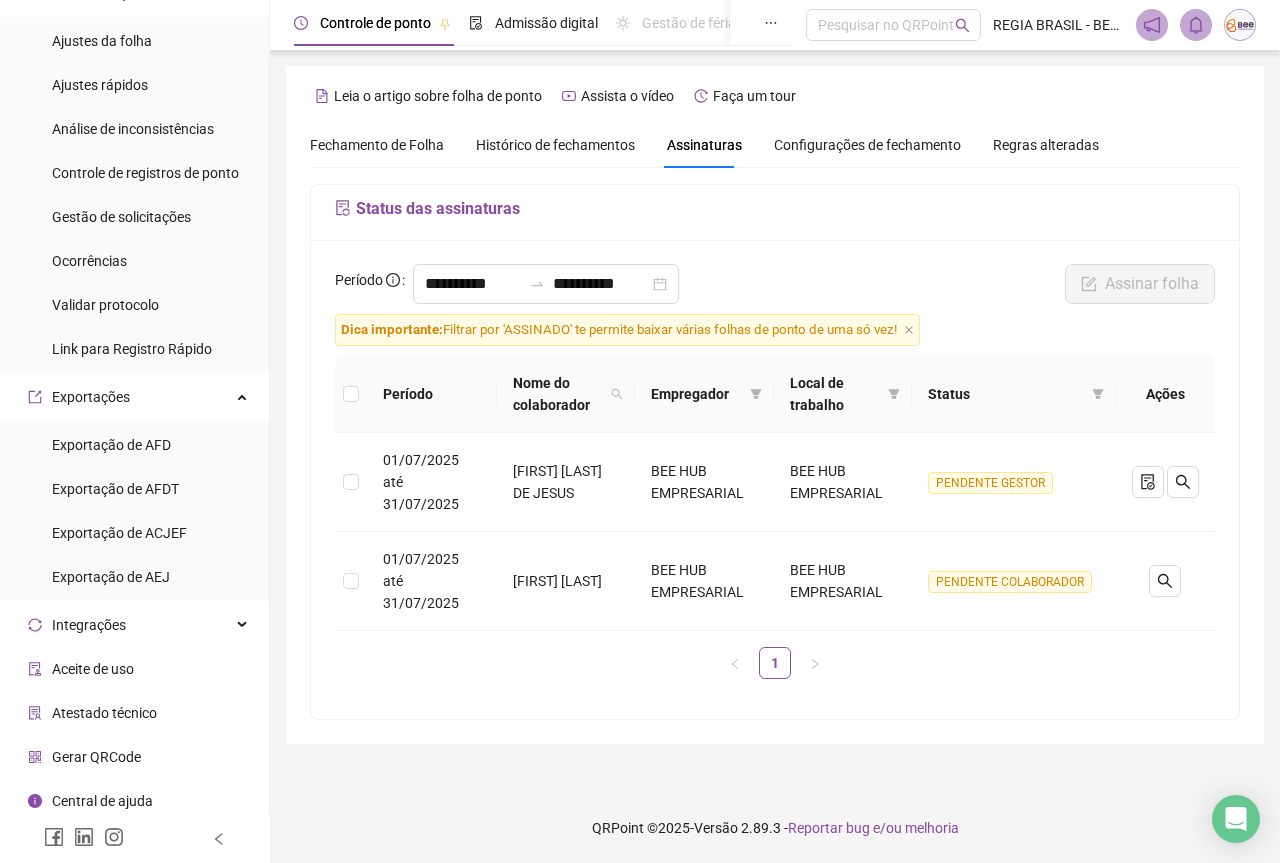 scroll, scrollTop: 939, scrollLeft: 0, axis: vertical 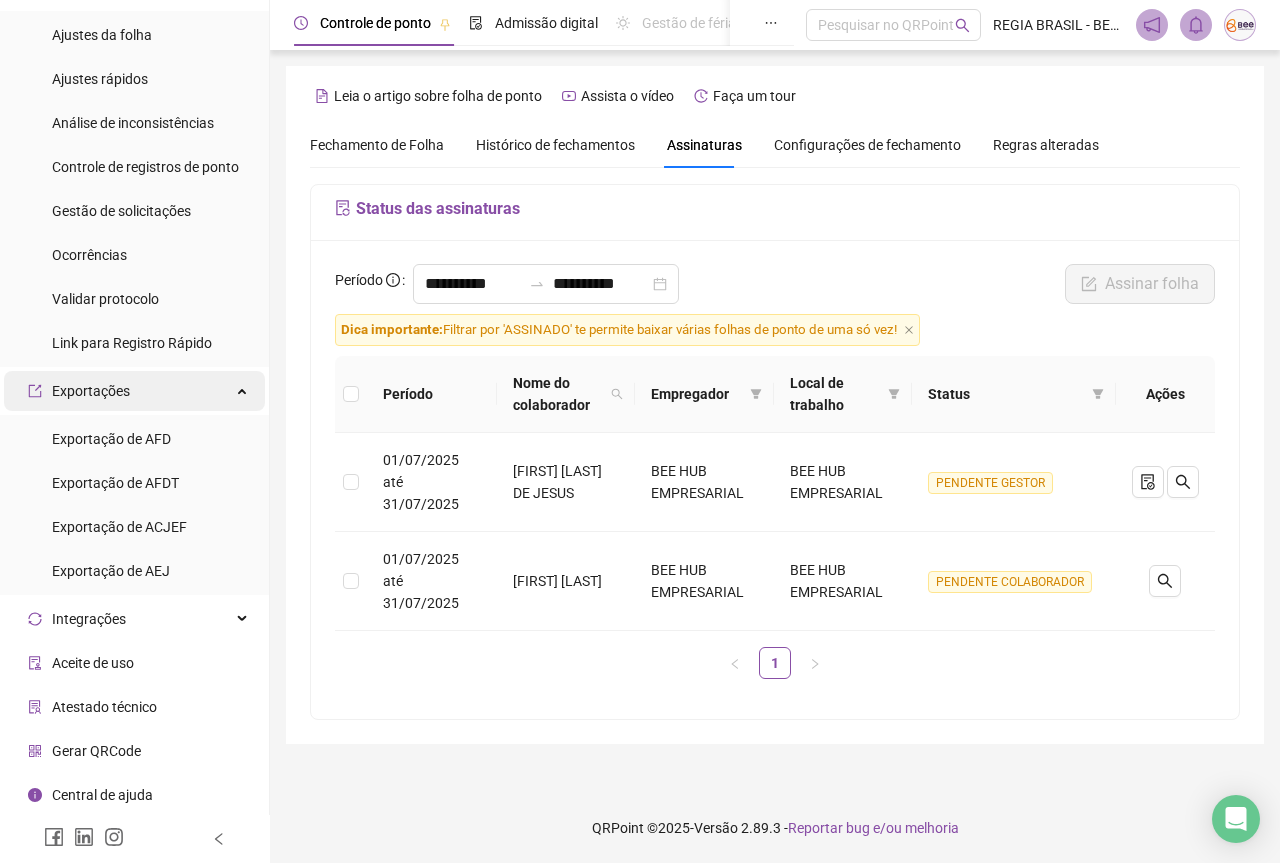 click on "Exportações" at bounding box center (134, 391) 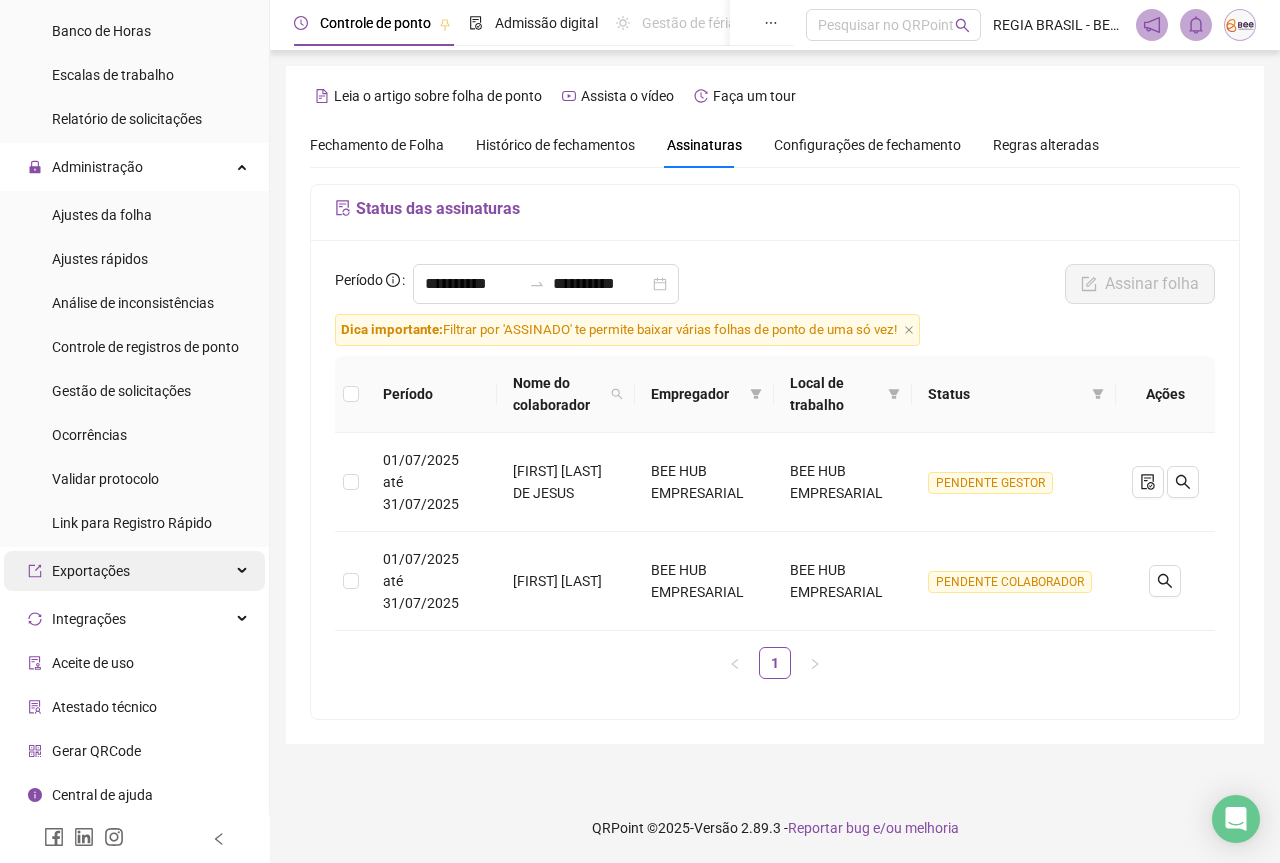 scroll, scrollTop: 755, scrollLeft: 0, axis: vertical 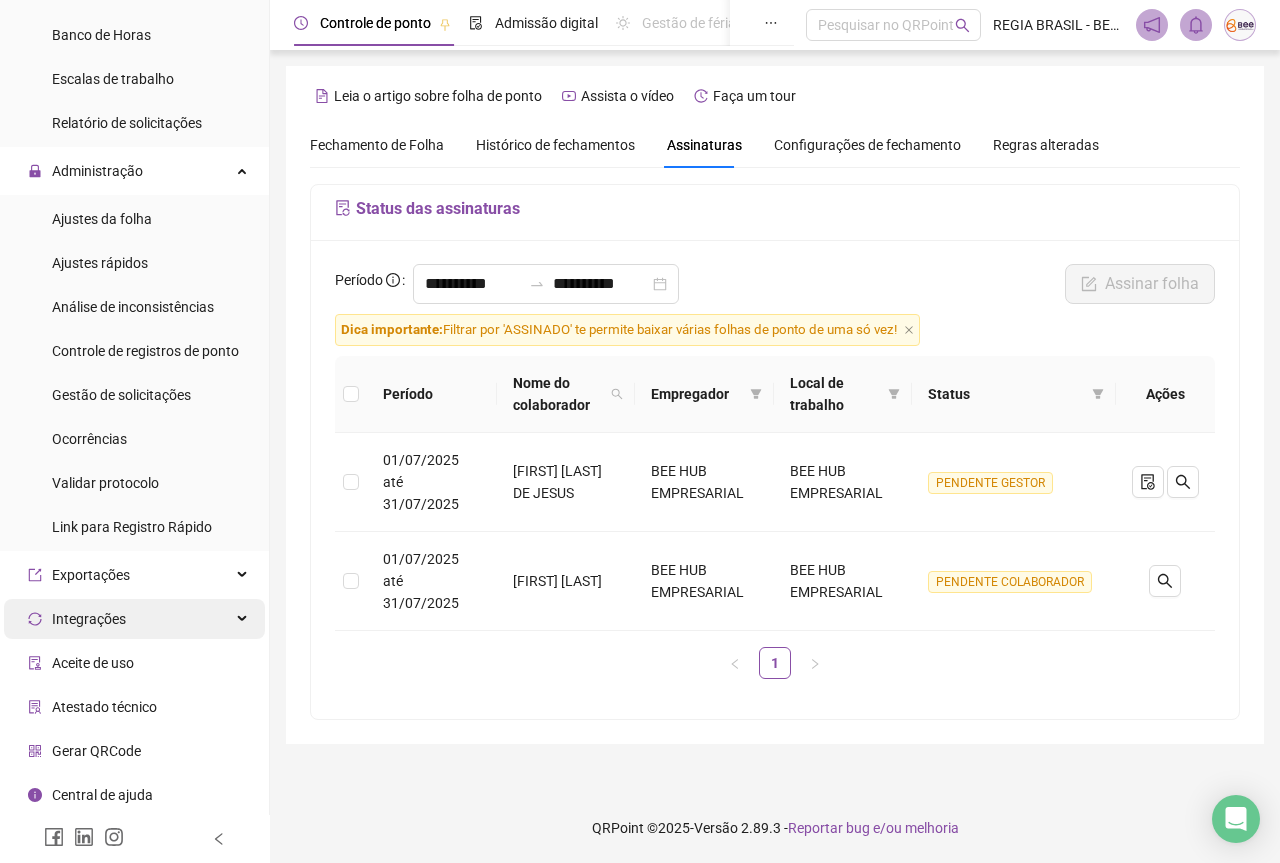 click on "Integrações" at bounding box center [89, 619] 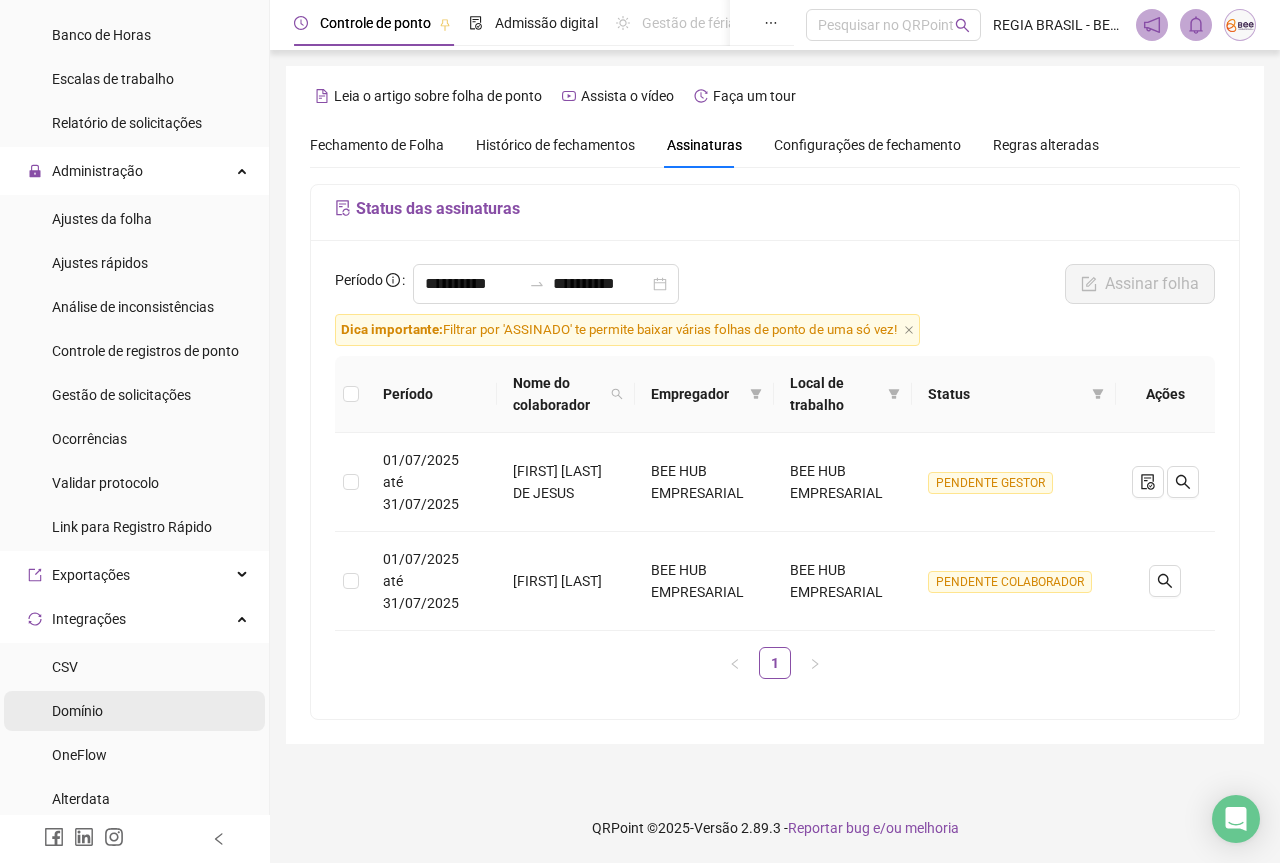 click on "Domínio" at bounding box center [77, 711] 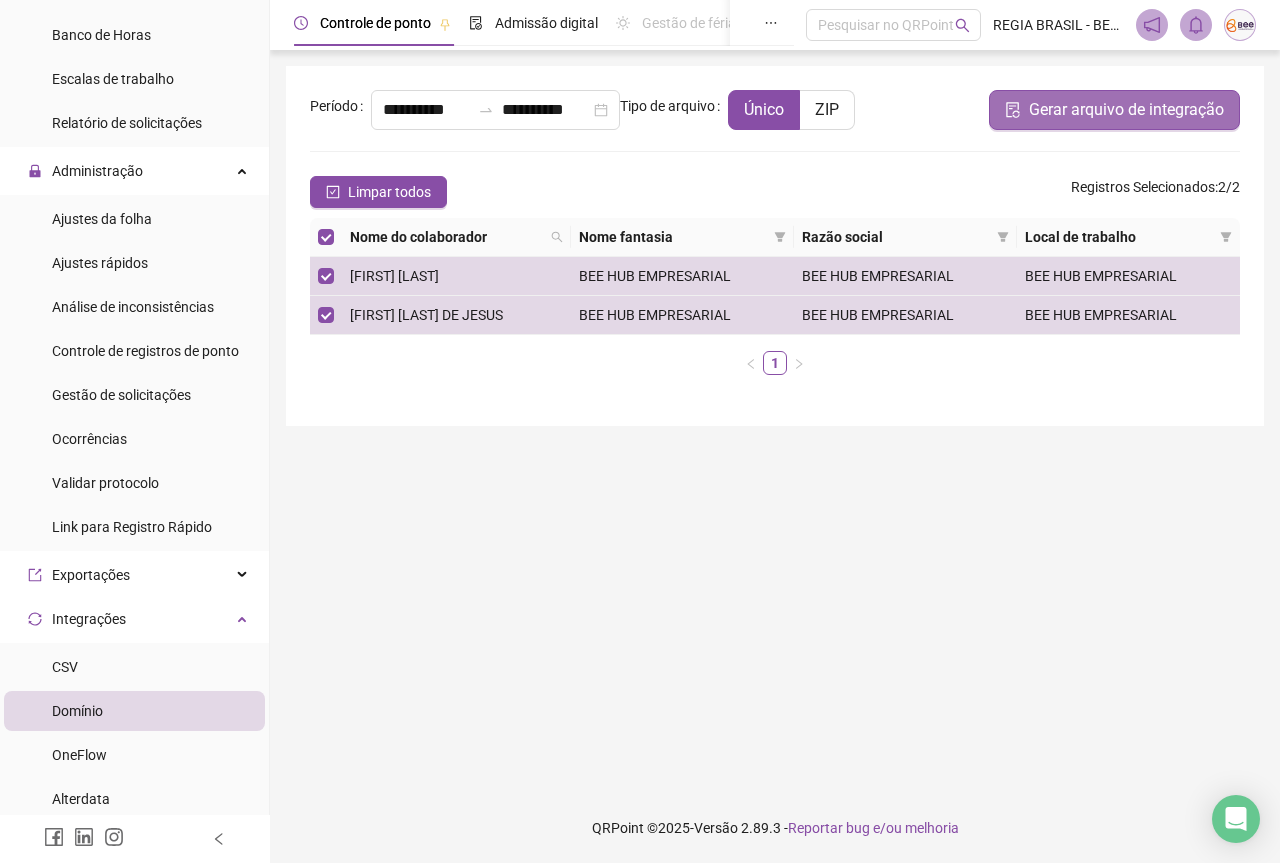 click on "Gerar arquivo de integração" at bounding box center [1126, 110] 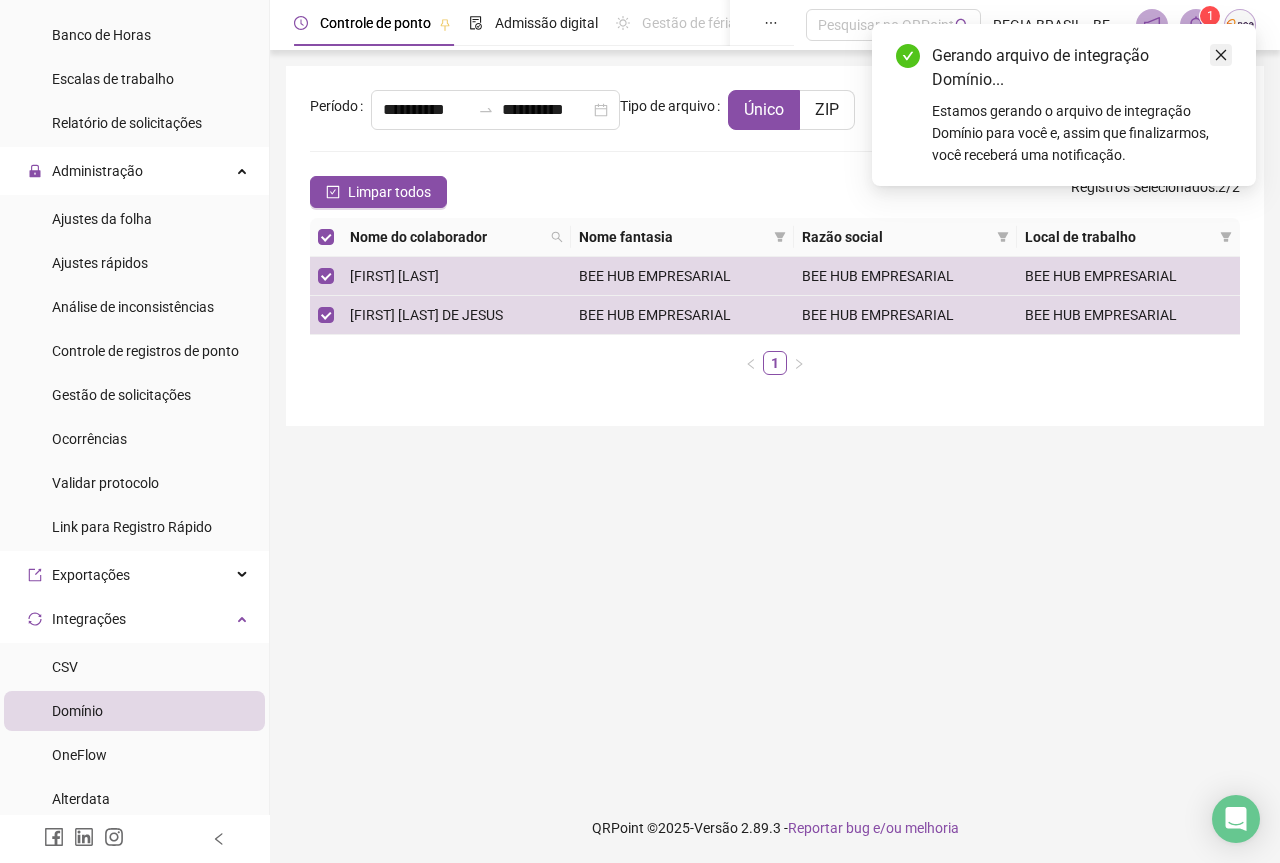 click at bounding box center (1221, 55) 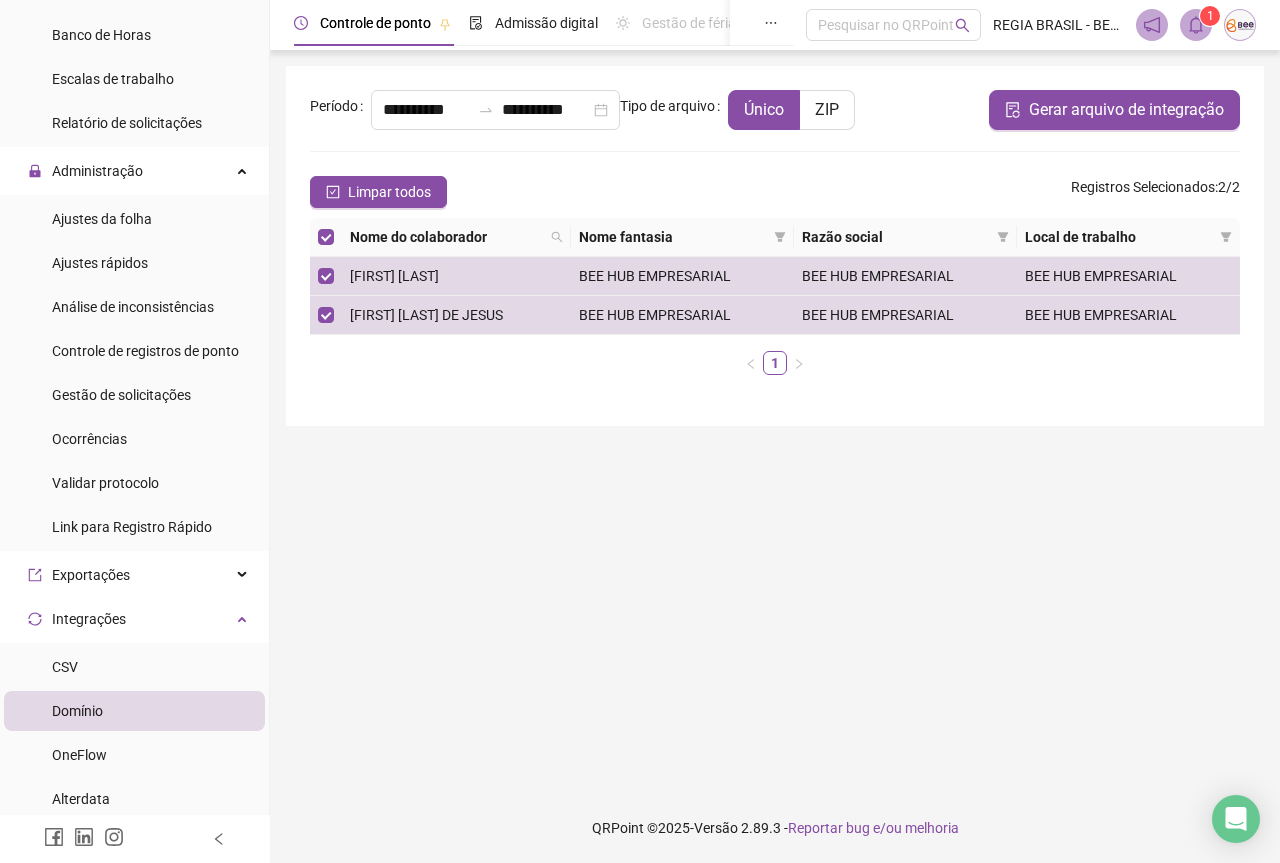click 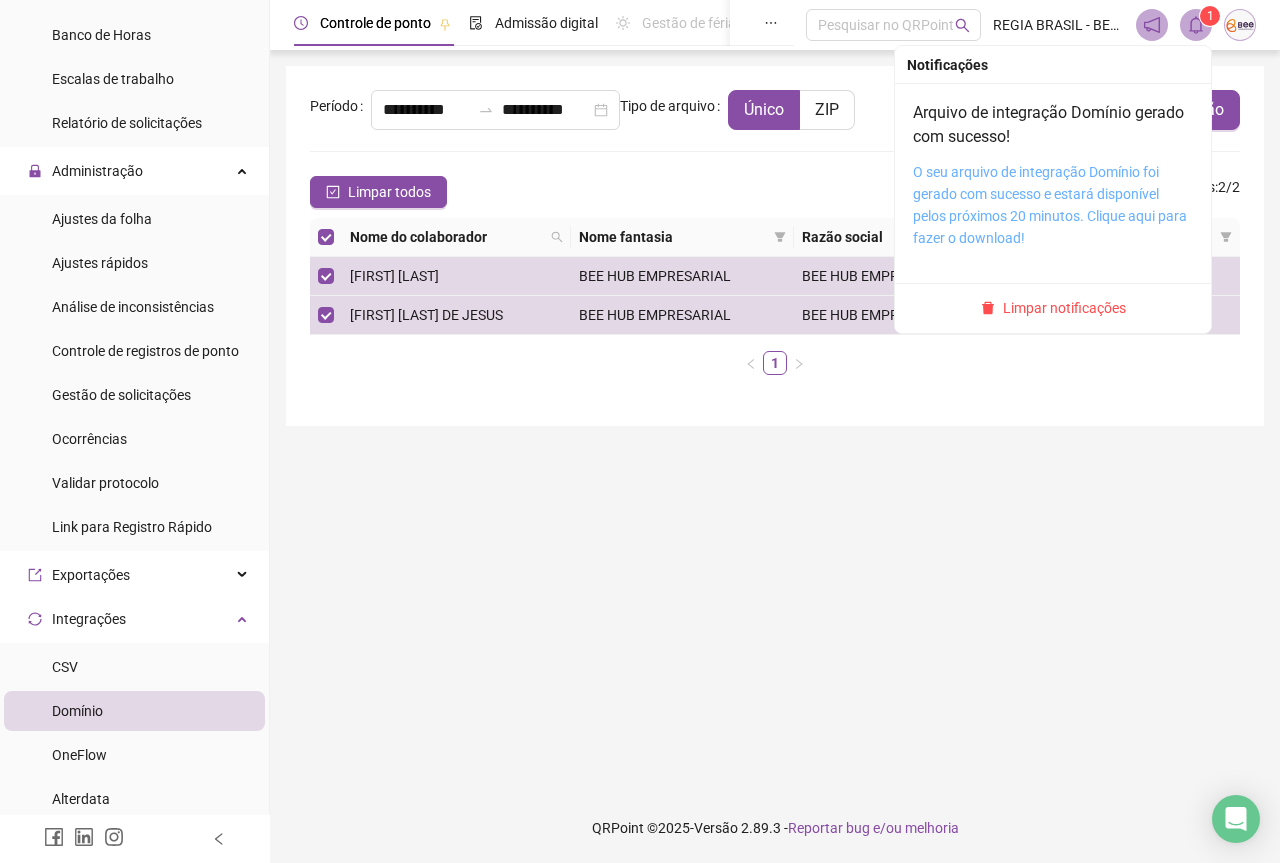 click on "O seu arquivo de integração Domínio foi gerado com sucesso e estará disponível pelos próximos 20 minutos. Clique aqui para fazer o download!" at bounding box center (1050, 205) 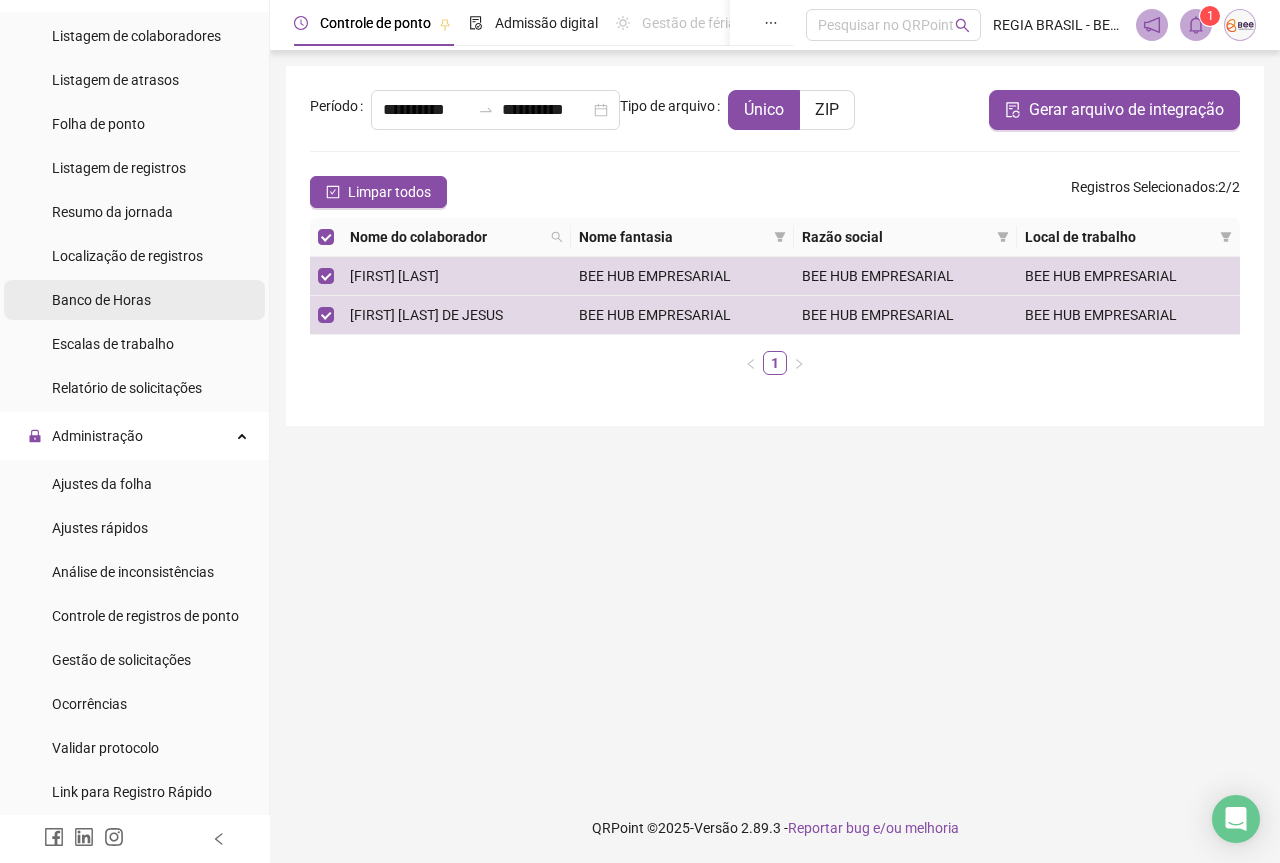 scroll, scrollTop: 455, scrollLeft: 0, axis: vertical 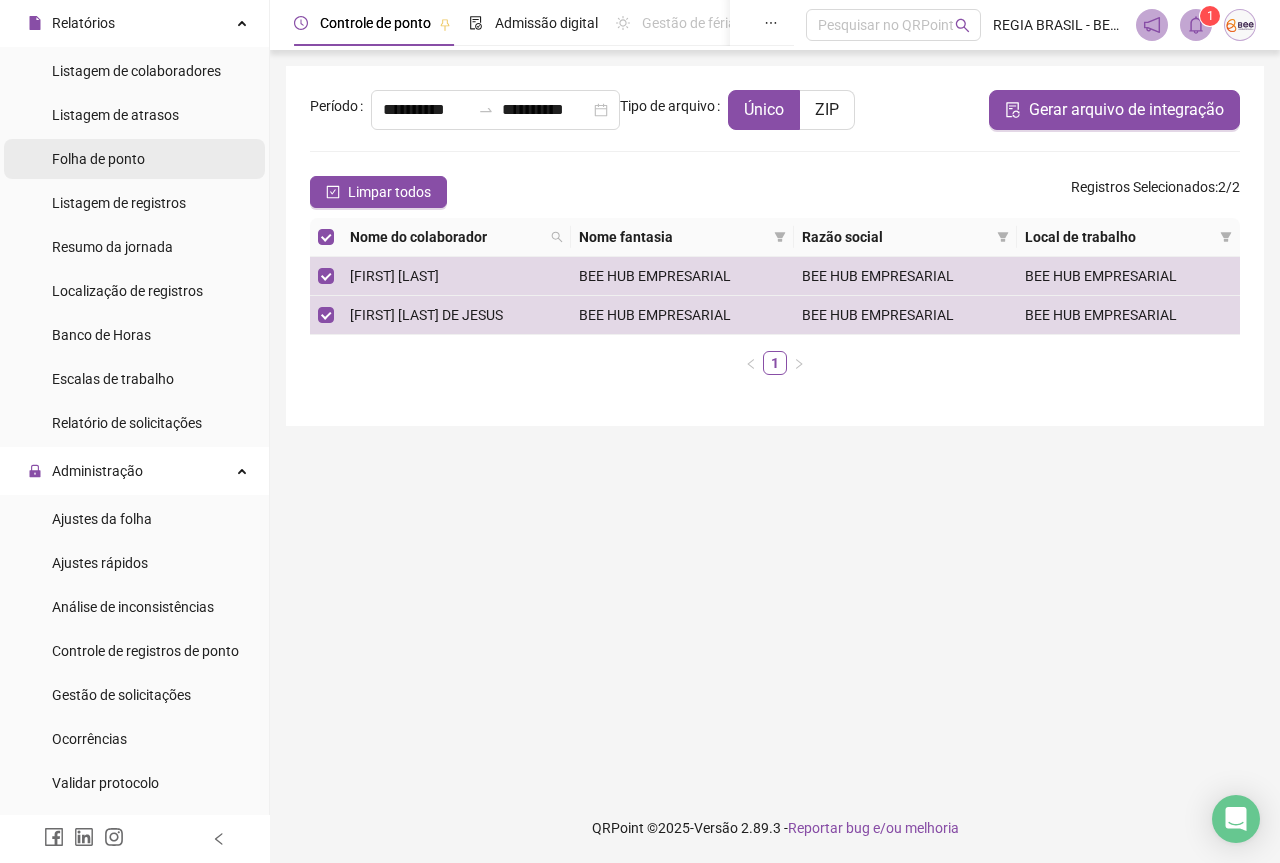 click on "Folha de ponto" at bounding box center (98, 159) 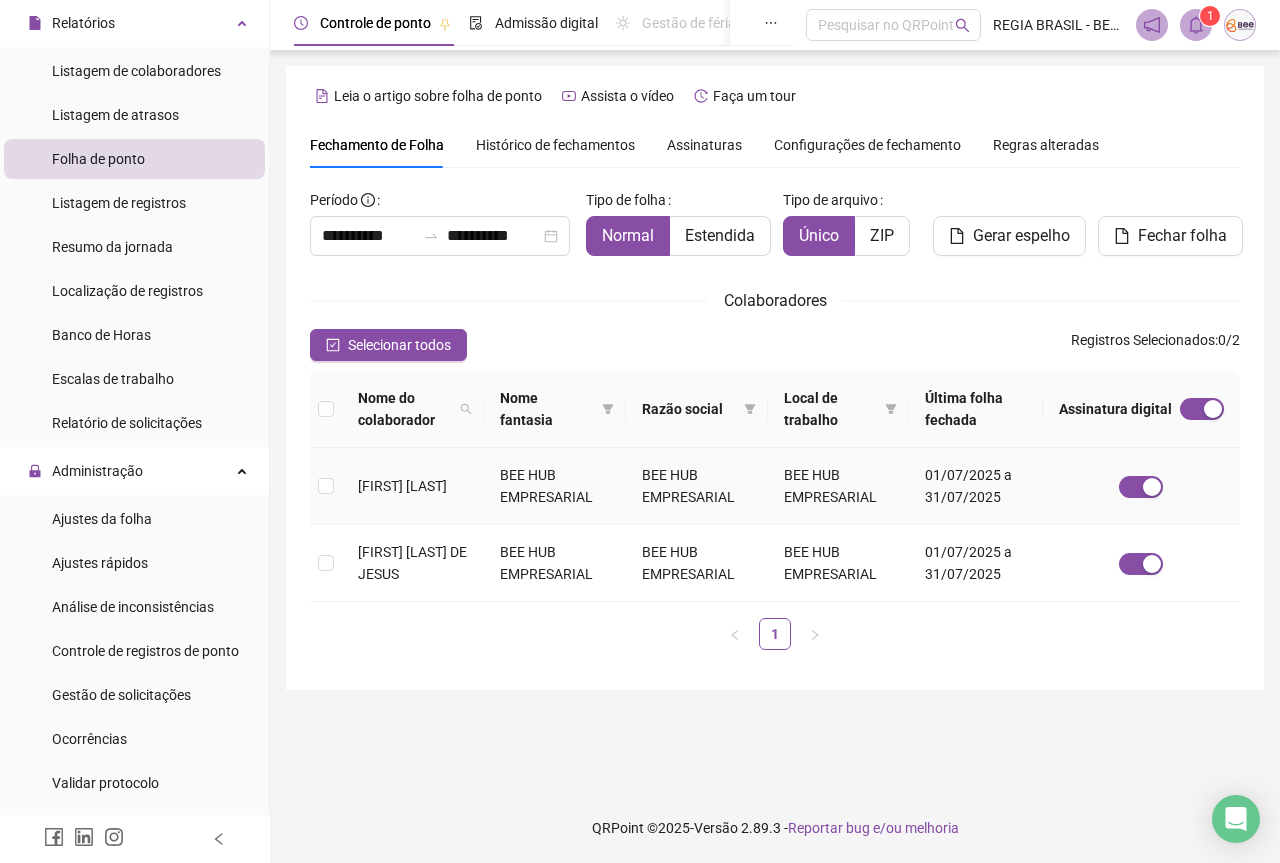 click at bounding box center [326, 486] 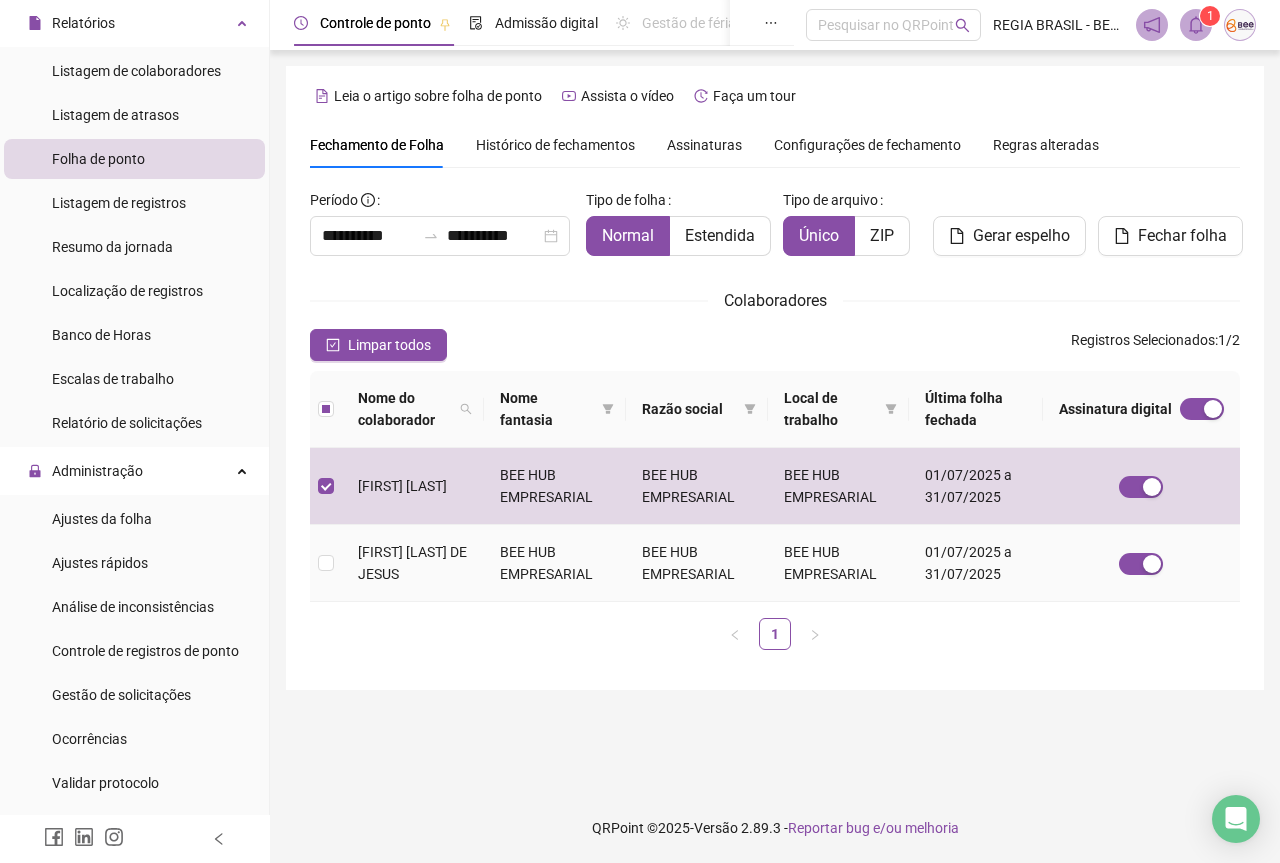 click at bounding box center [326, 563] 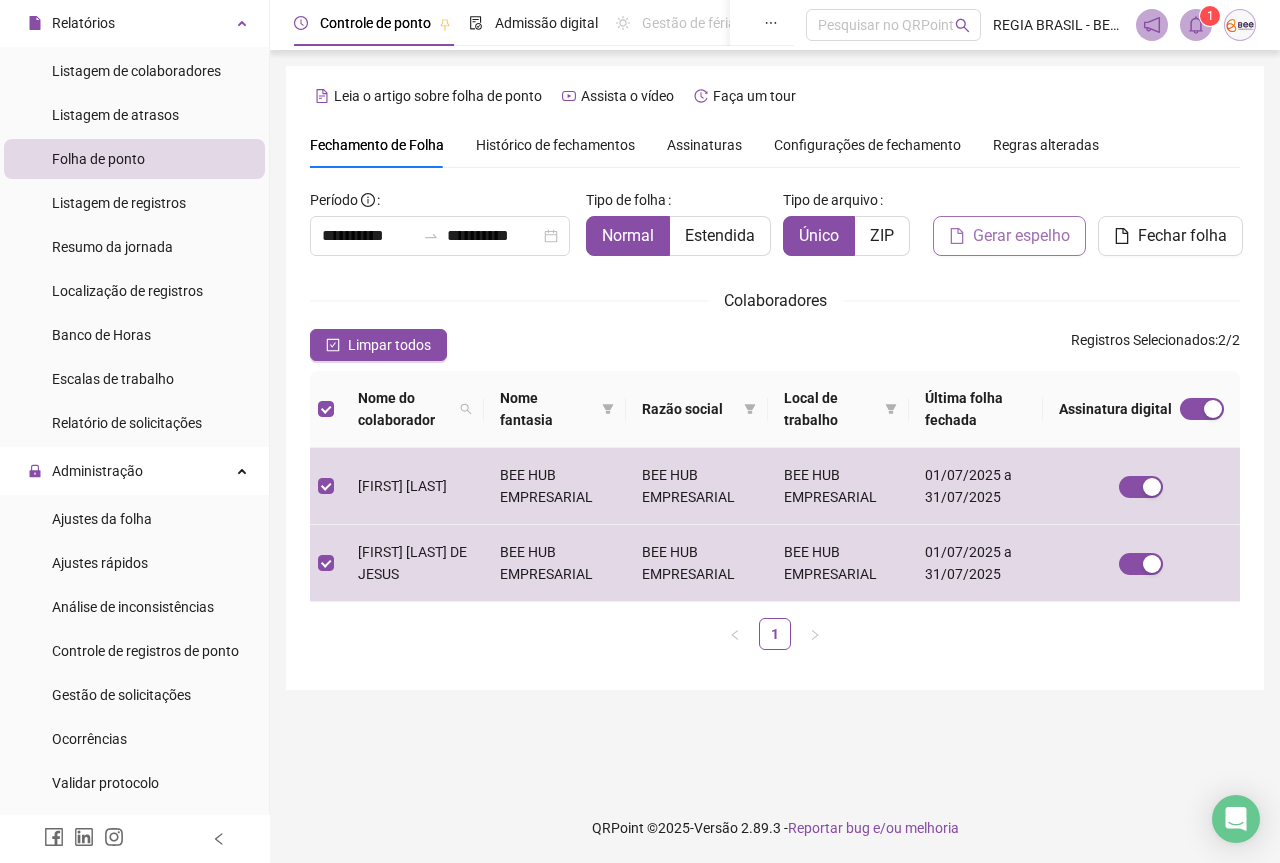 click on "Gerar espelho" at bounding box center [1021, 236] 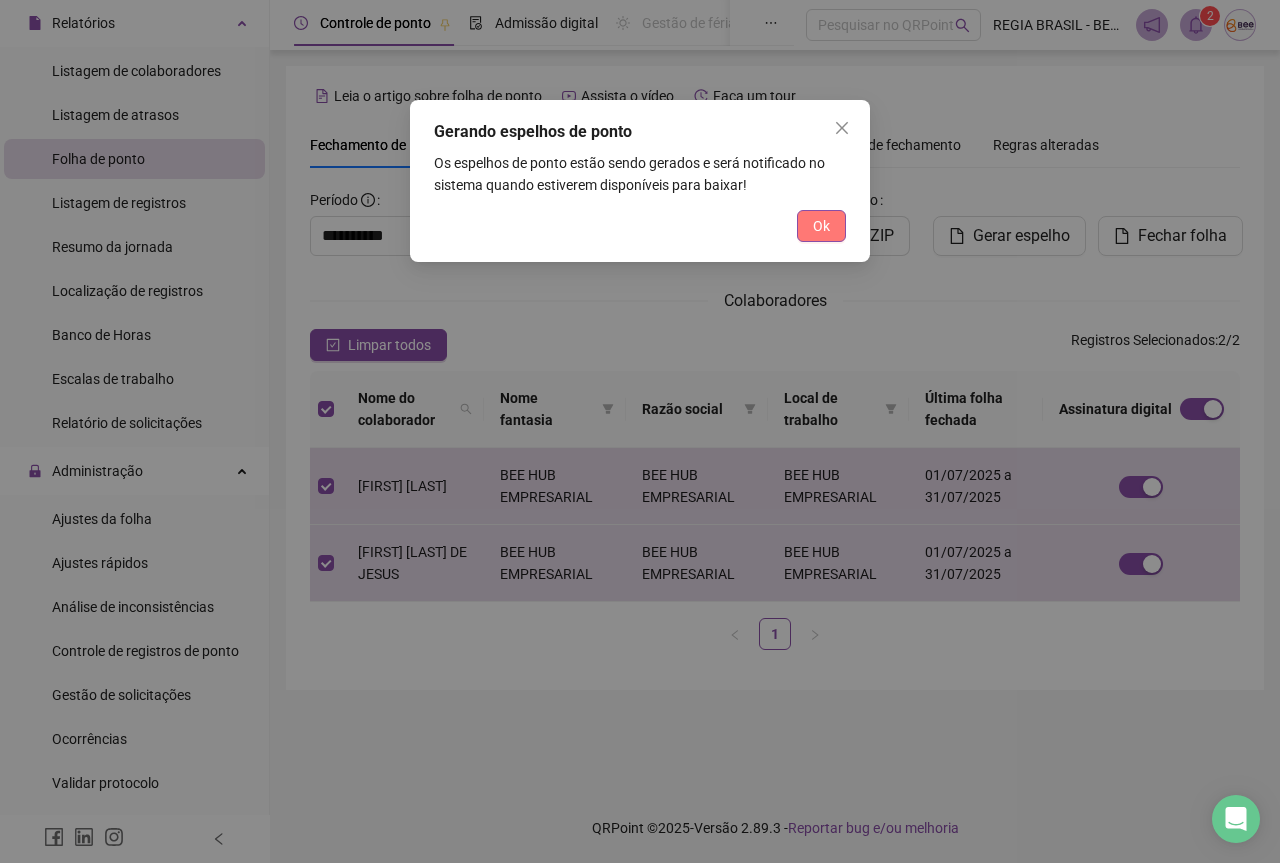 click on "Ok" at bounding box center [821, 226] 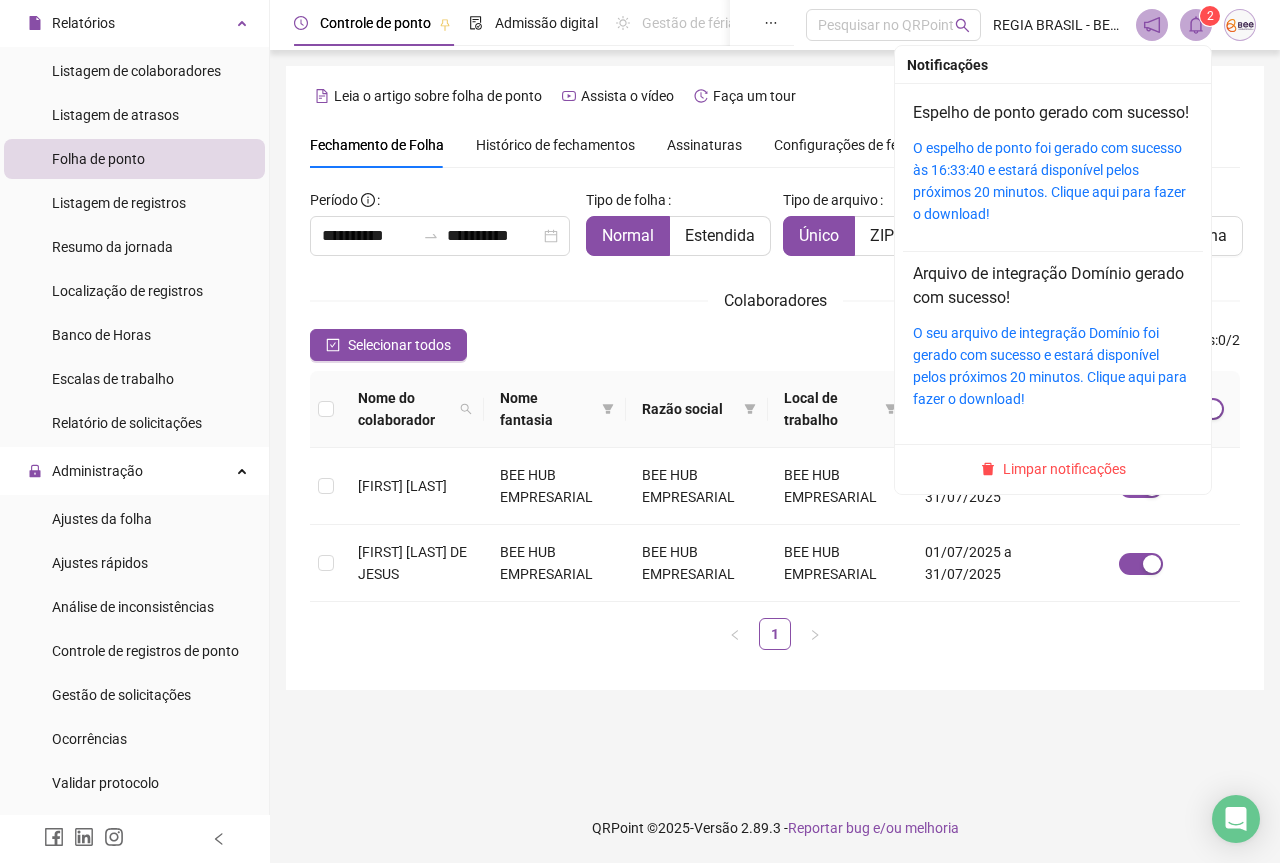 click 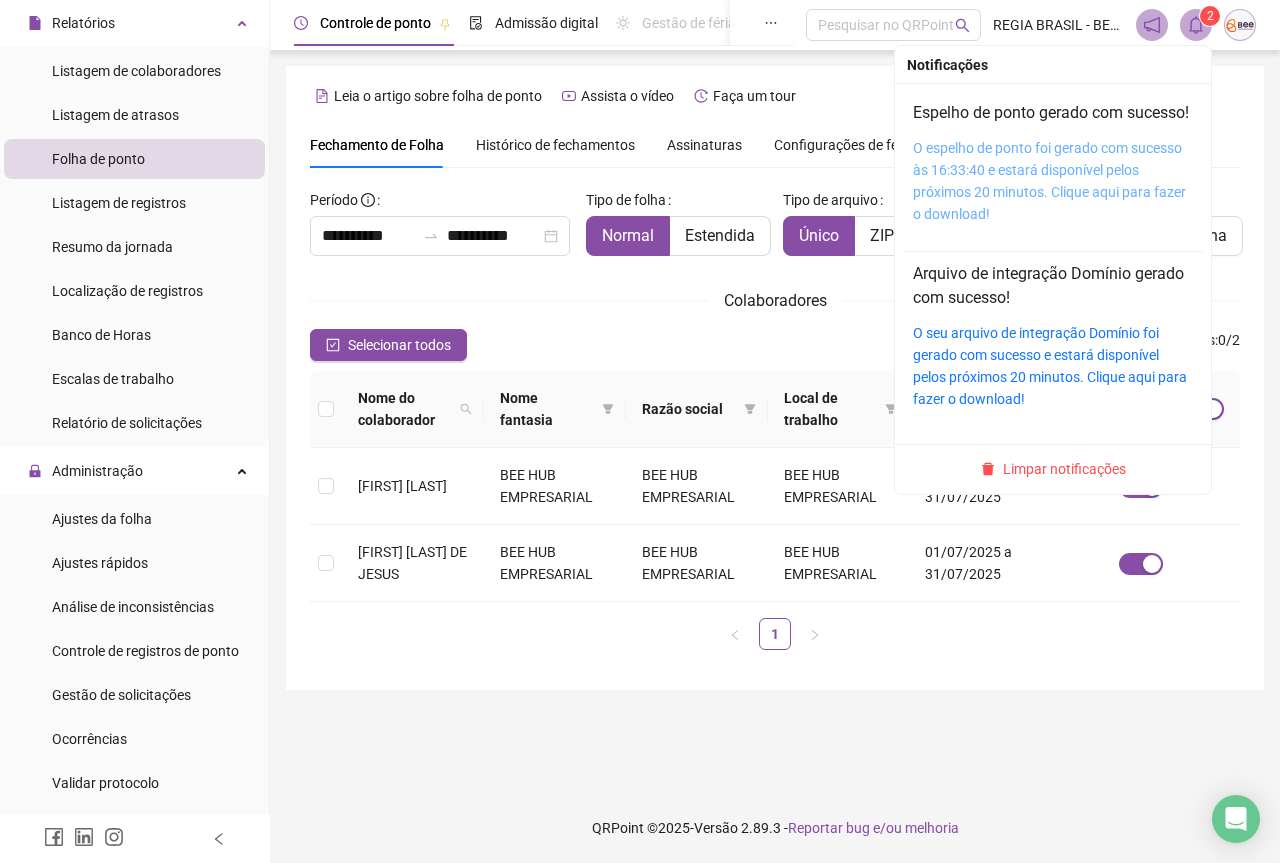 click on "O espelho de ponto foi gerado com sucesso às 16:33:40 e estará disponível pelos próximos 20 minutos.
Clique aqui para fazer o download!" at bounding box center (1049, 181) 